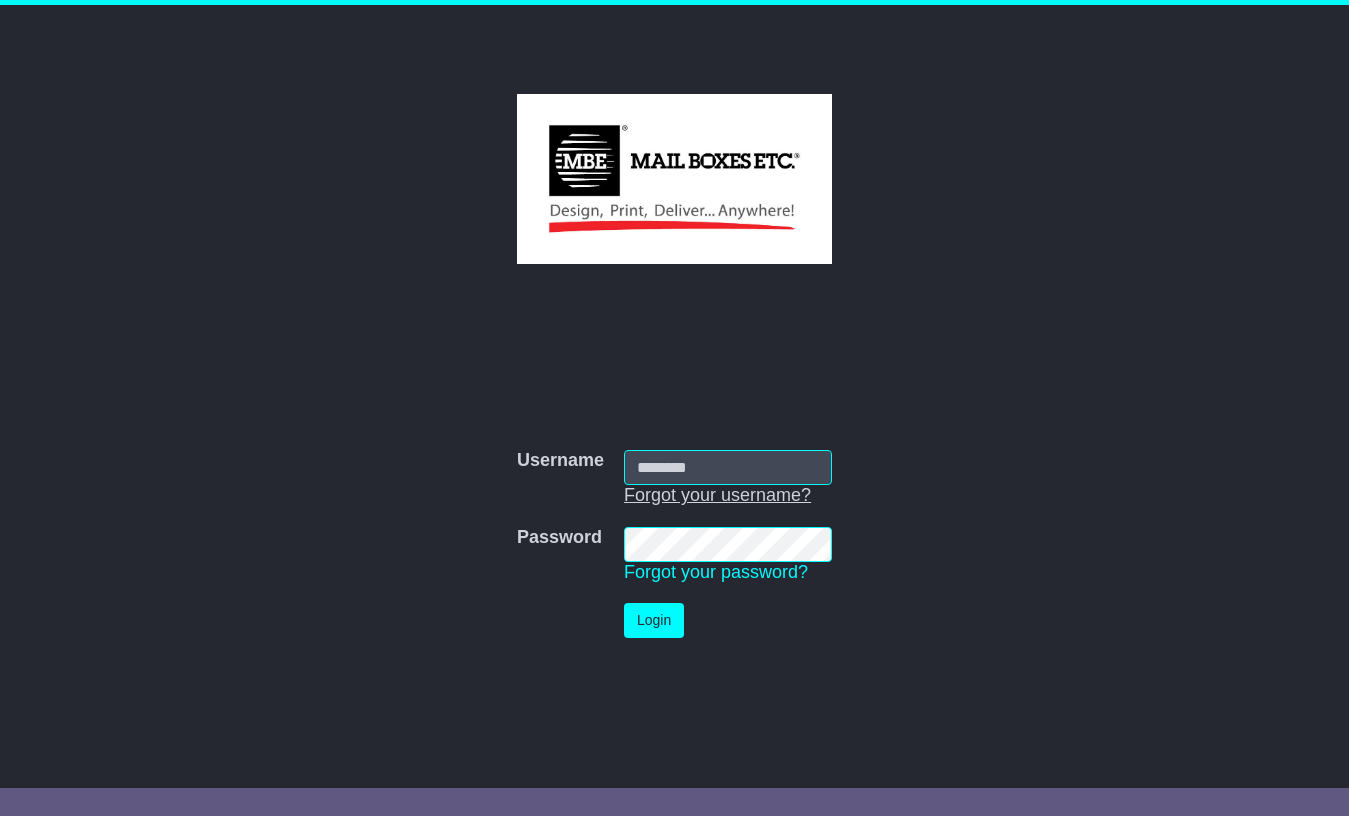 scroll, scrollTop: 0, scrollLeft: 0, axis: both 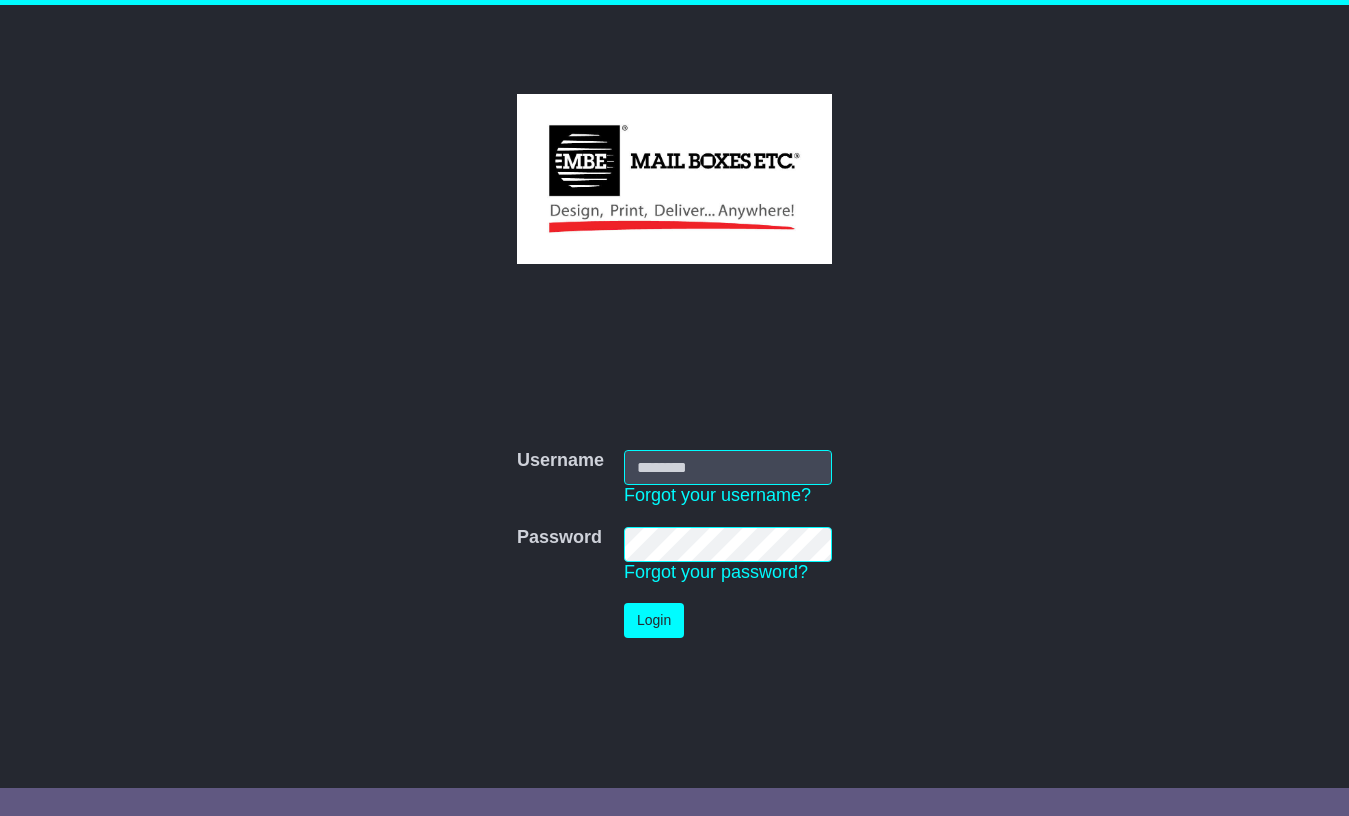 click on "Username" at bounding box center (728, 467) 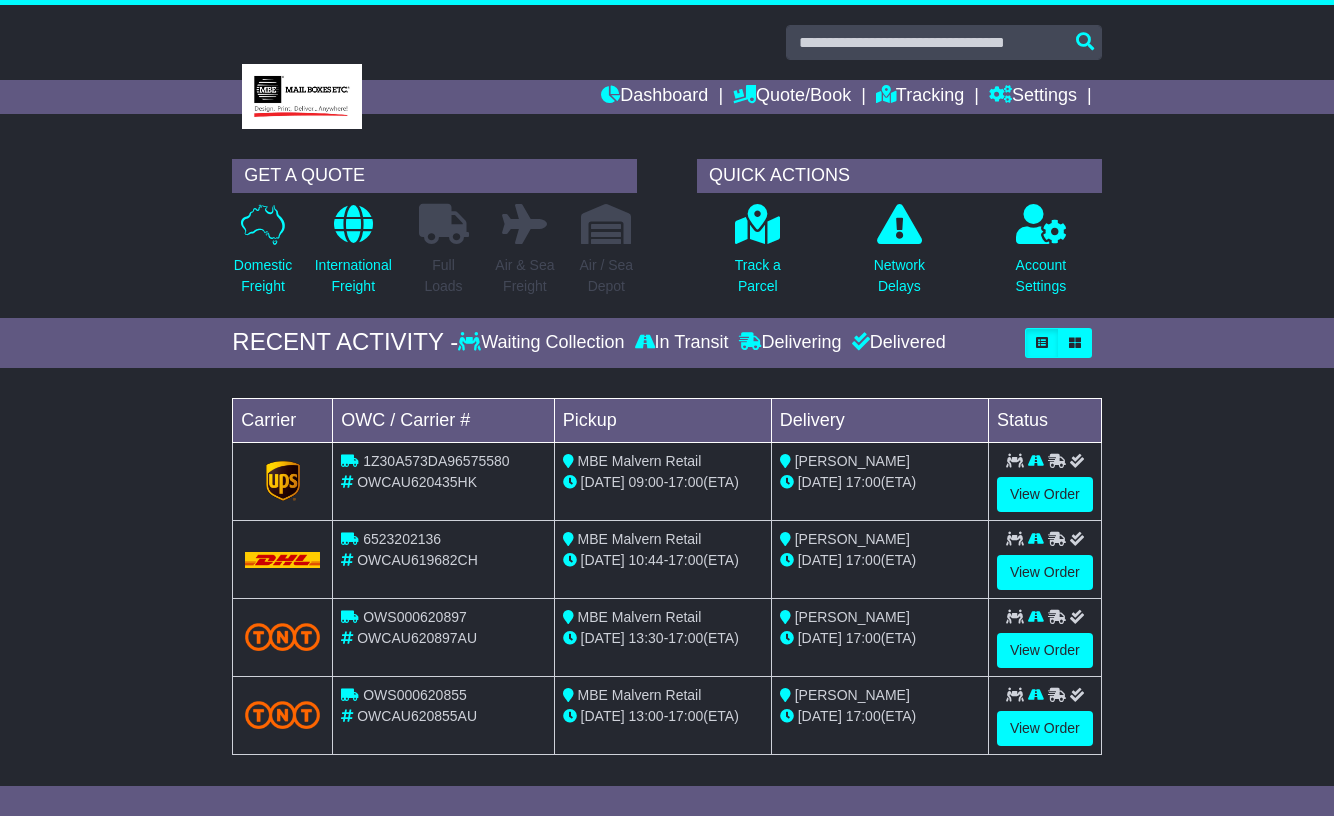 scroll, scrollTop: 0, scrollLeft: 0, axis: both 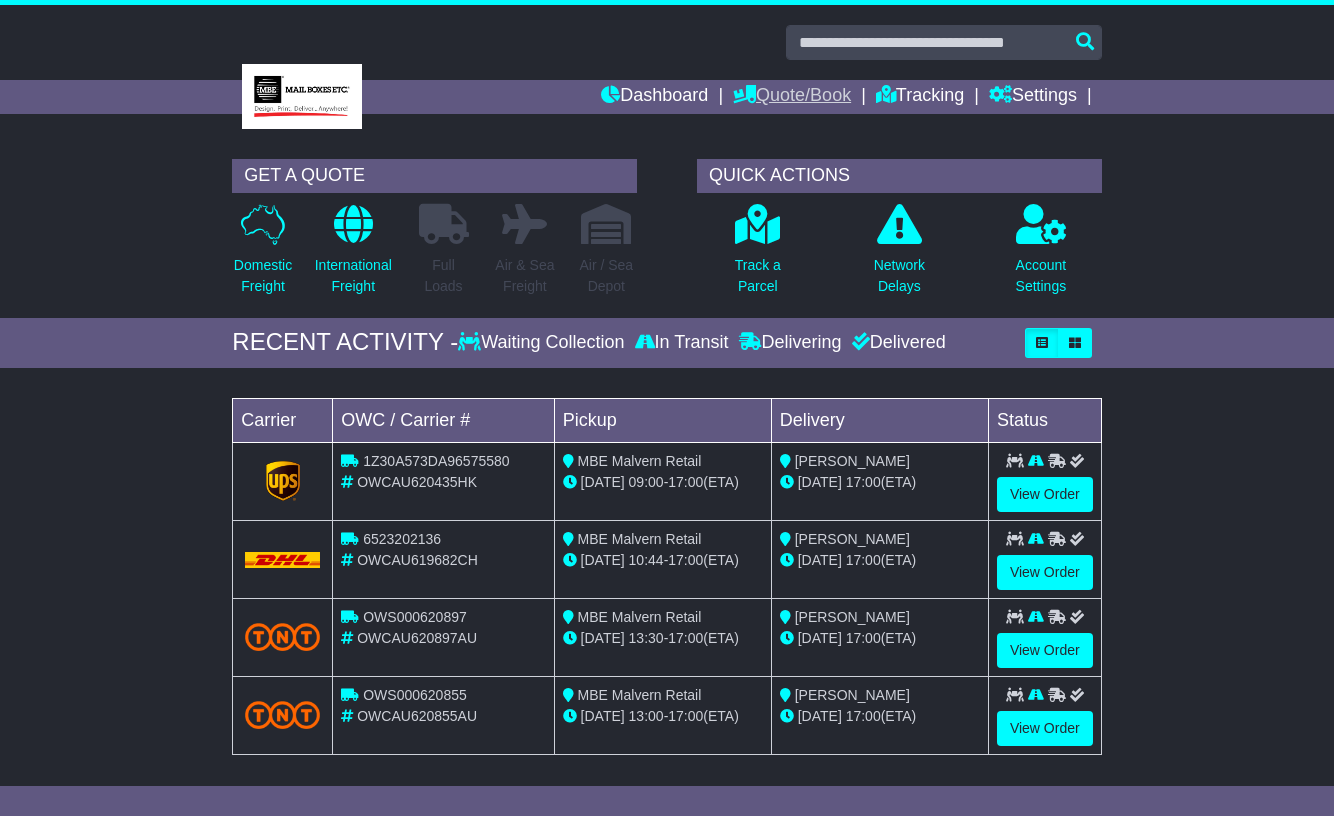 click on "Quote/Book" at bounding box center [792, 97] 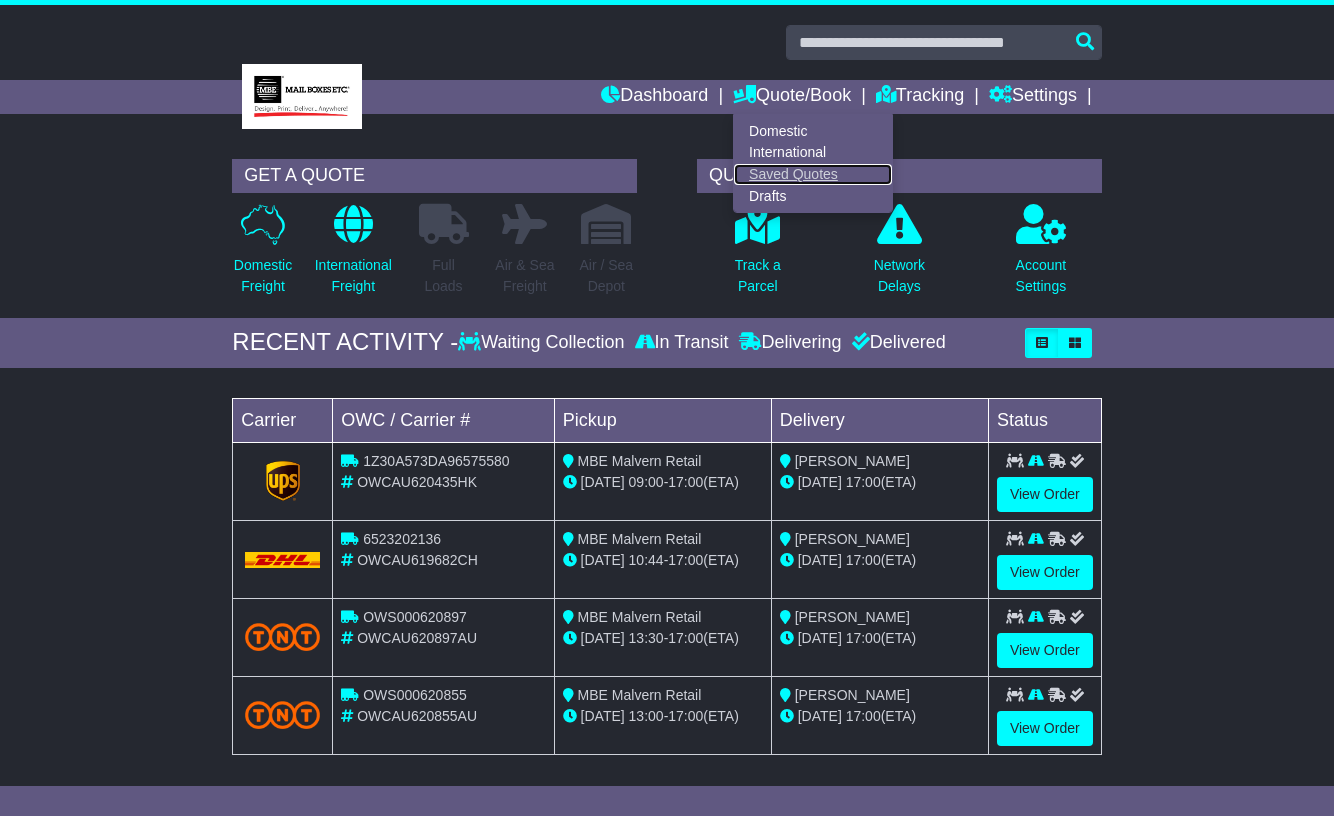 click on "Saved Quotes" at bounding box center (813, 175) 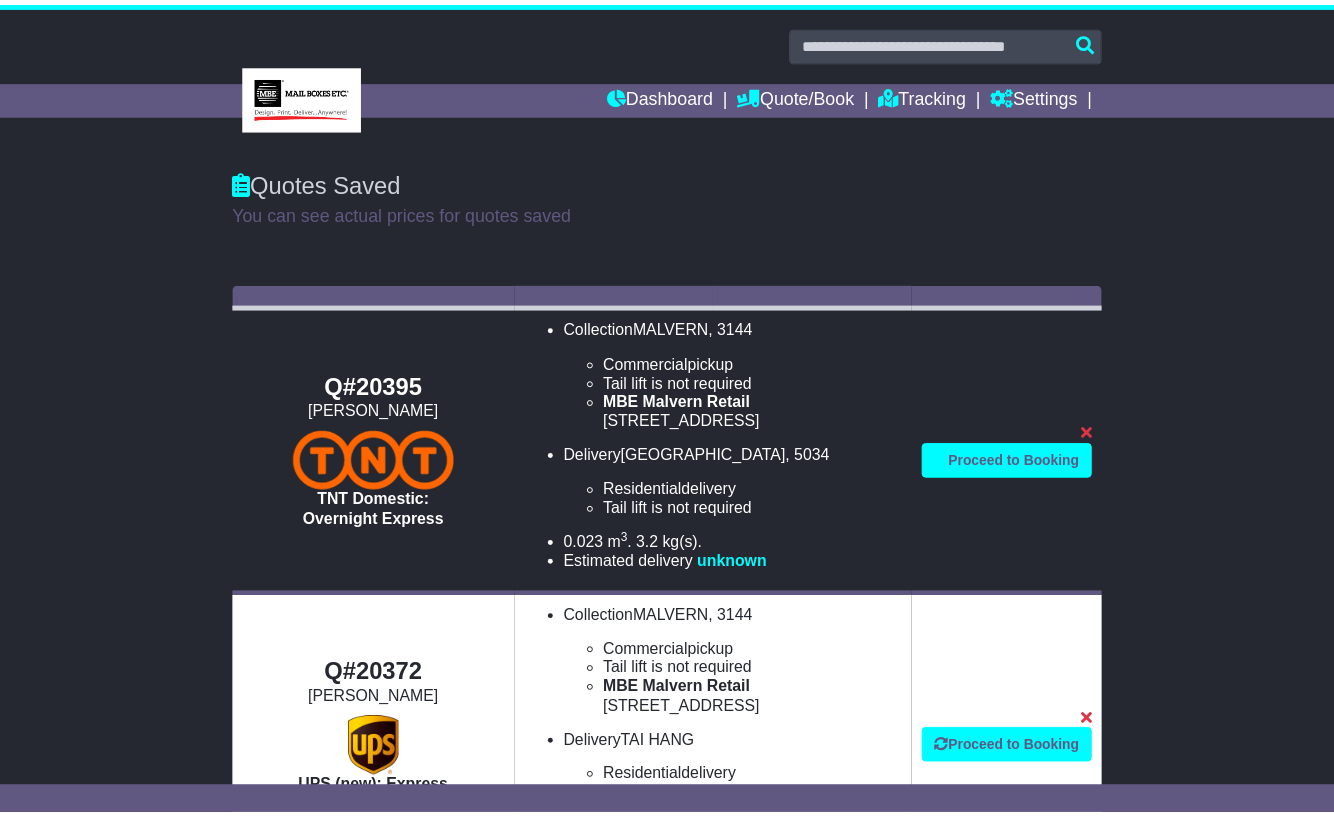 scroll, scrollTop: 0, scrollLeft: 0, axis: both 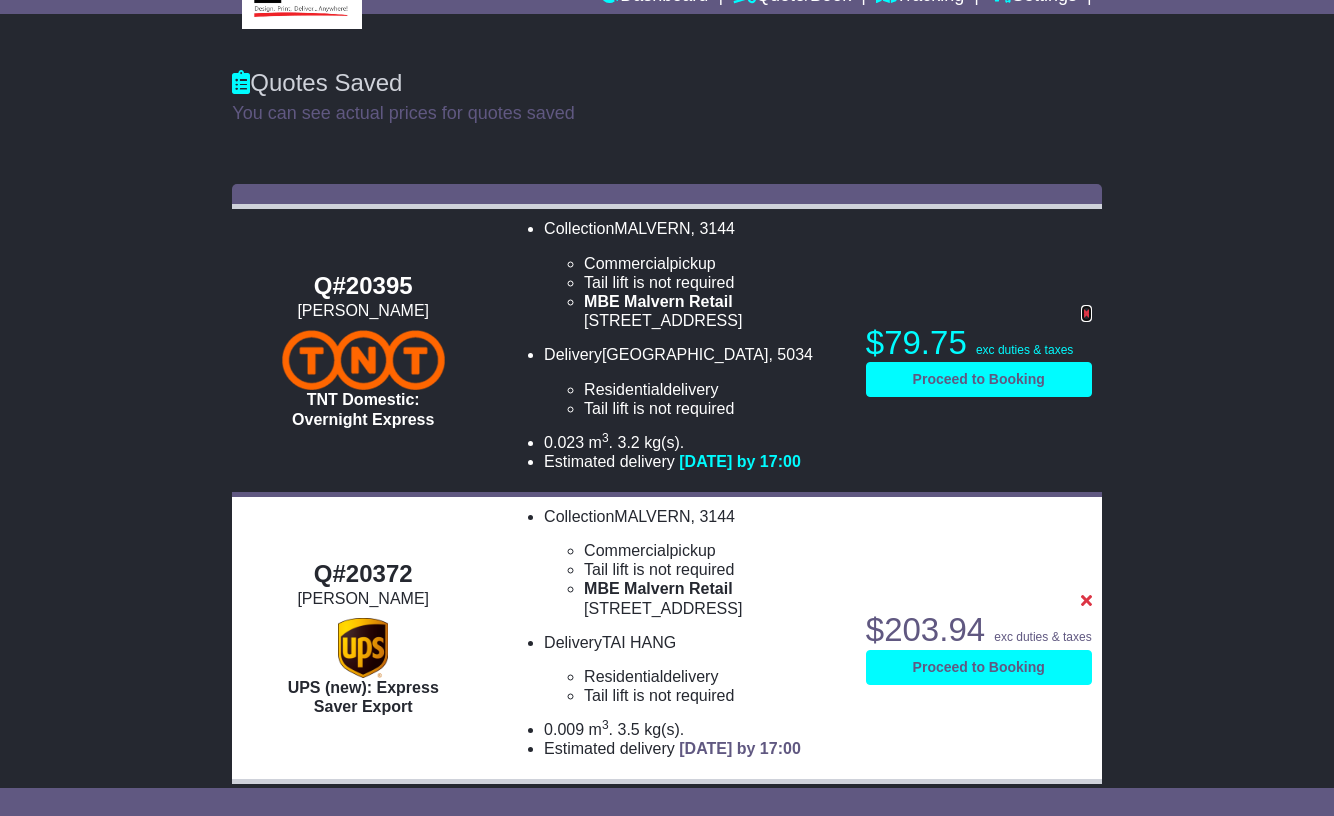 click at bounding box center (1086, 313) 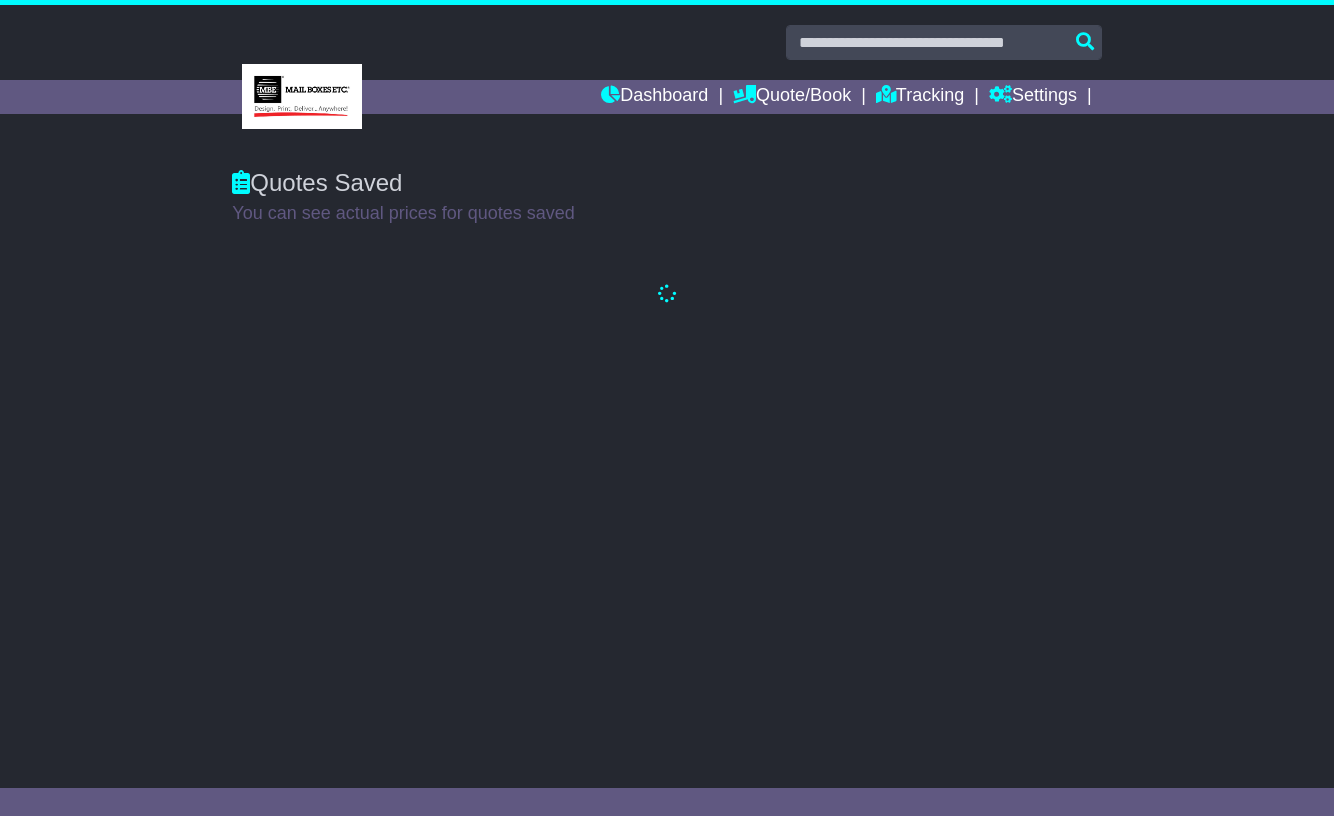 scroll, scrollTop: 0, scrollLeft: 0, axis: both 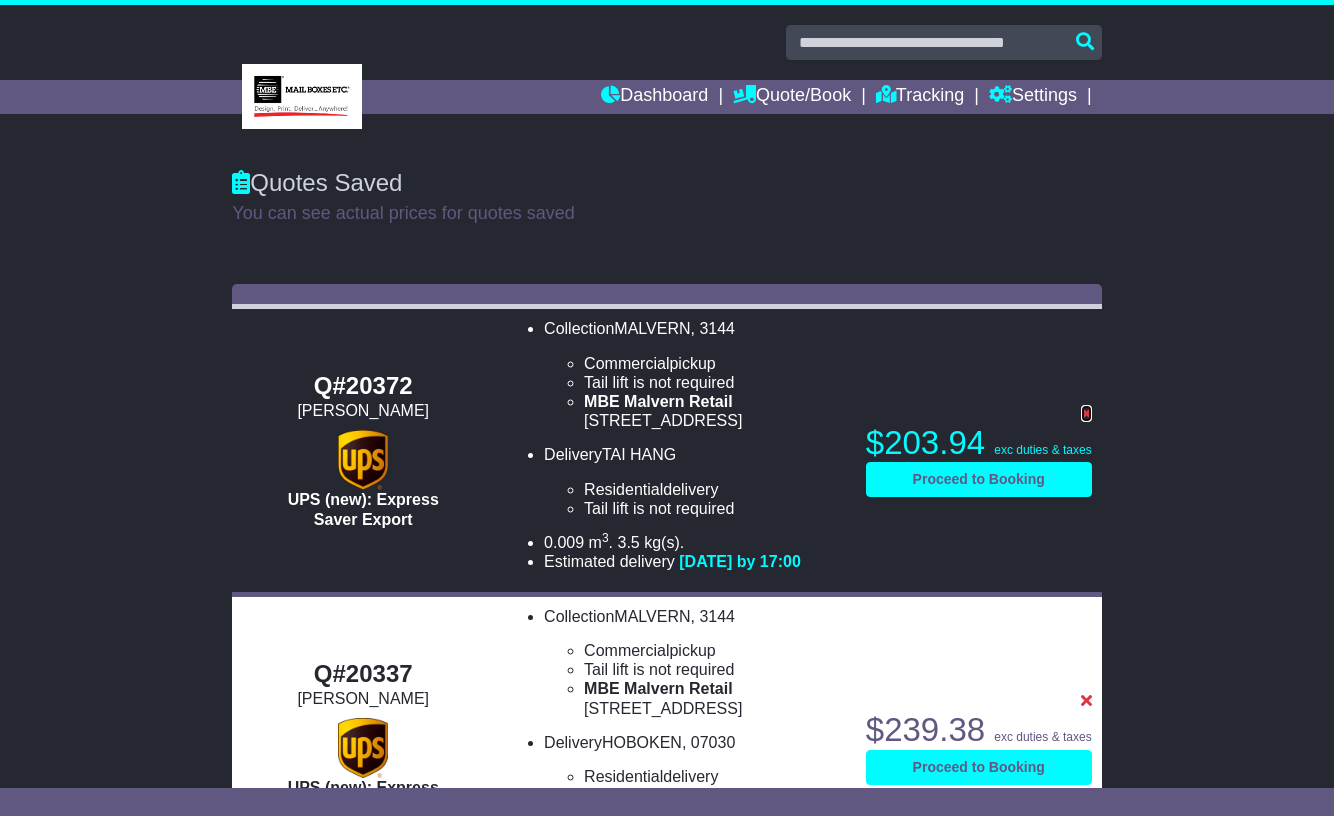 click at bounding box center [1086, 413] 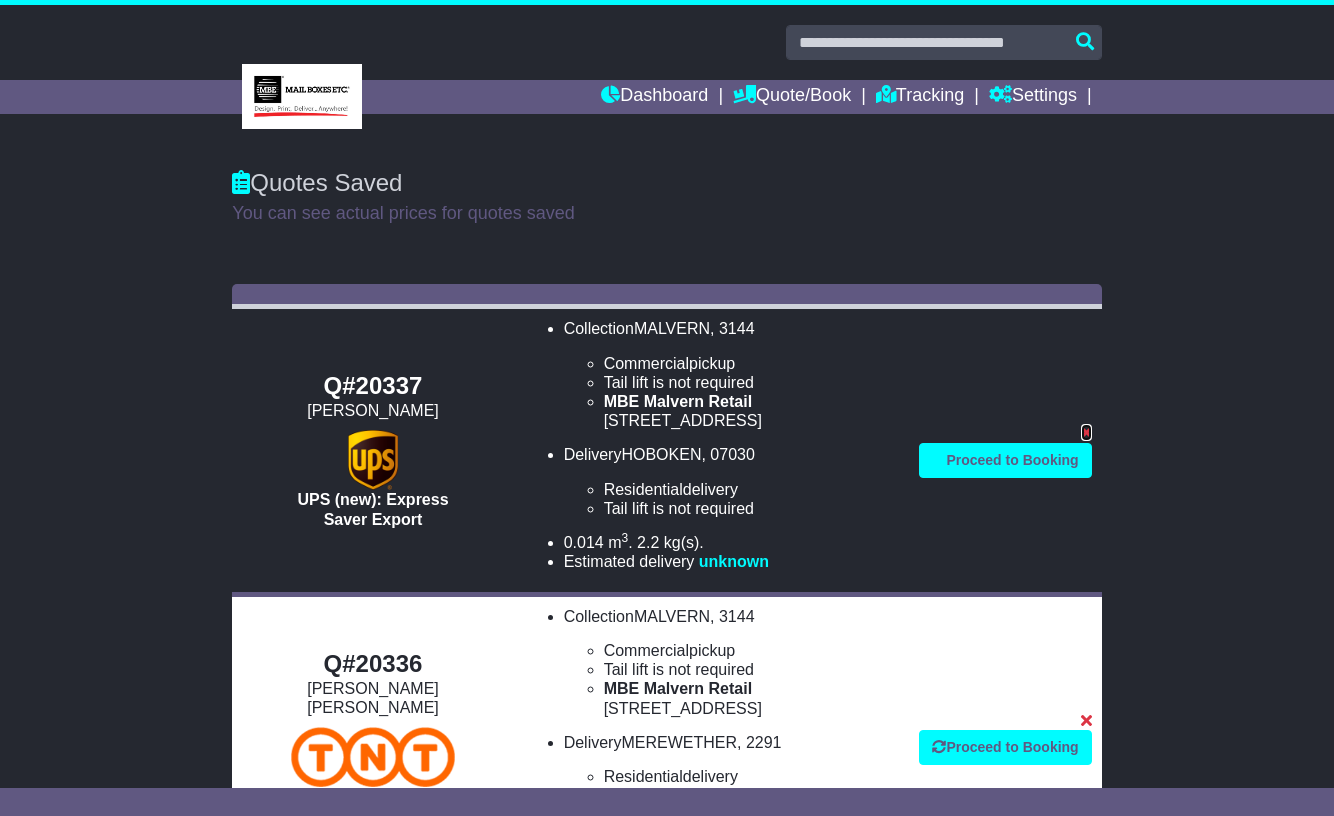 click at bounding box center (1086, 432) 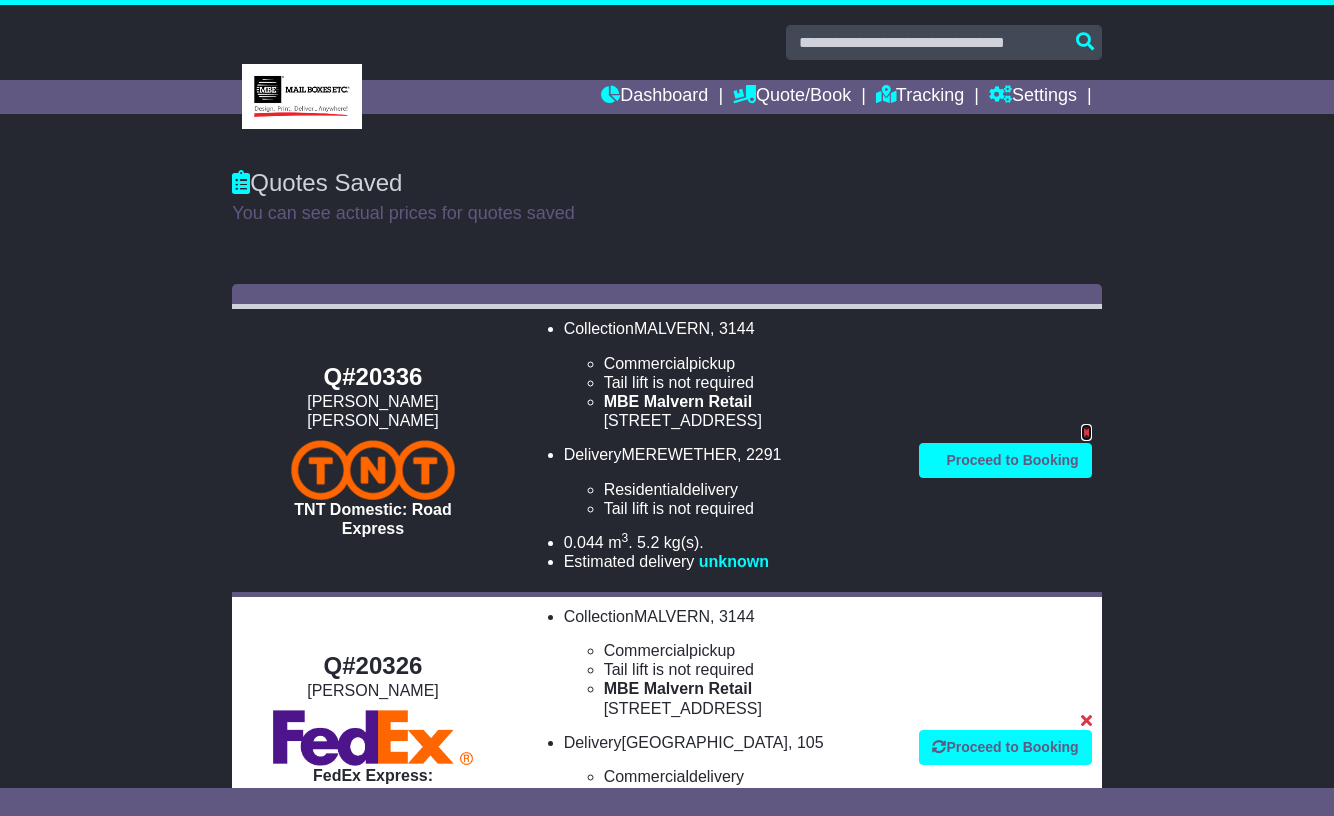 click at bounding box center [1086, 432] 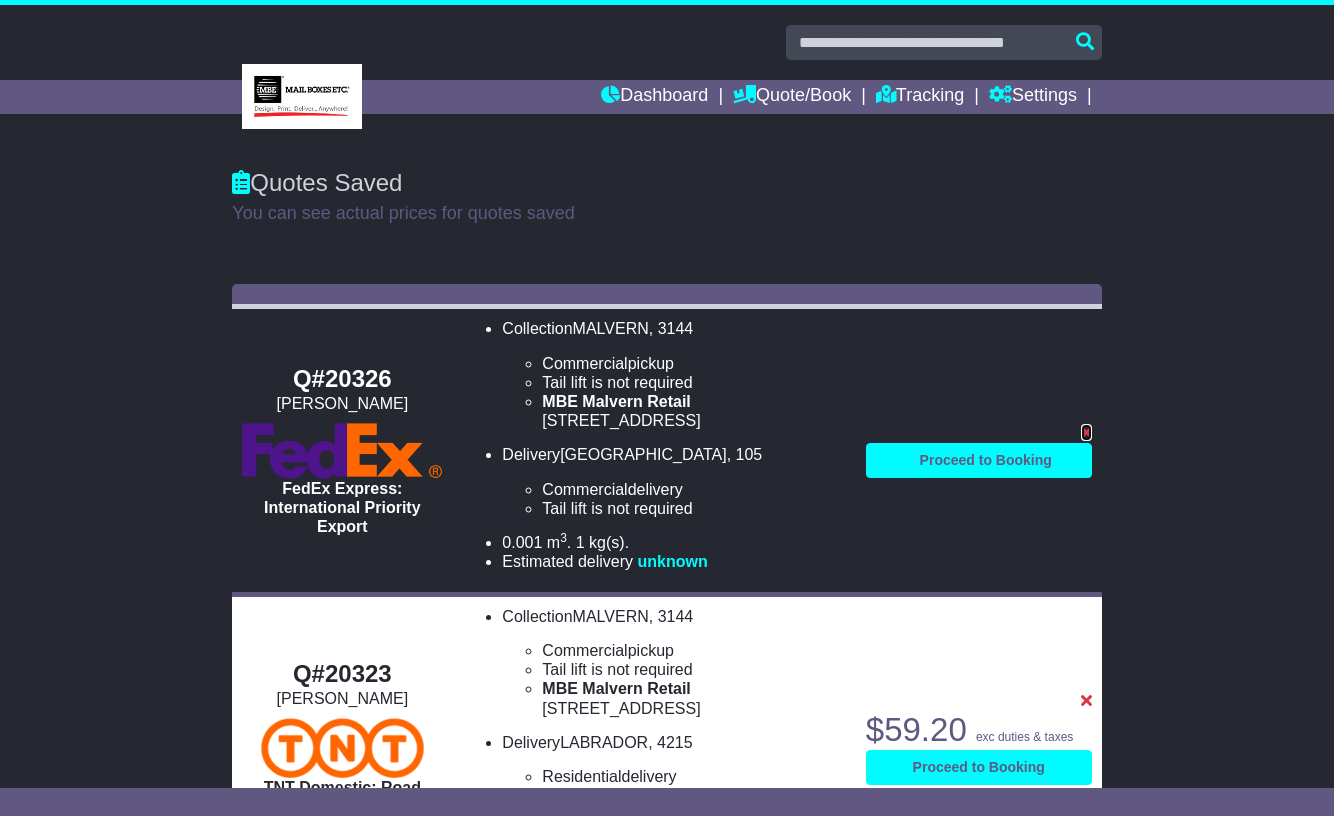click at bounding box center (1086, 432) 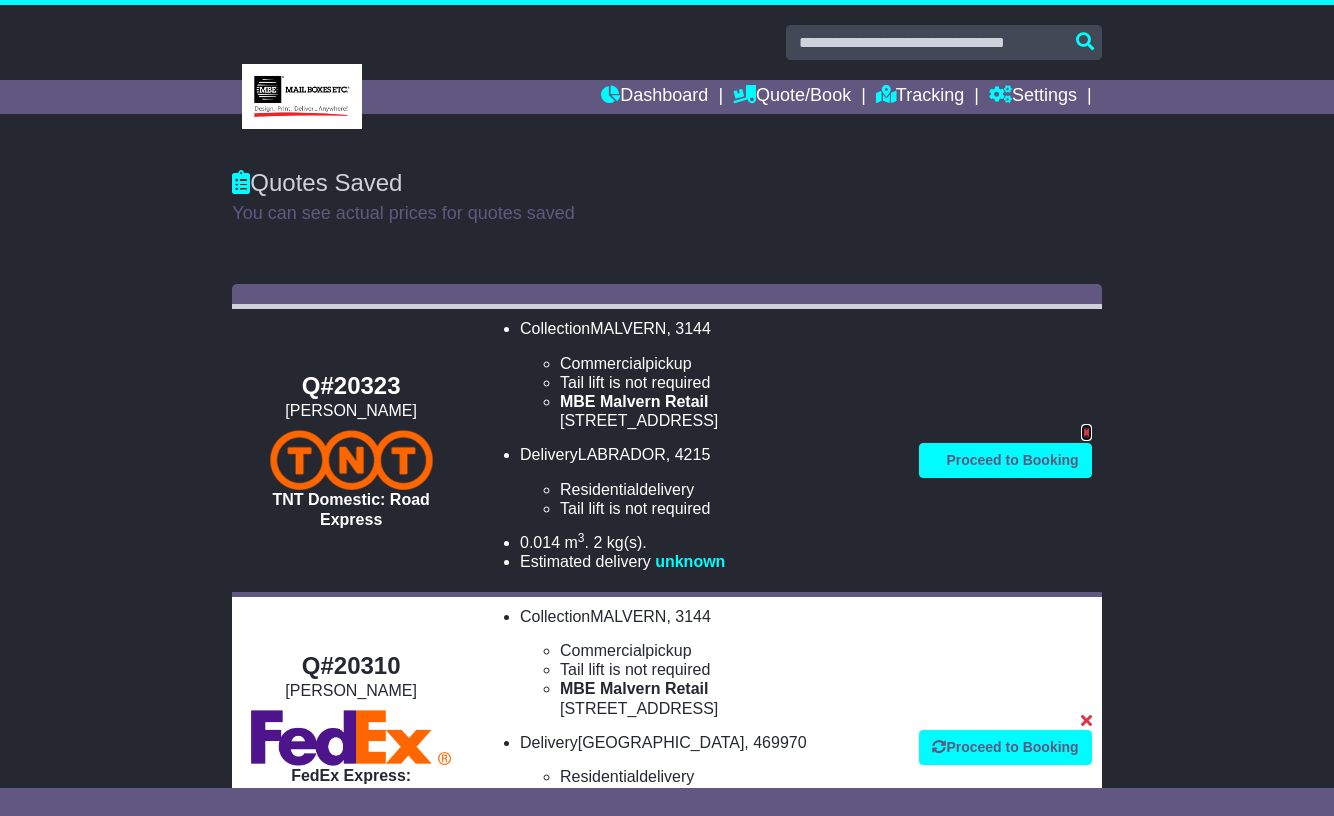 click at bounding box center [1086, 432] 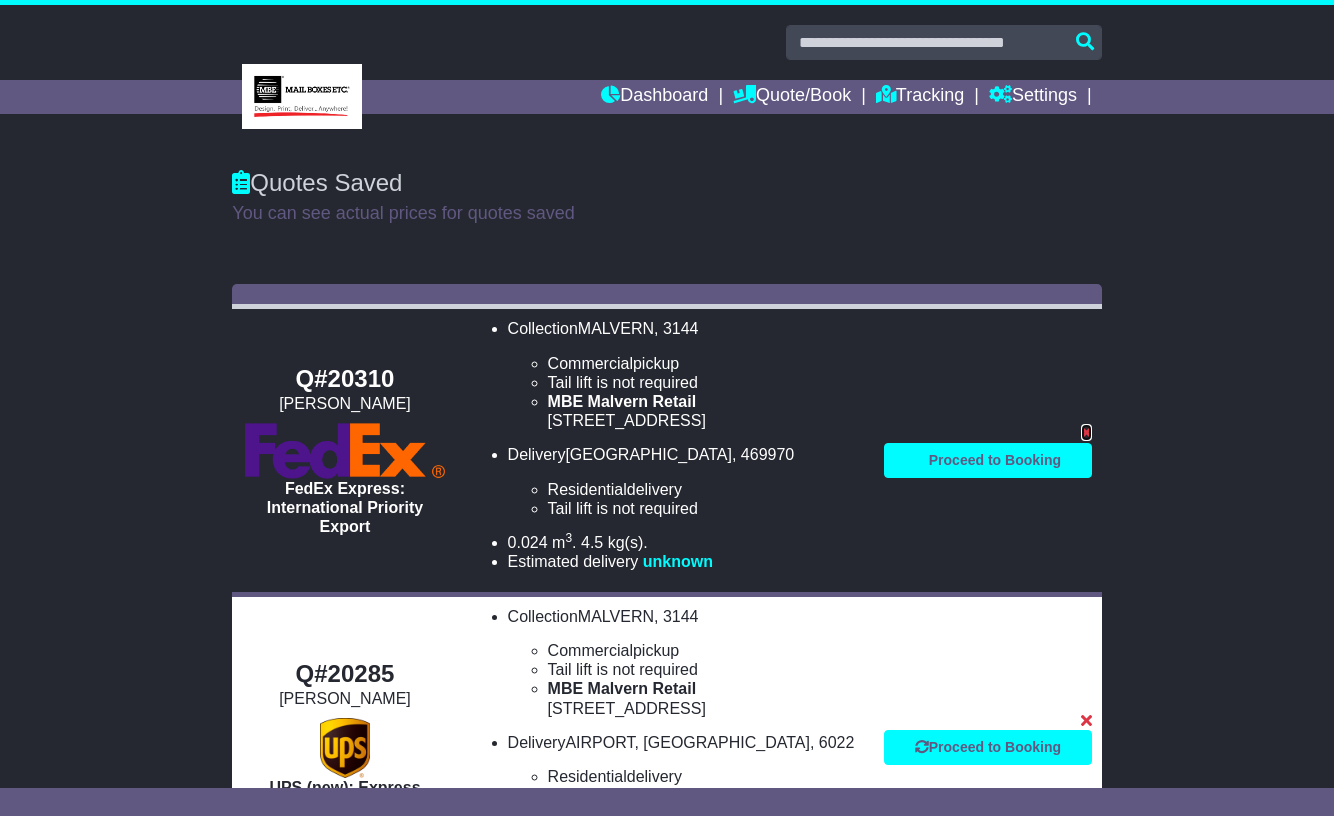 click at bounding box center [1086, 432] 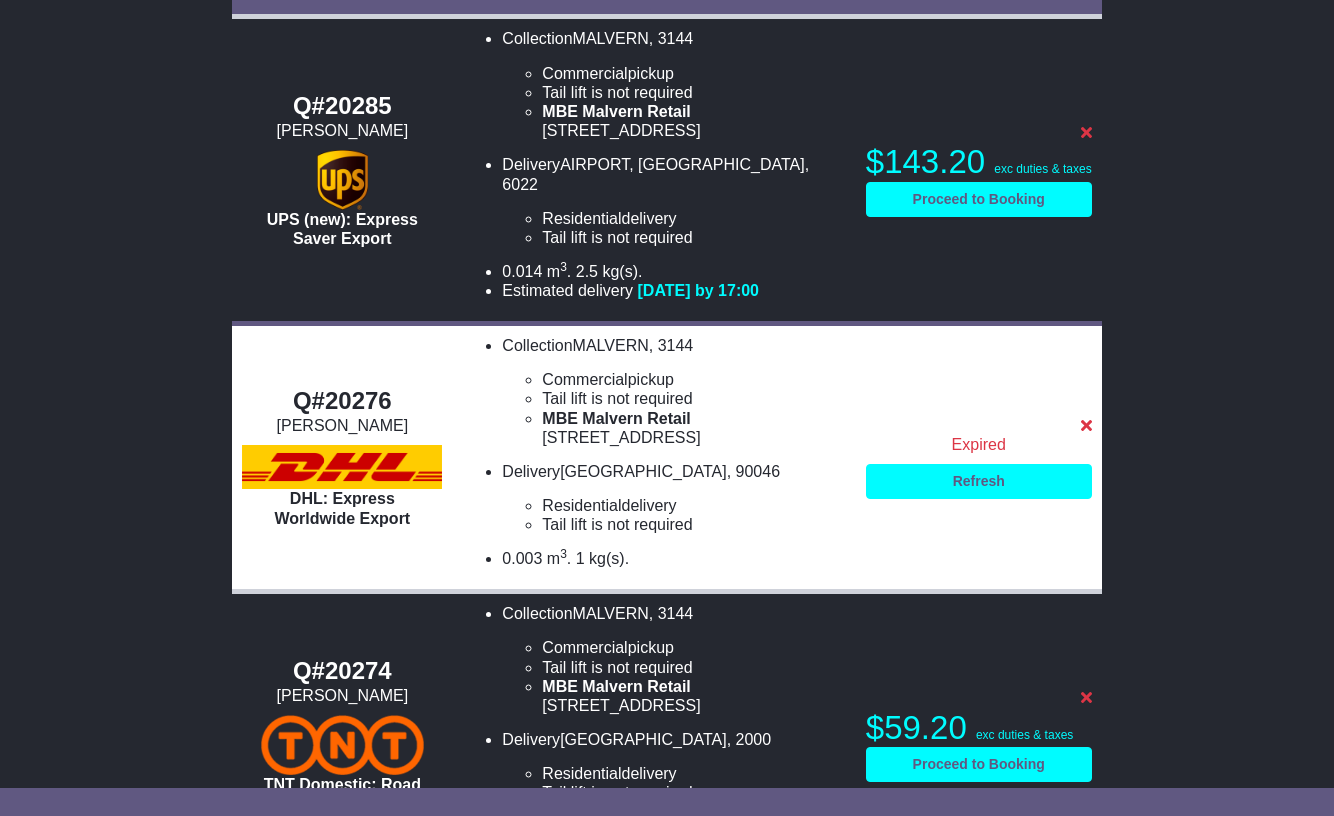 scroll, scrollTop: 300, scrollLeft: 0, axis: vertical 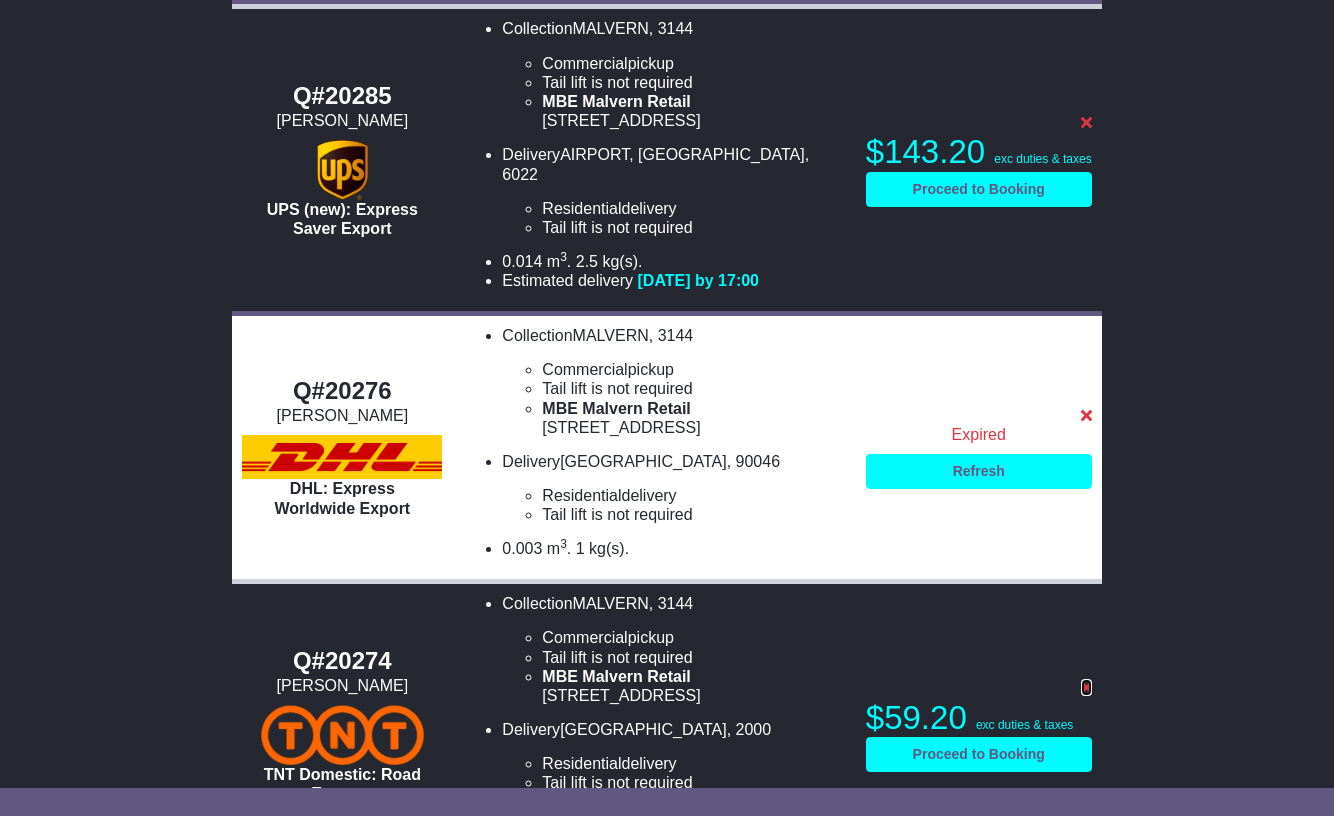 click at bounding box center (1086, 687) 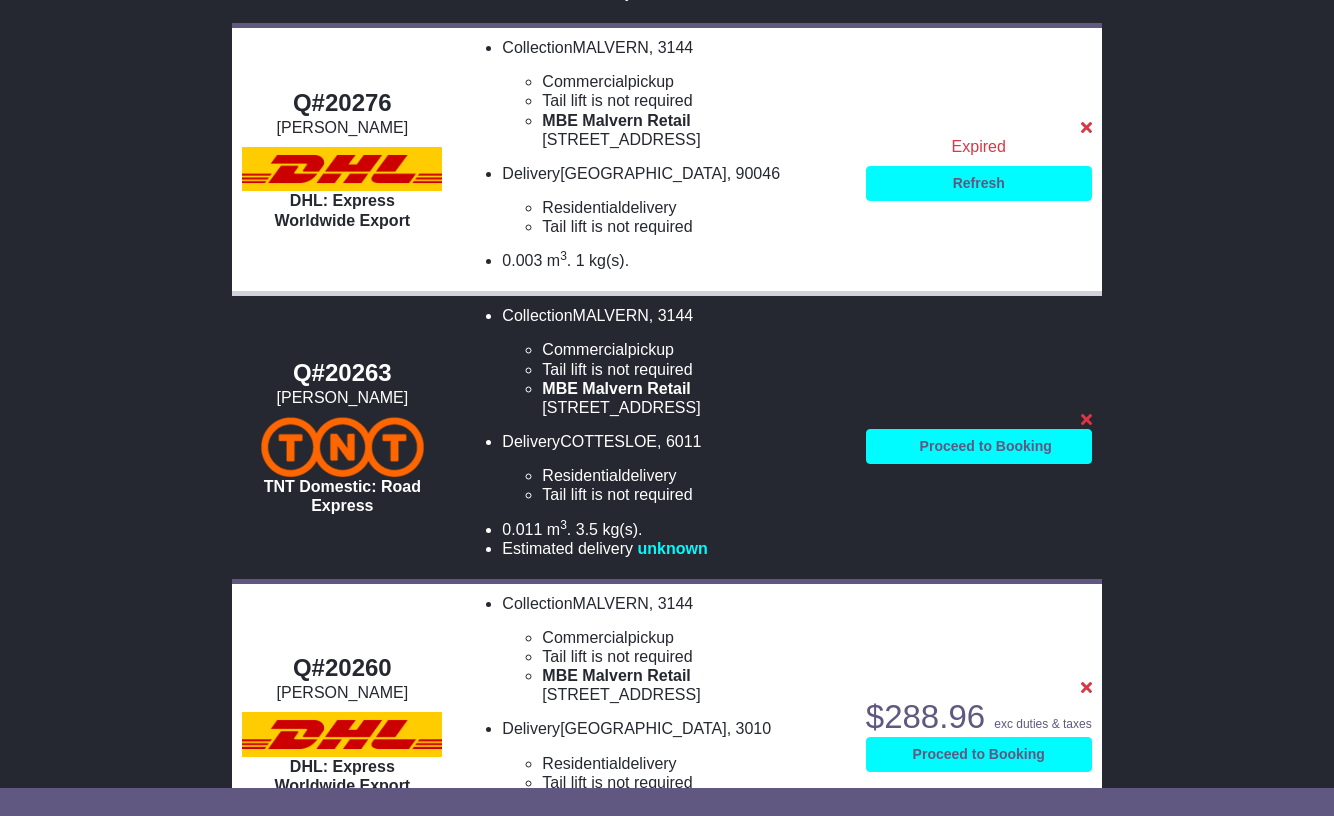 scroll, scrollTop: 600, scrollLeft: 0, axis: vertical 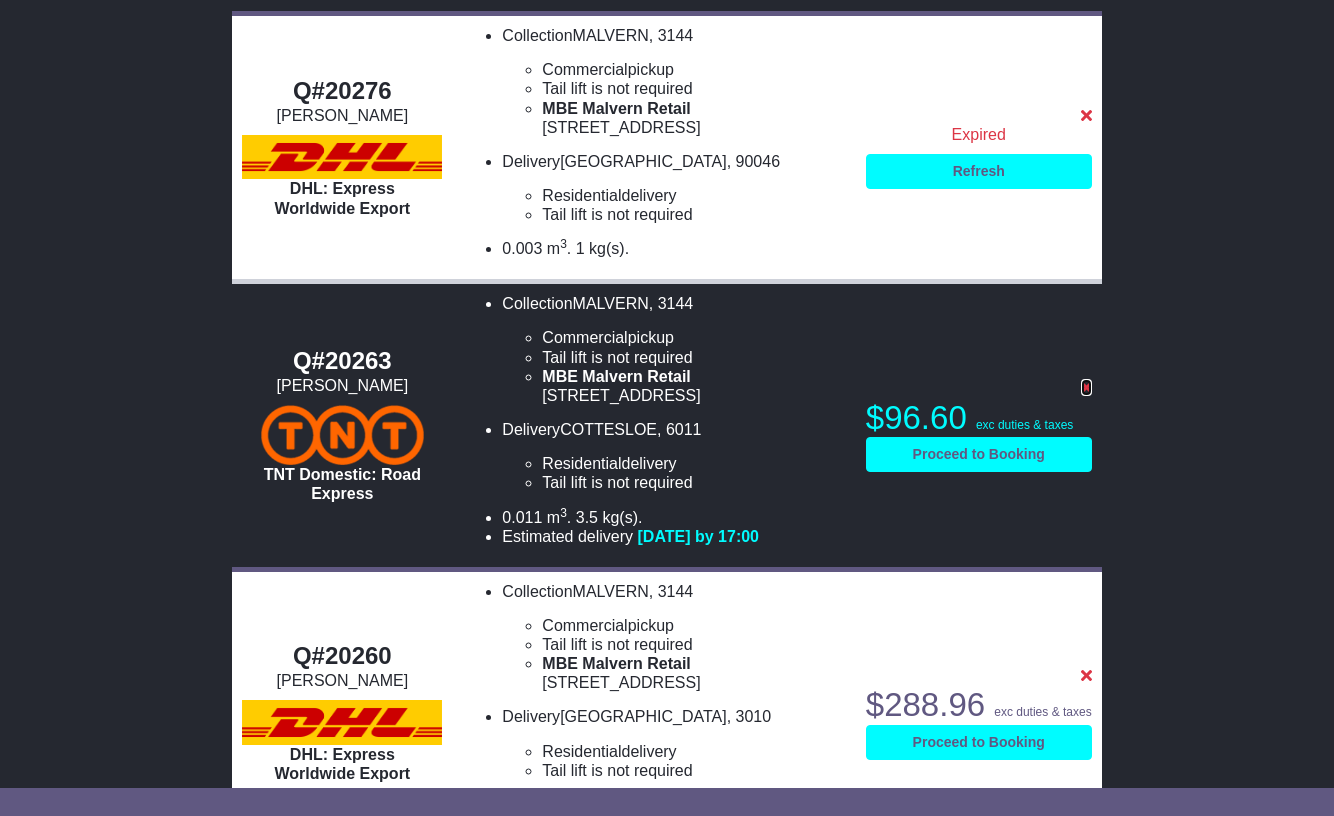 click at bounding box center [1086, 387] 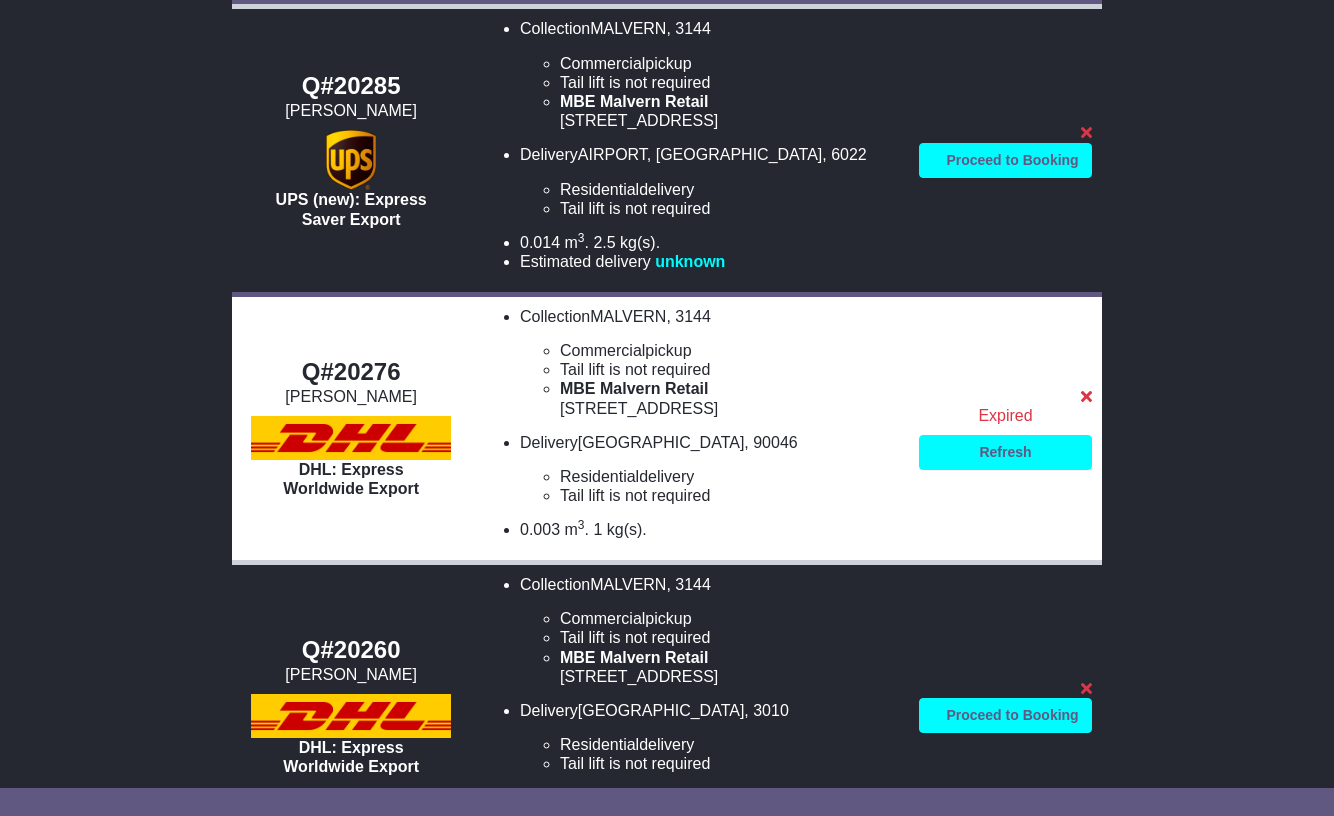 scroll, scrollTop: 400, scrollLeft: 0, axis: vertical 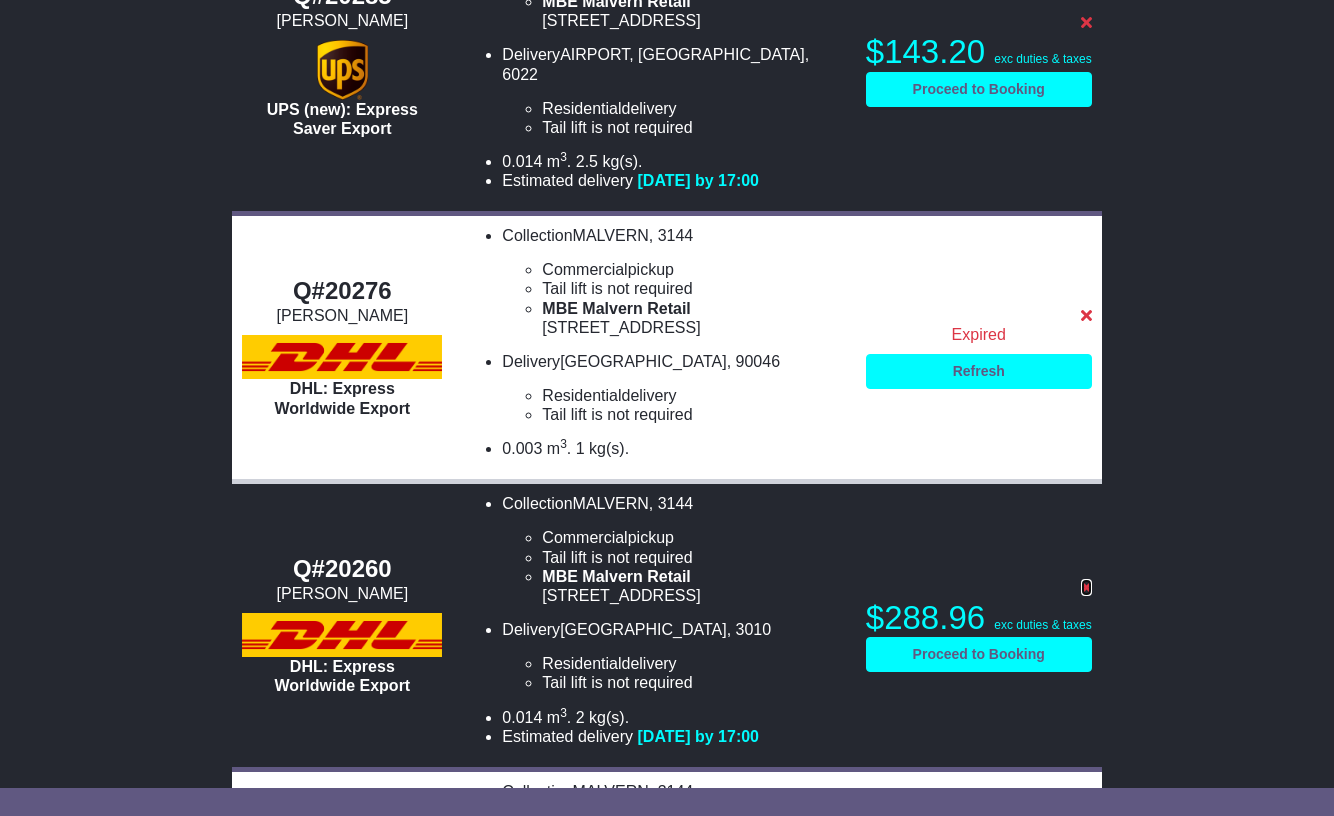click at bounding box center [1086, 587] 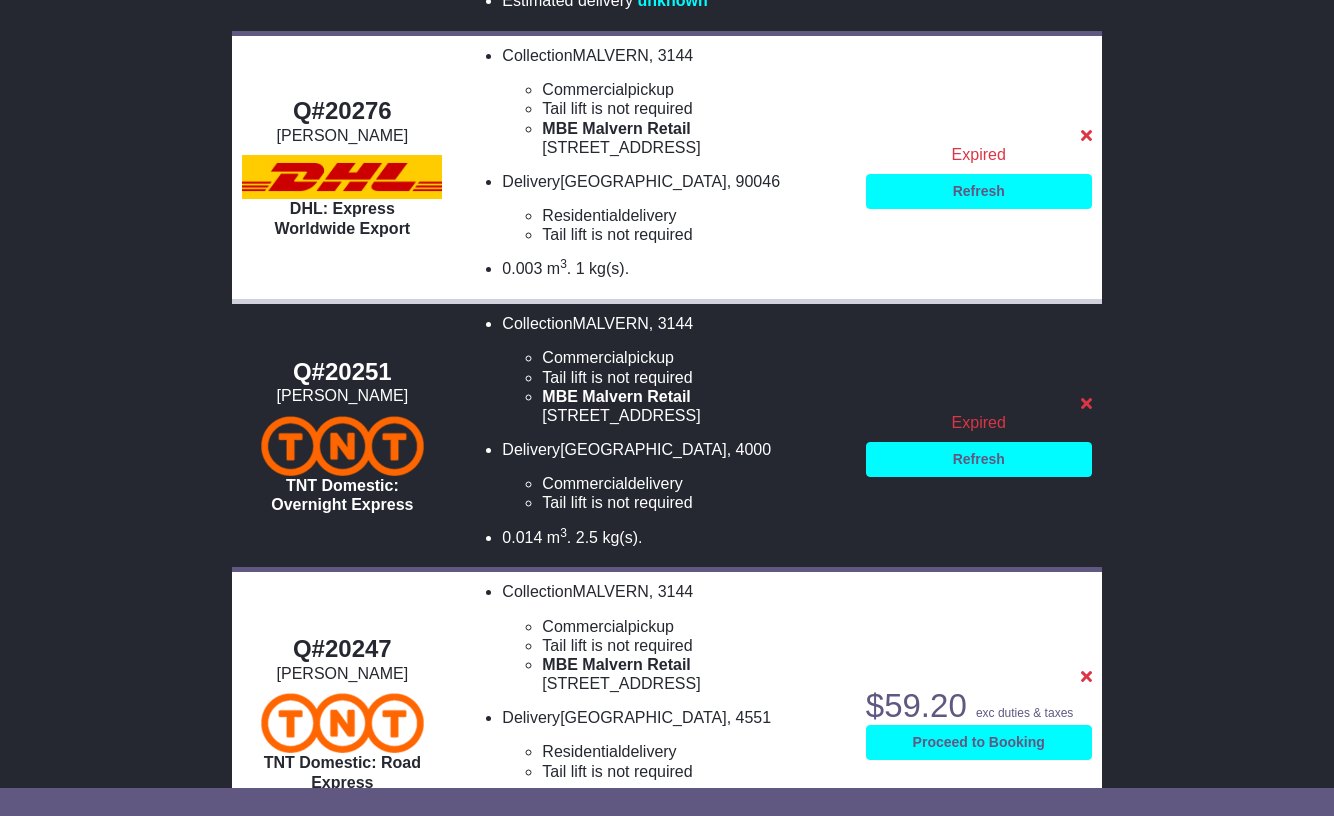 scroll, scrollTop: 600, scrollLeft: 0, axis: vertical 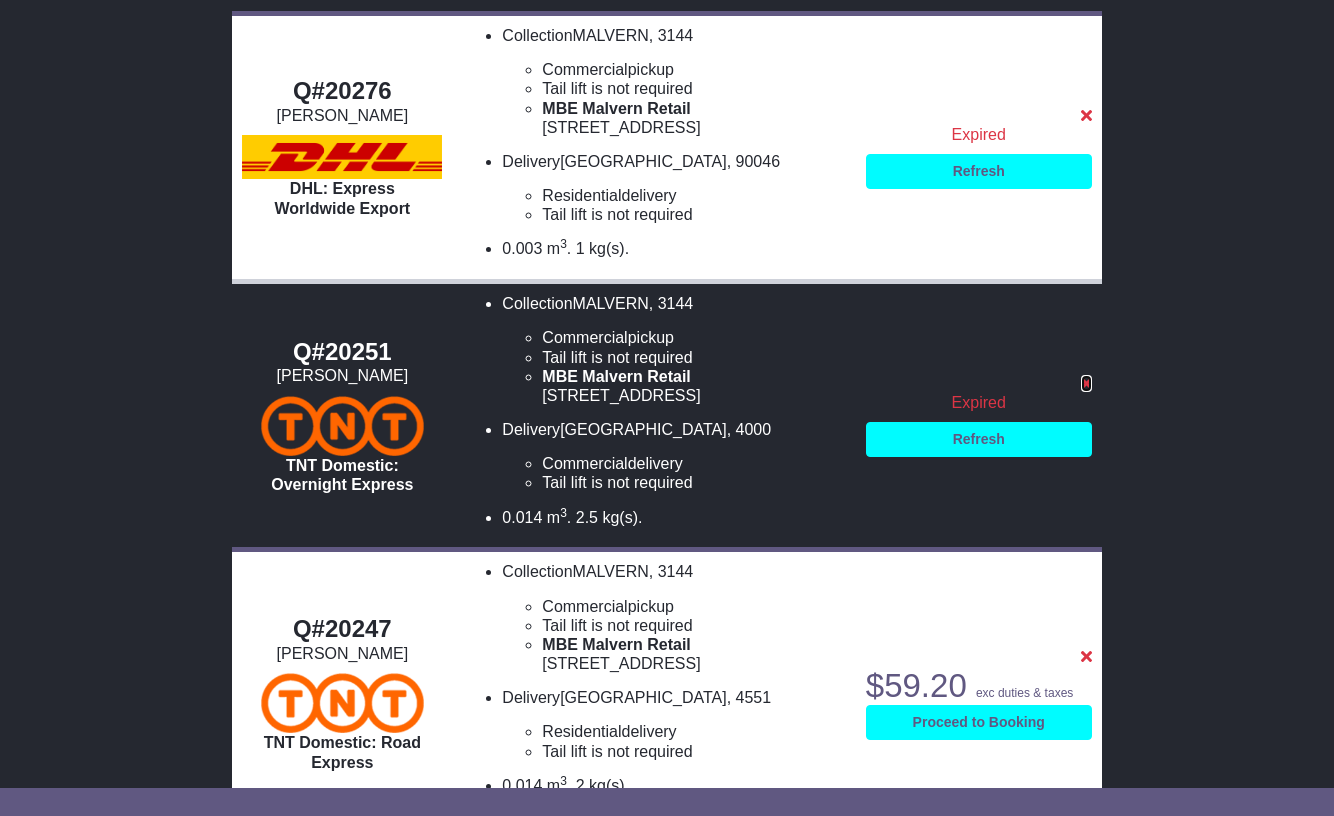 click at bounding box center (1086, 383) 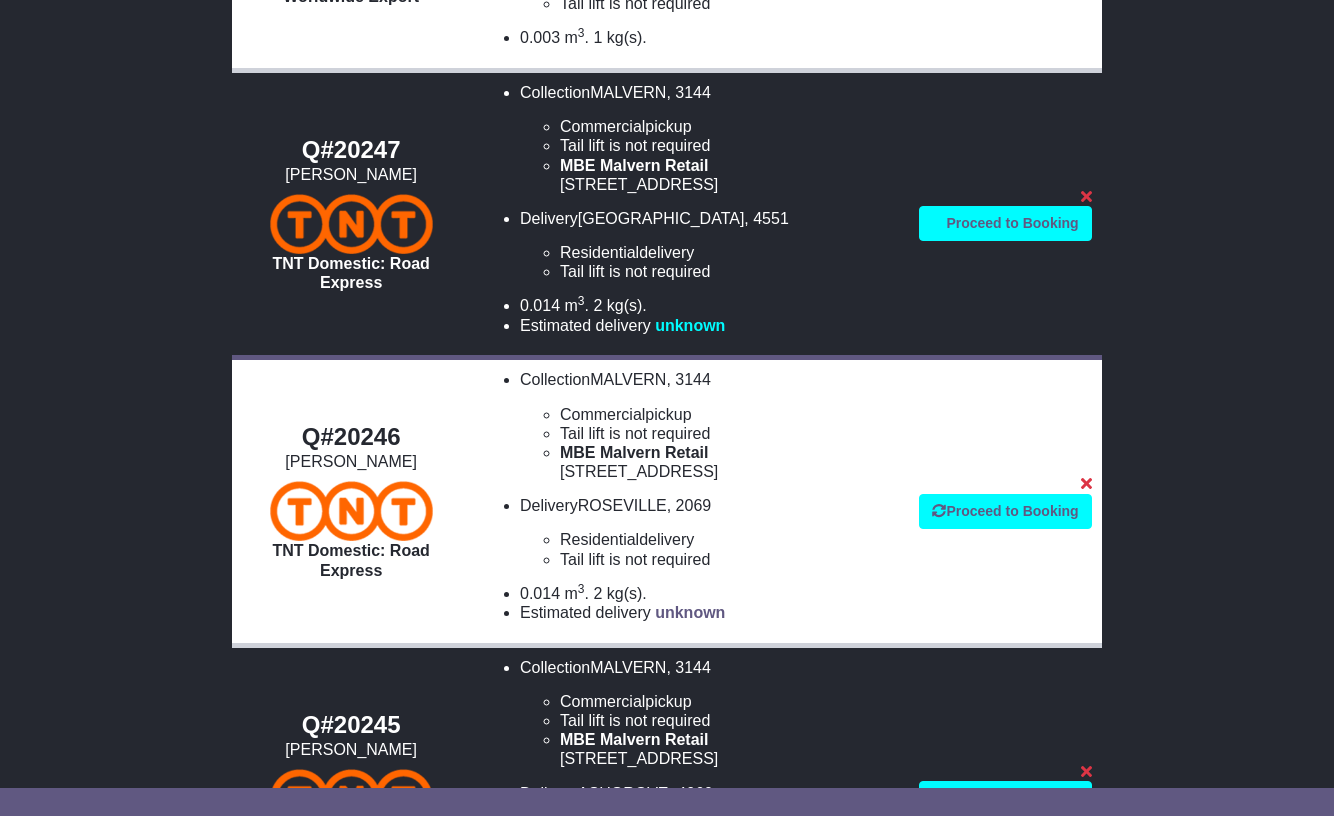 scroll, scrollTop: 800, scrollLeft: 0, axis: vertical 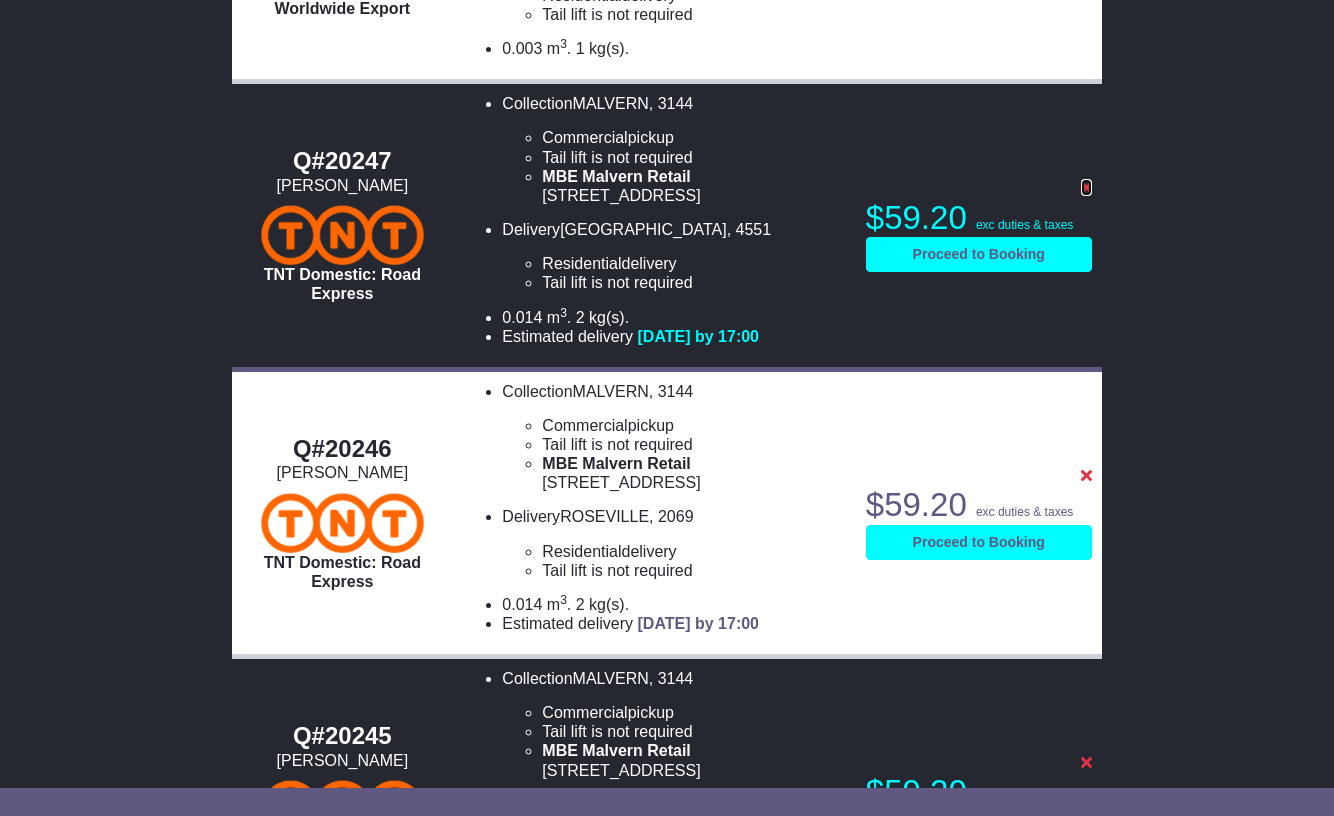 click at bounding box center [1086, 187] 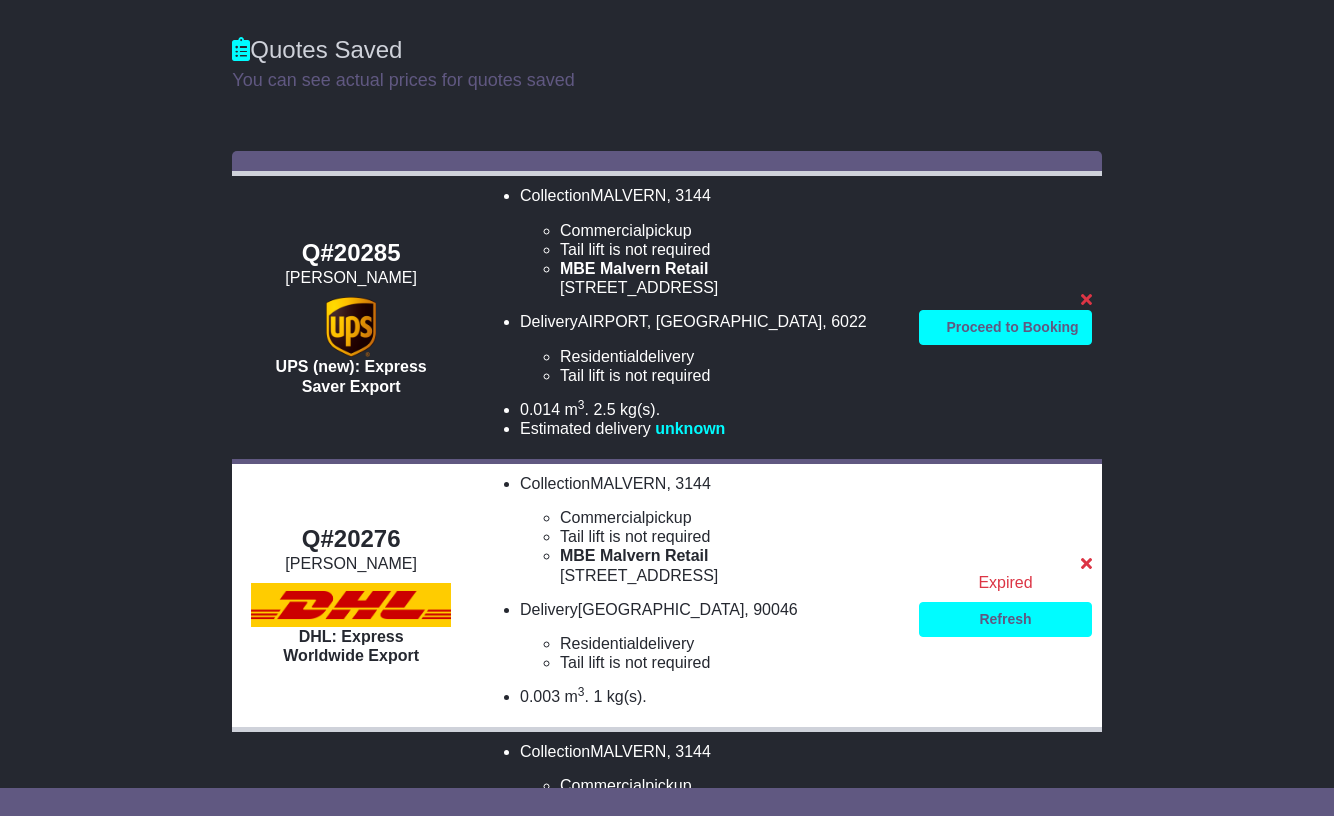 scroll, scrollTop: 400, scrollLeft: 0, axis: vertical 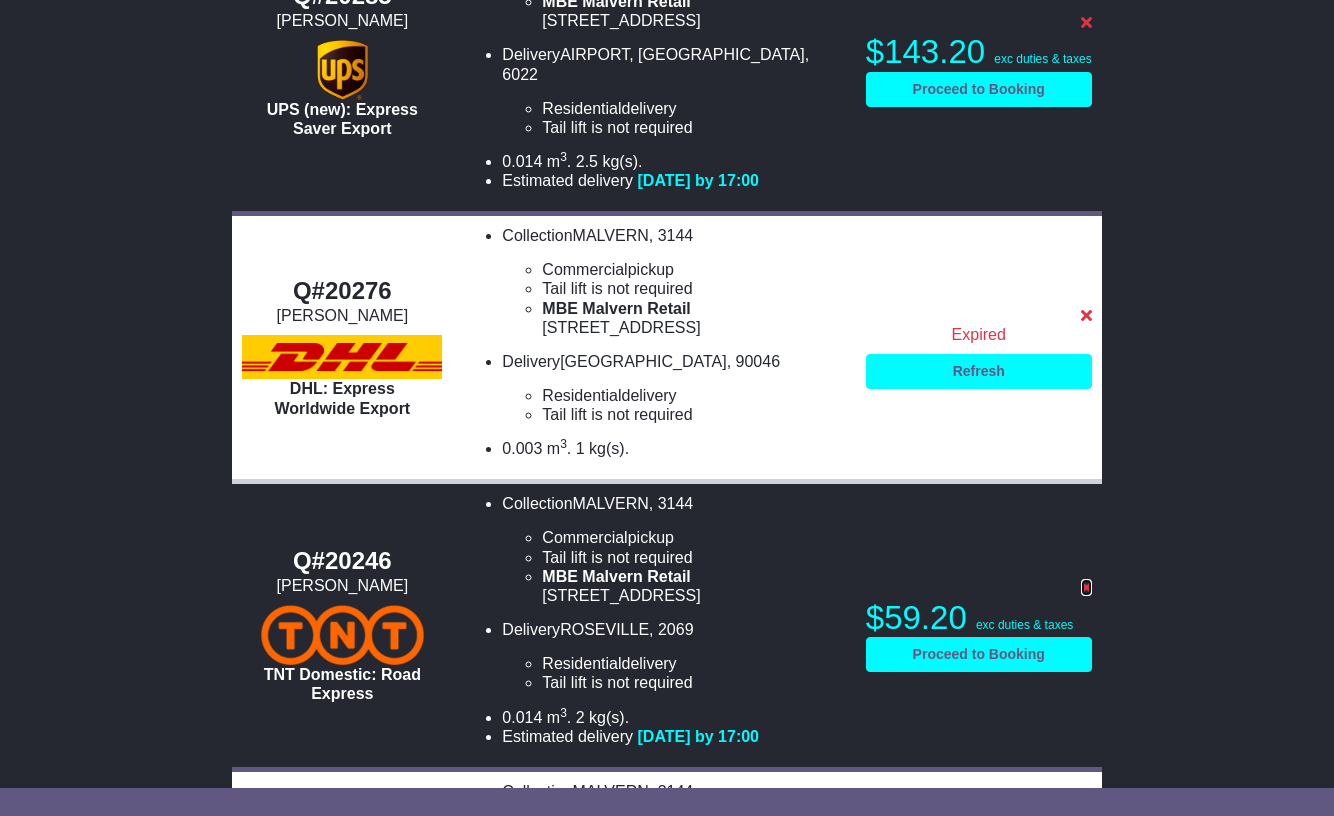 click at bounding box center (1086, 587) 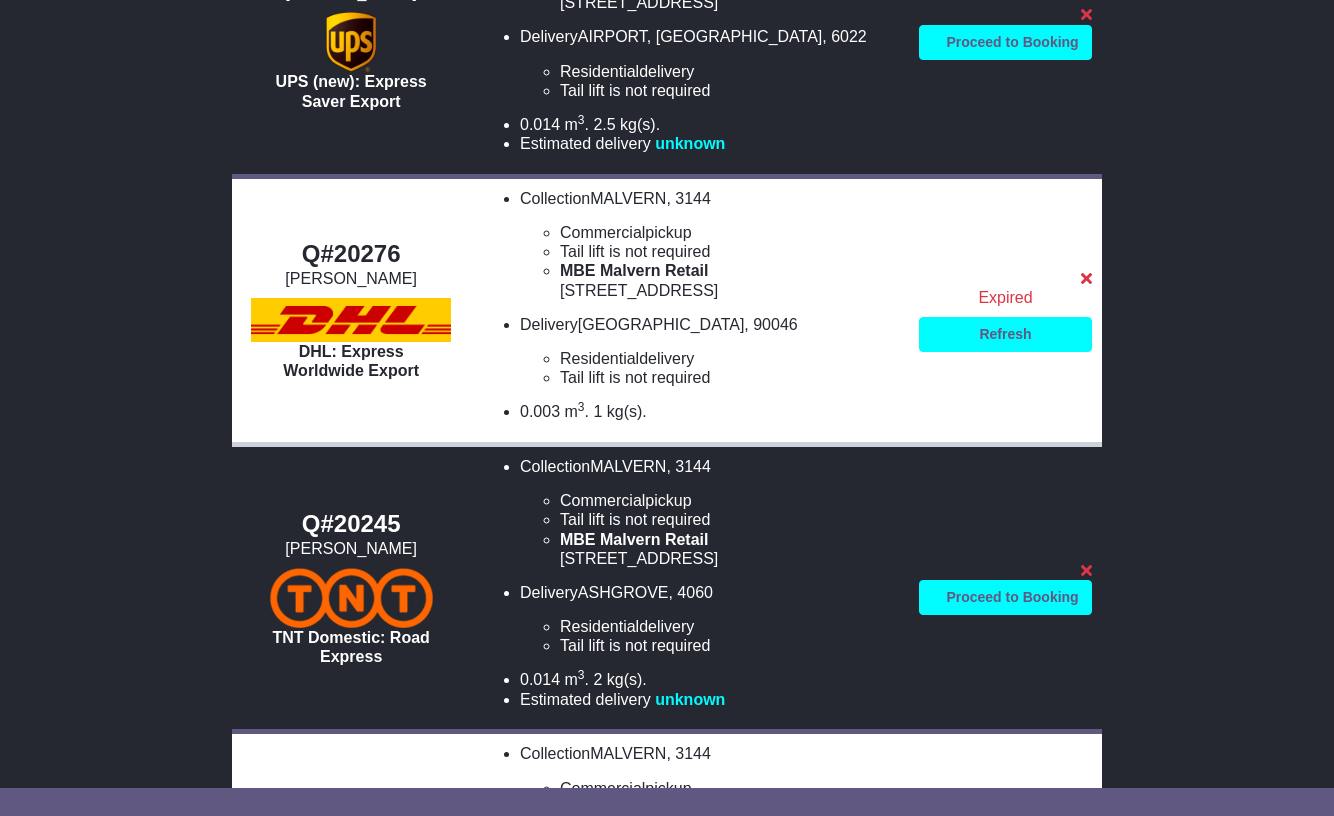 scroll, scrollTop: 500, scrollLeft: 0, axis: vertical 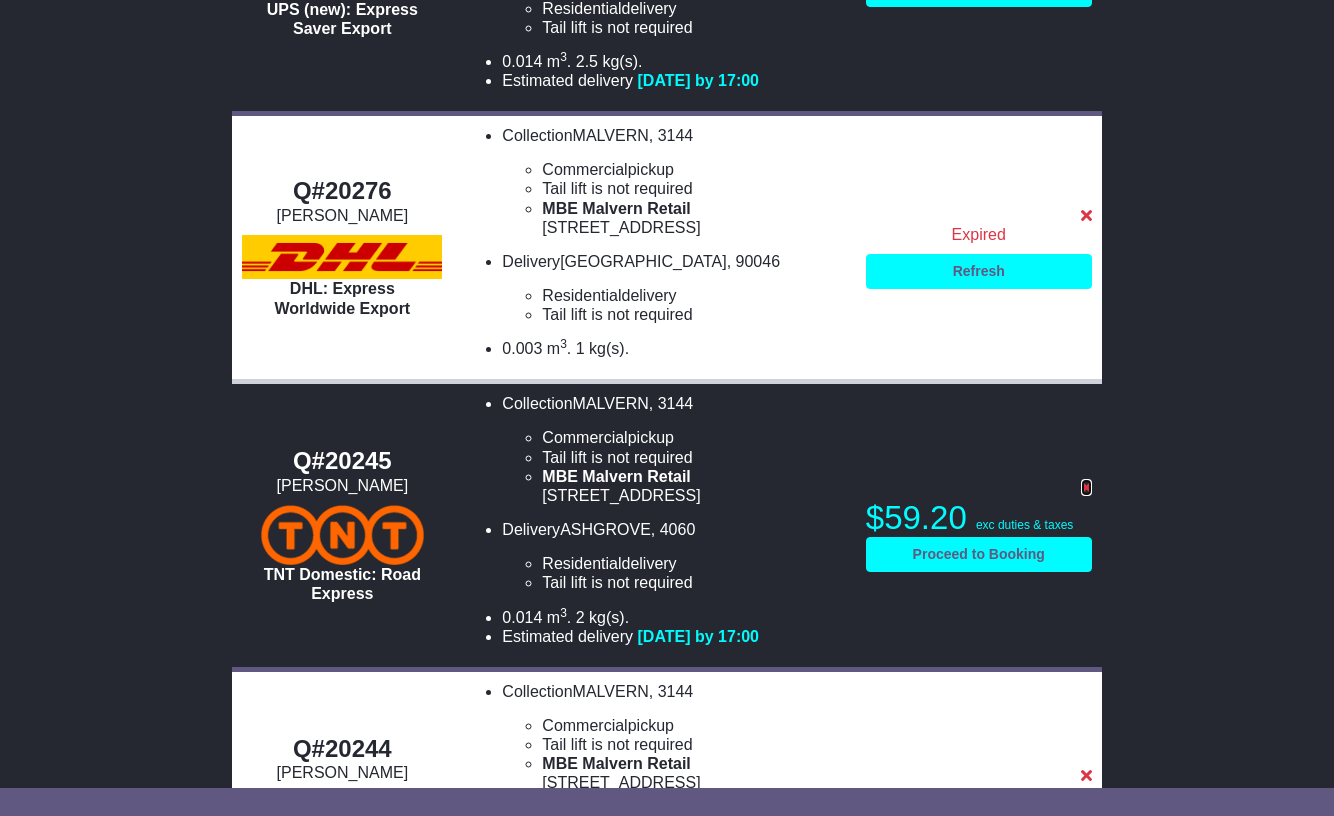 click at bounding box center (1086, 487) 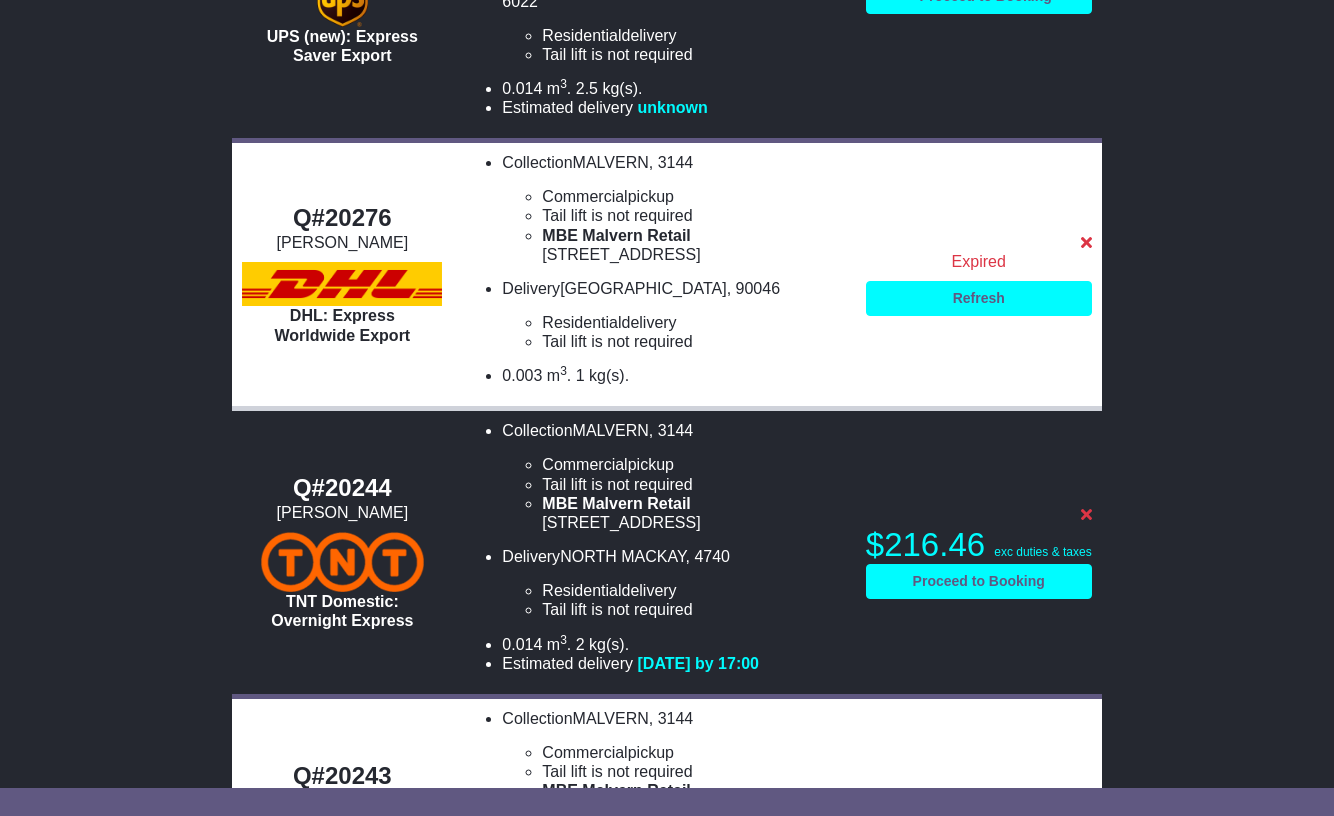 scroll, scrollTop: 500, scrollLeft: 0, axis: vertical 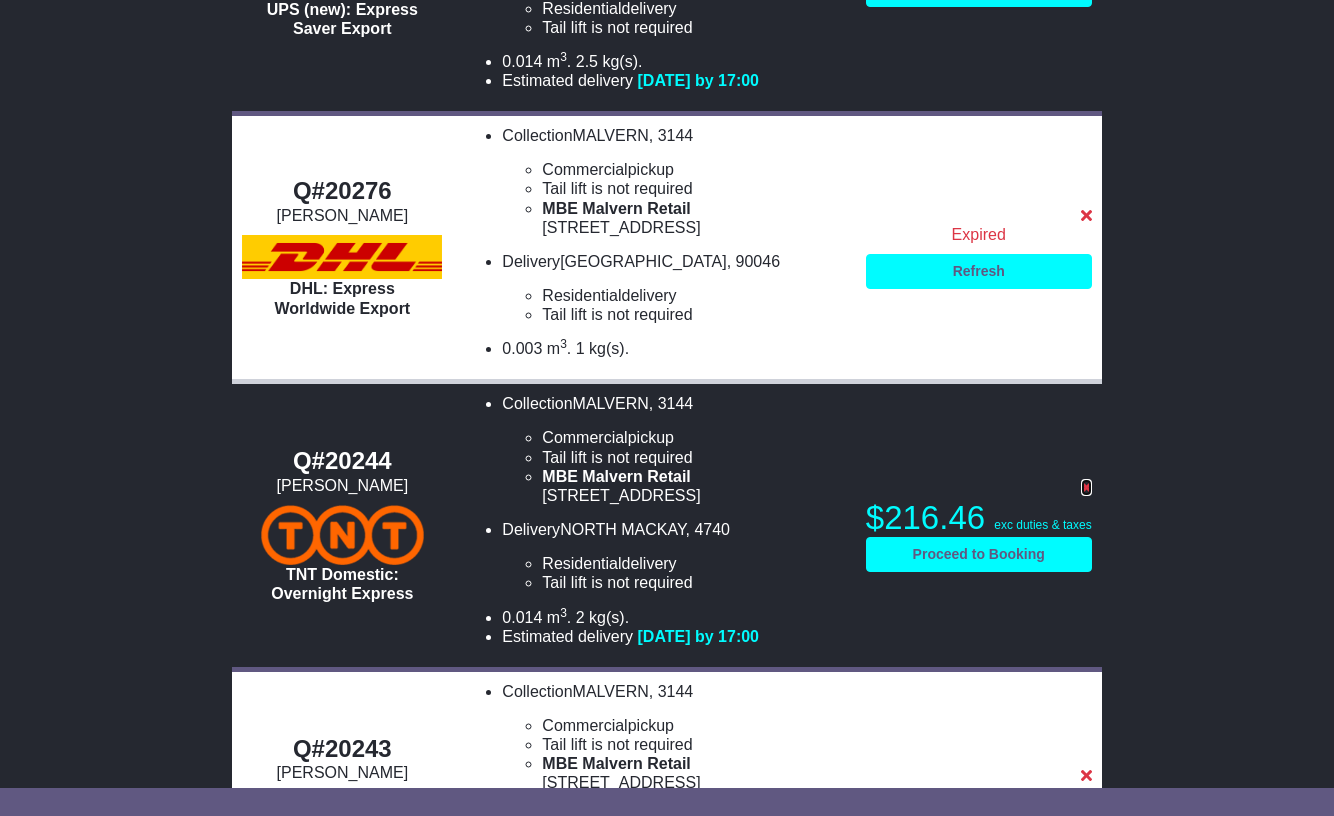 click at bounding box center (1086, 487) 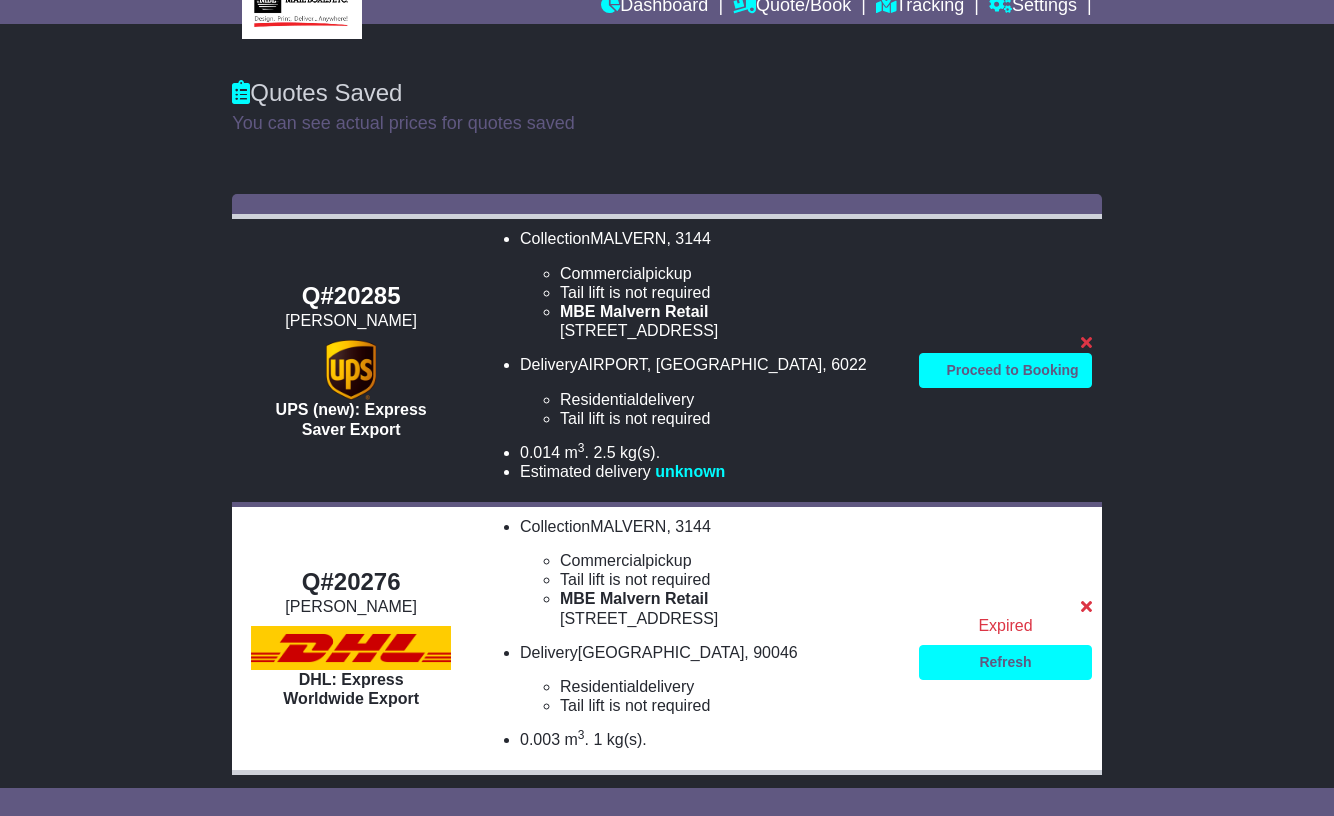 scroll, scrollTop: 300, scrollLeft: 0, axis: vertical 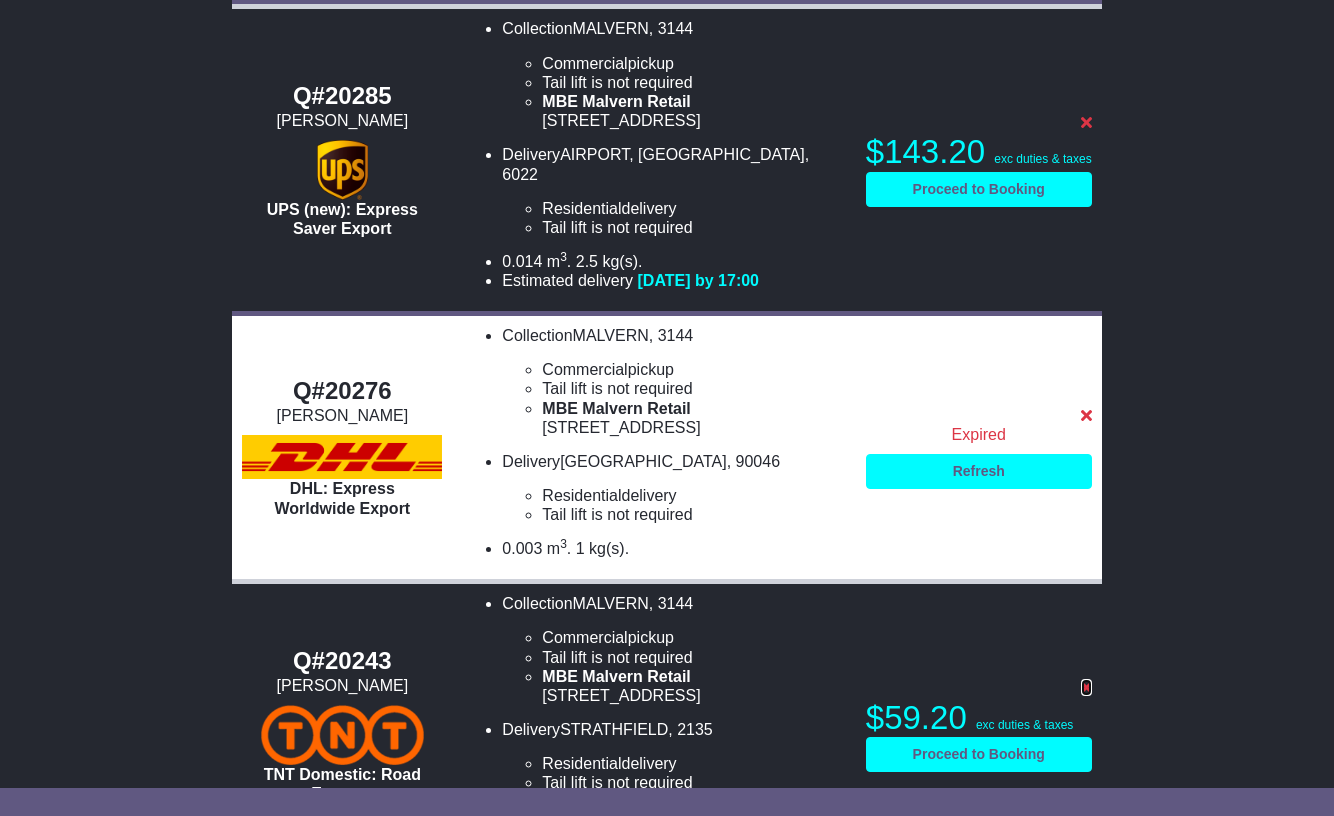 click at bounding box center (1086, 687) 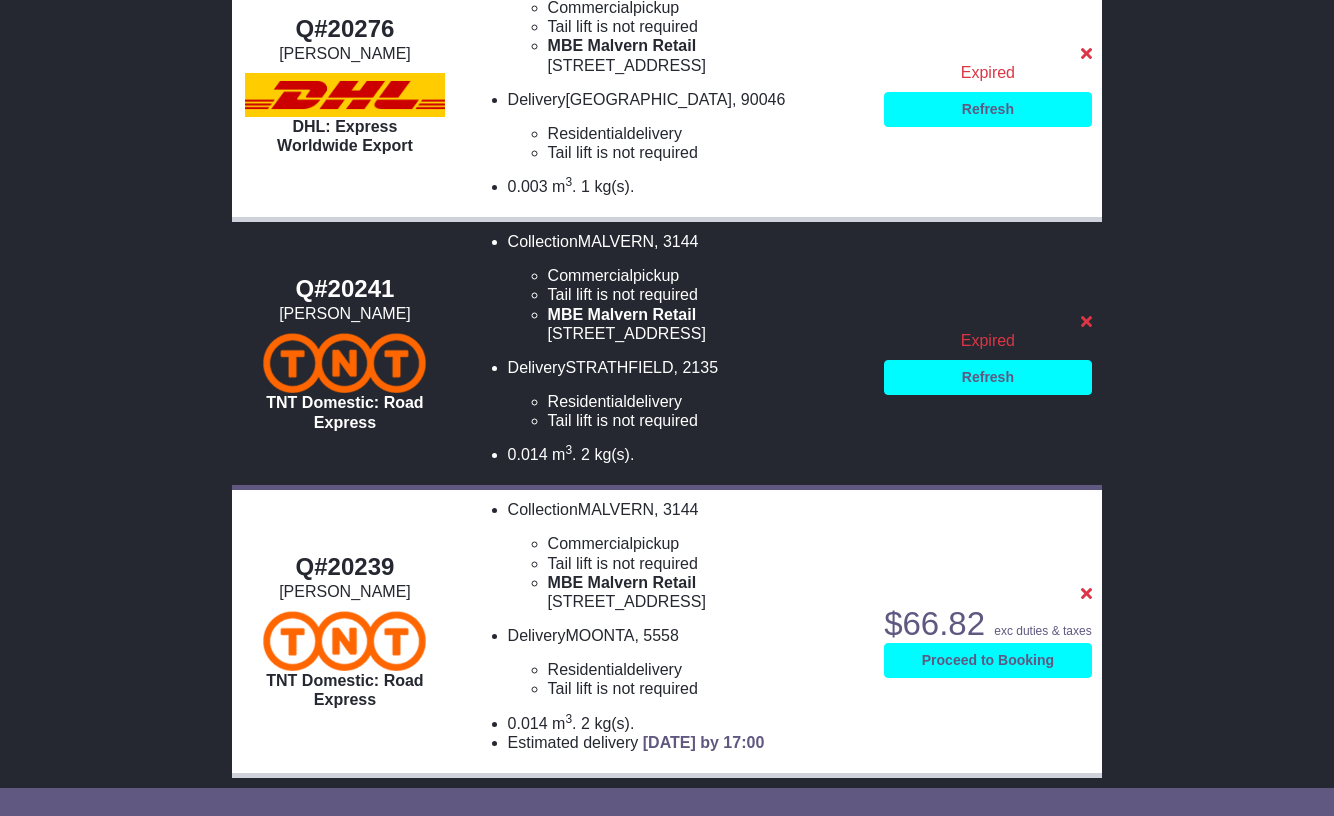 scroll, scrollTop: 900, scrollLeft: 0, axis: vertical 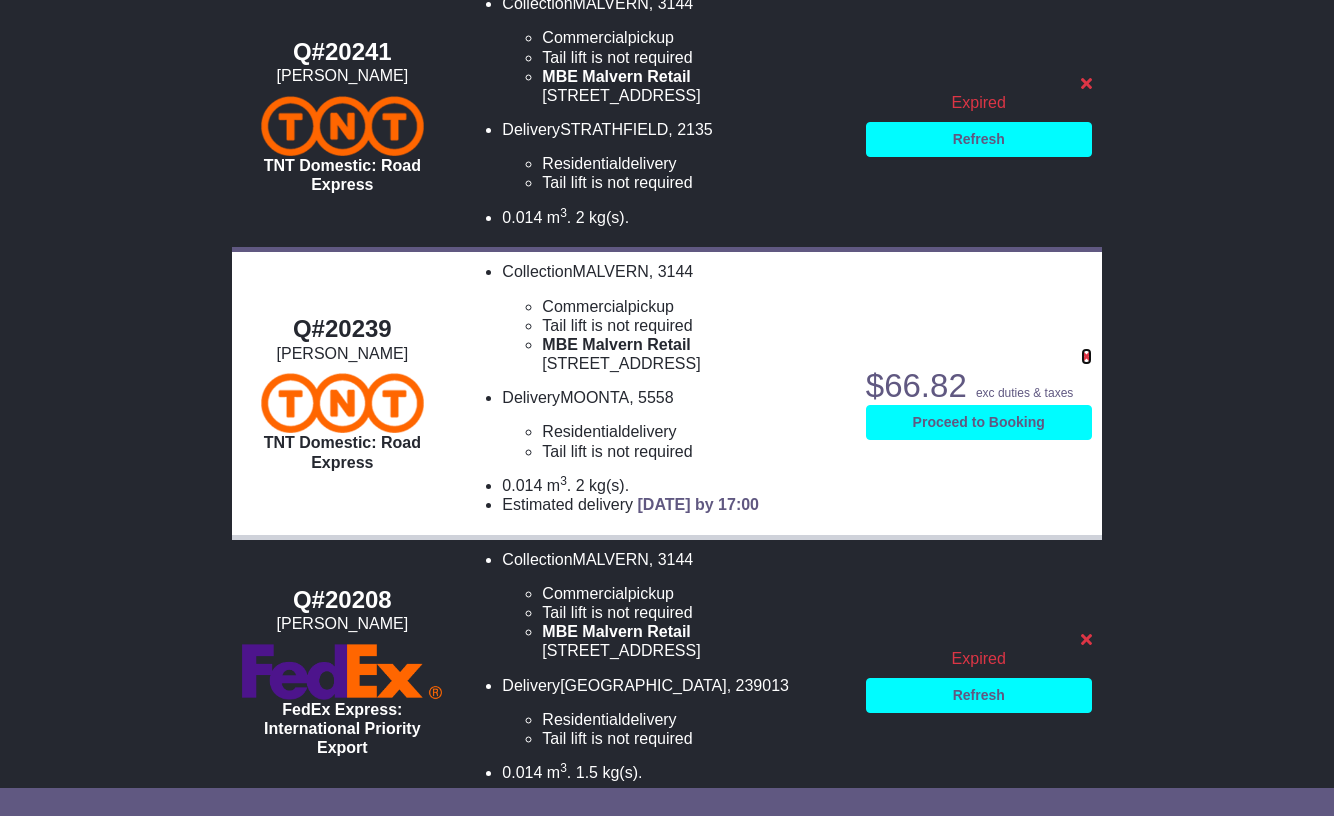 click at bounding box center (1086, 356) 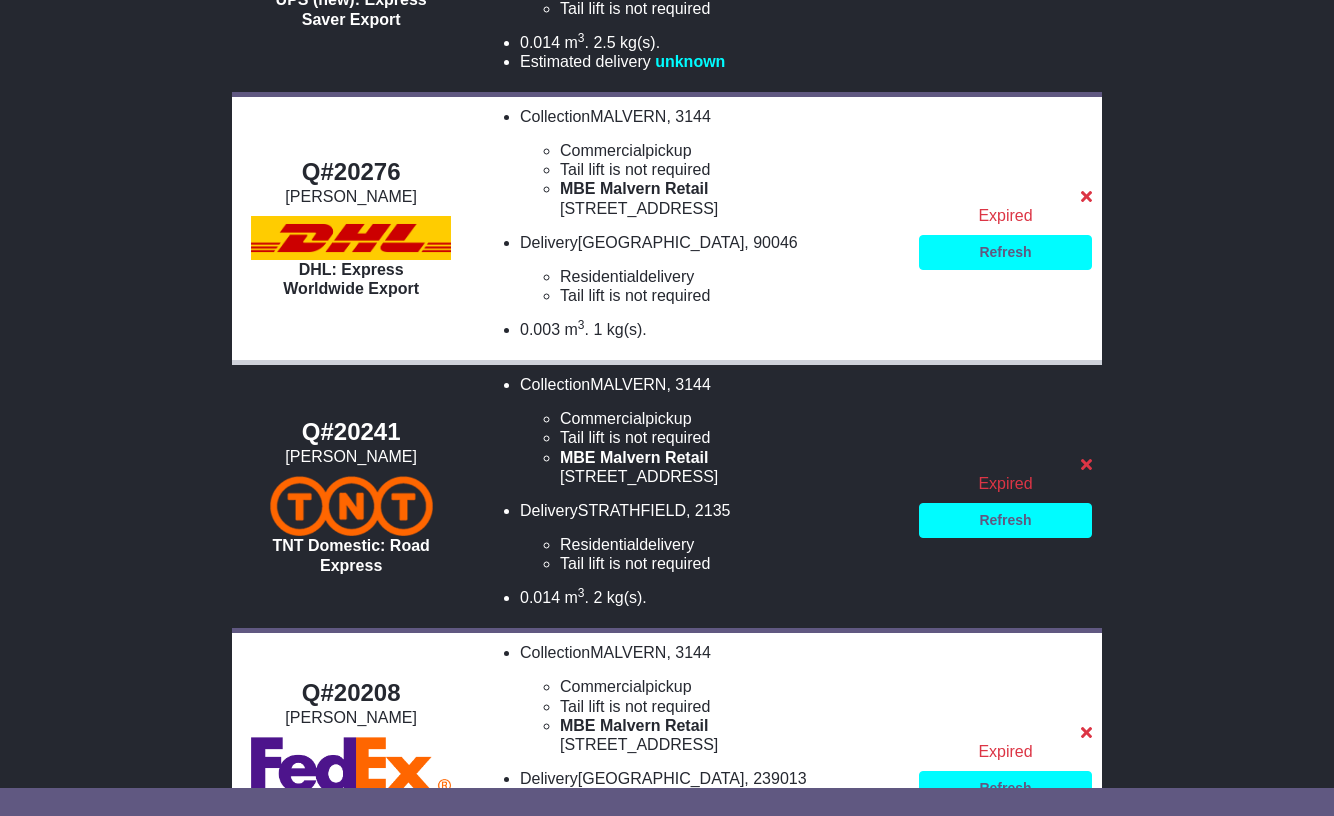 scroll, scrollTop: 900, scrollLeft: 0, axis: vertical 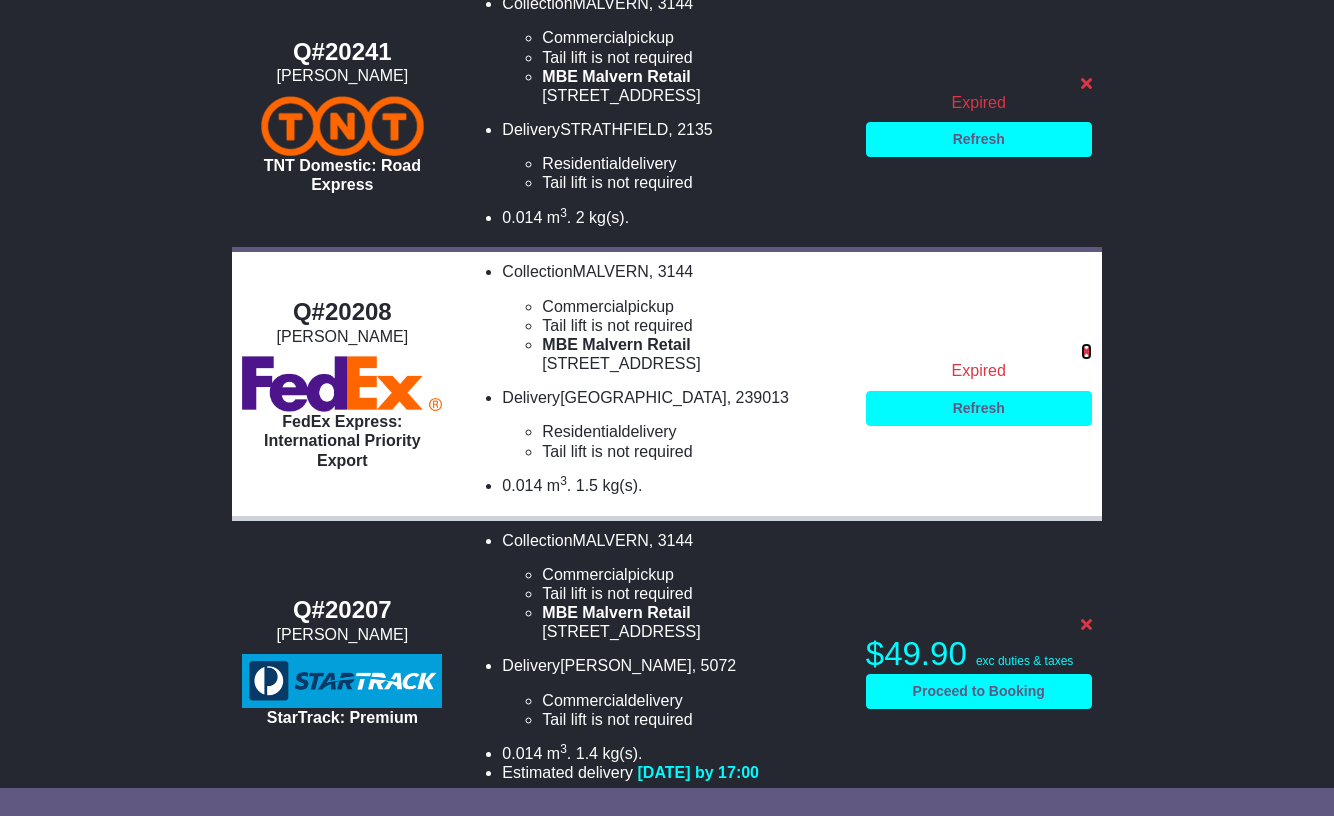 click at bounding box center [1086, 351] 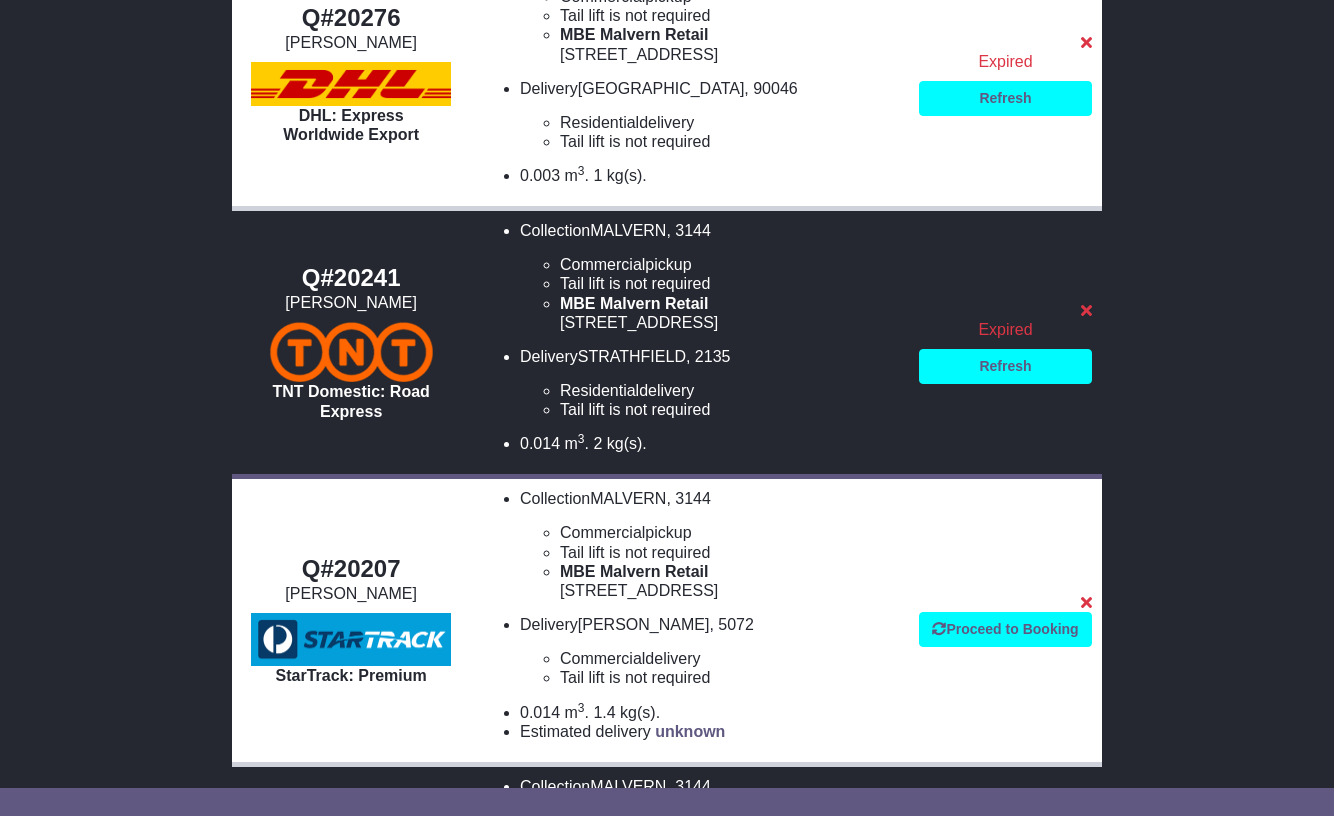 scroll, scrollTop: 800, scrollLeft: 0, axis: vertical 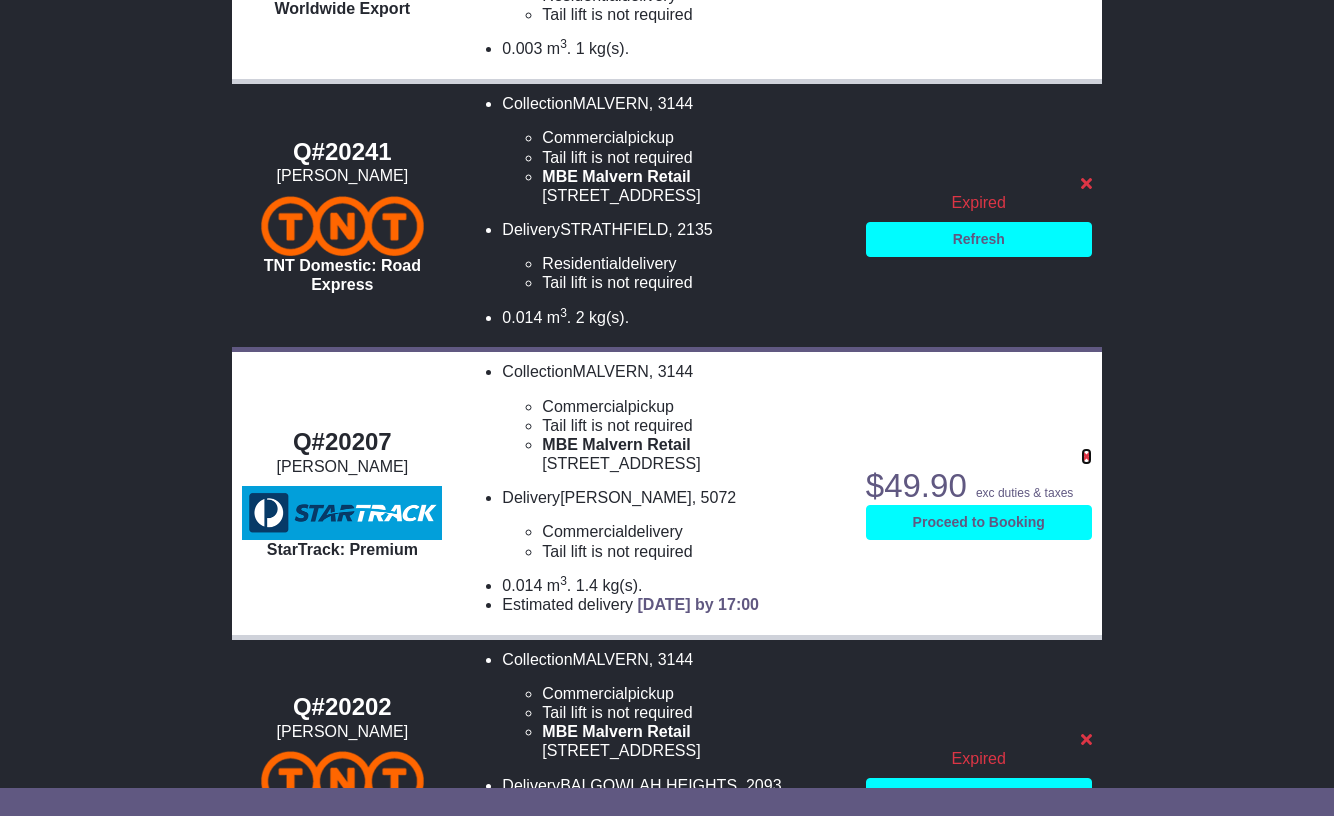 click at bounding box center [1086, 456] 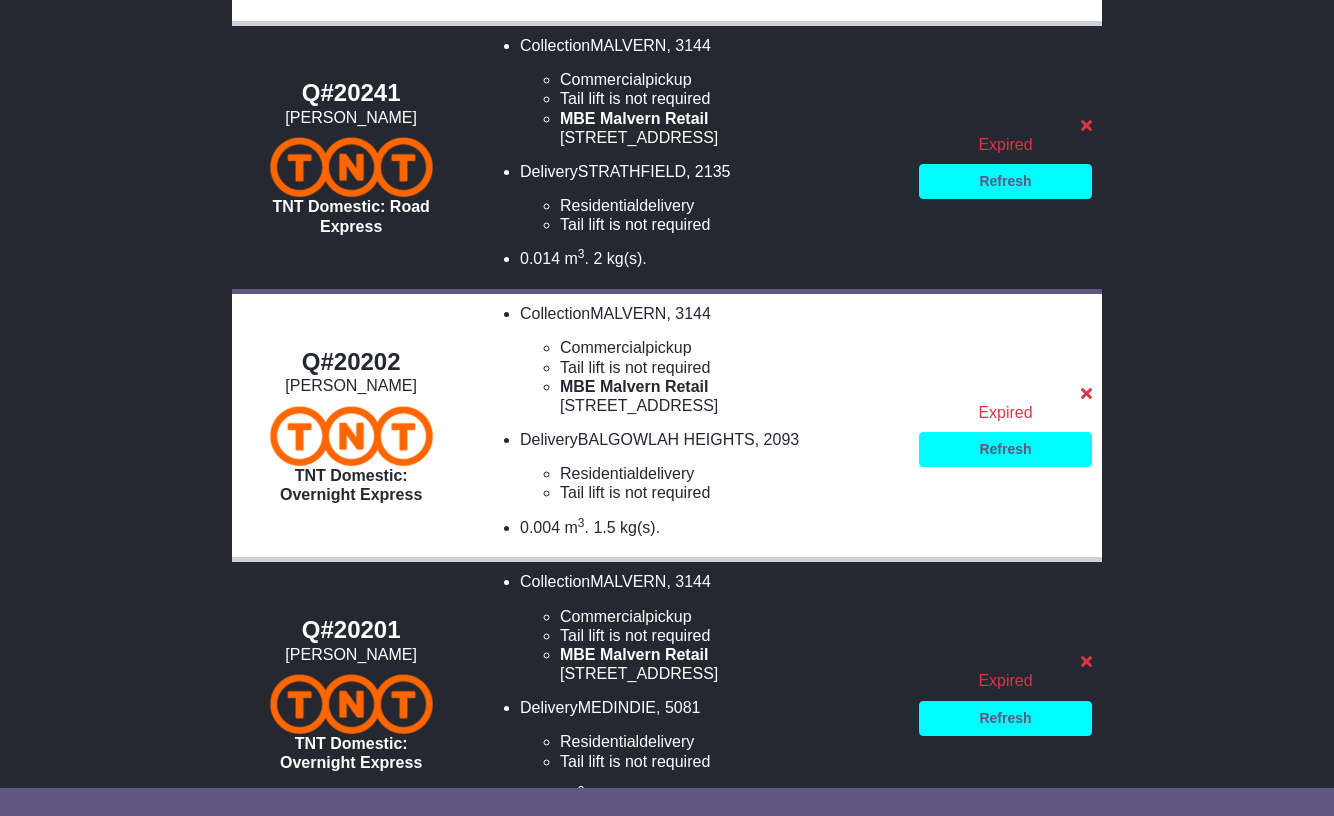 scroll, scrollTop: 900, scrollLeft: 0, axis: vertical 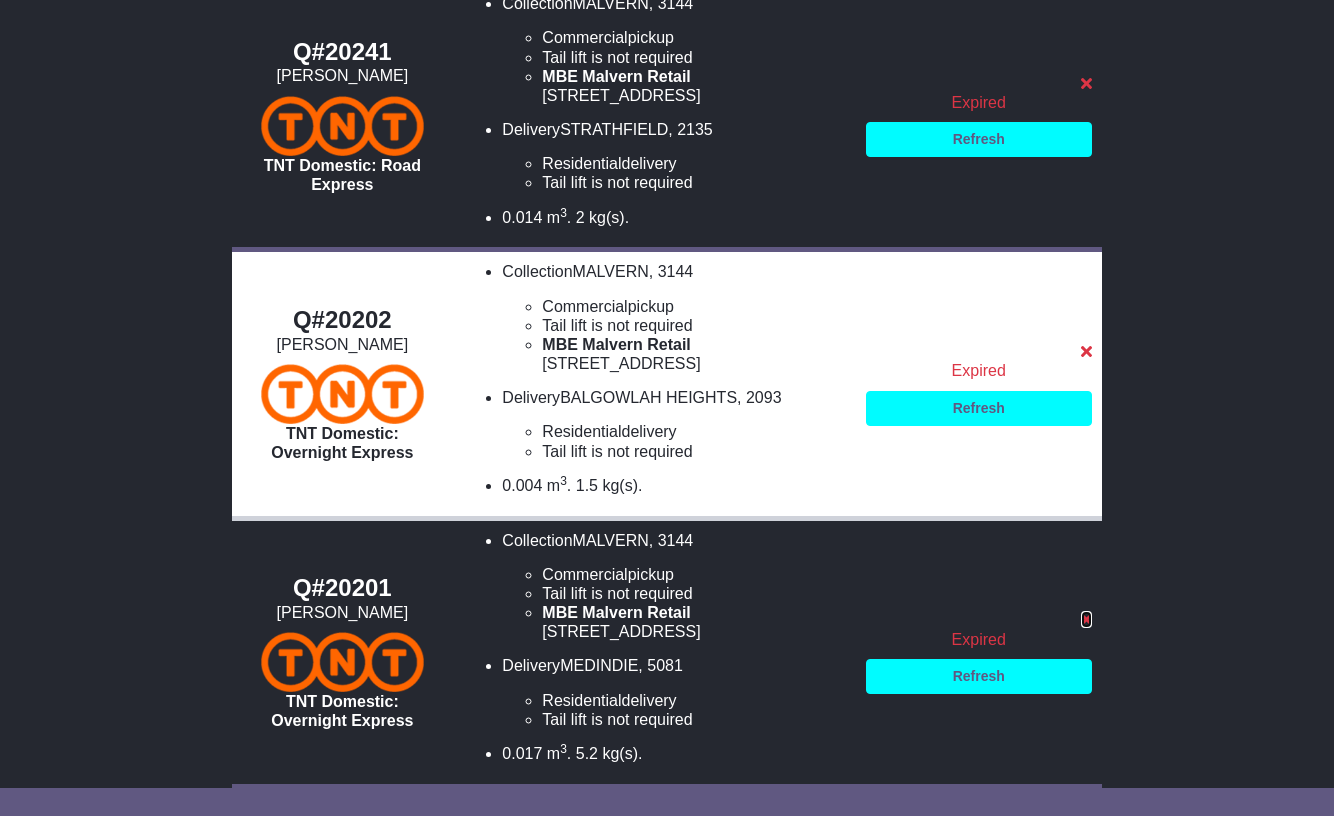 click at bounding box center (1086, 619) 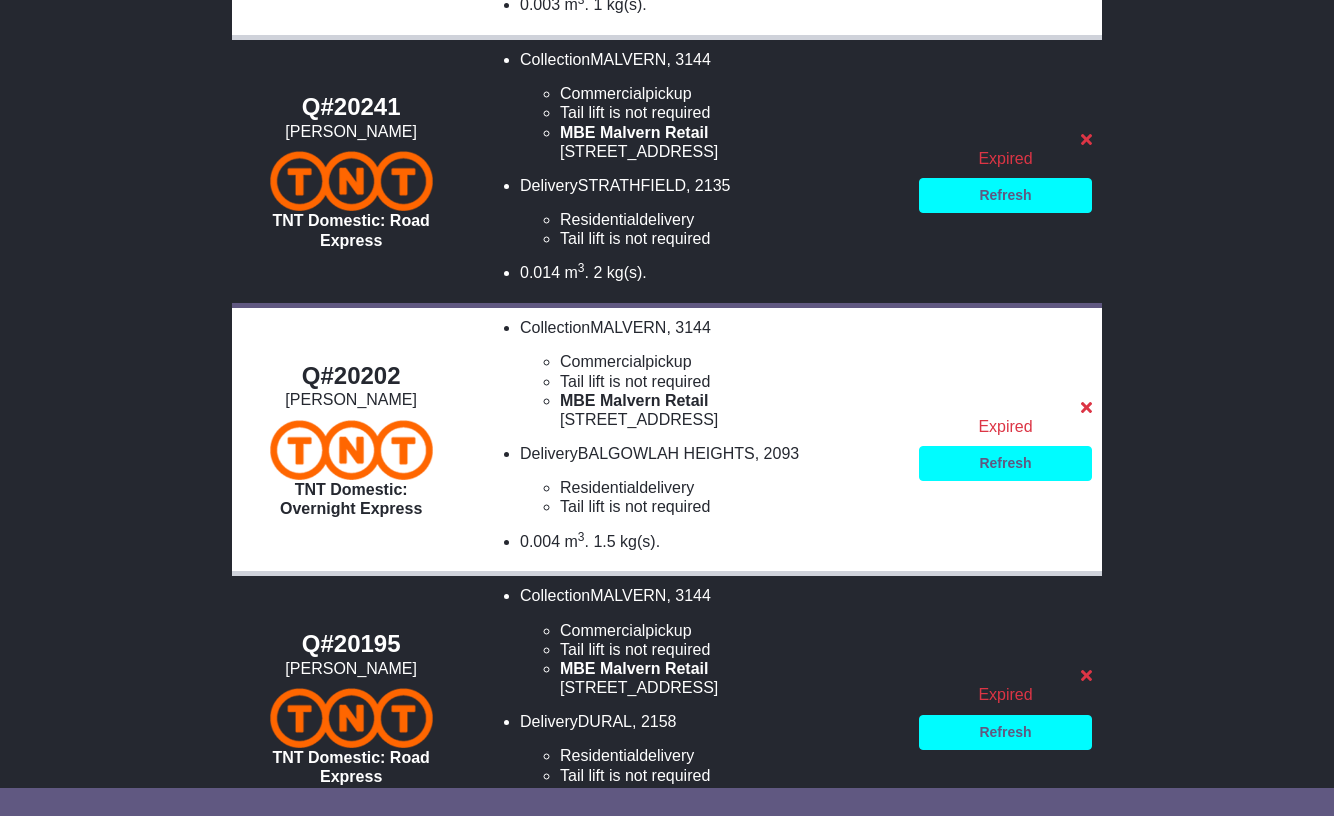 scroll, scrollTop: 900, scrollLeft: 0, axis: vertical 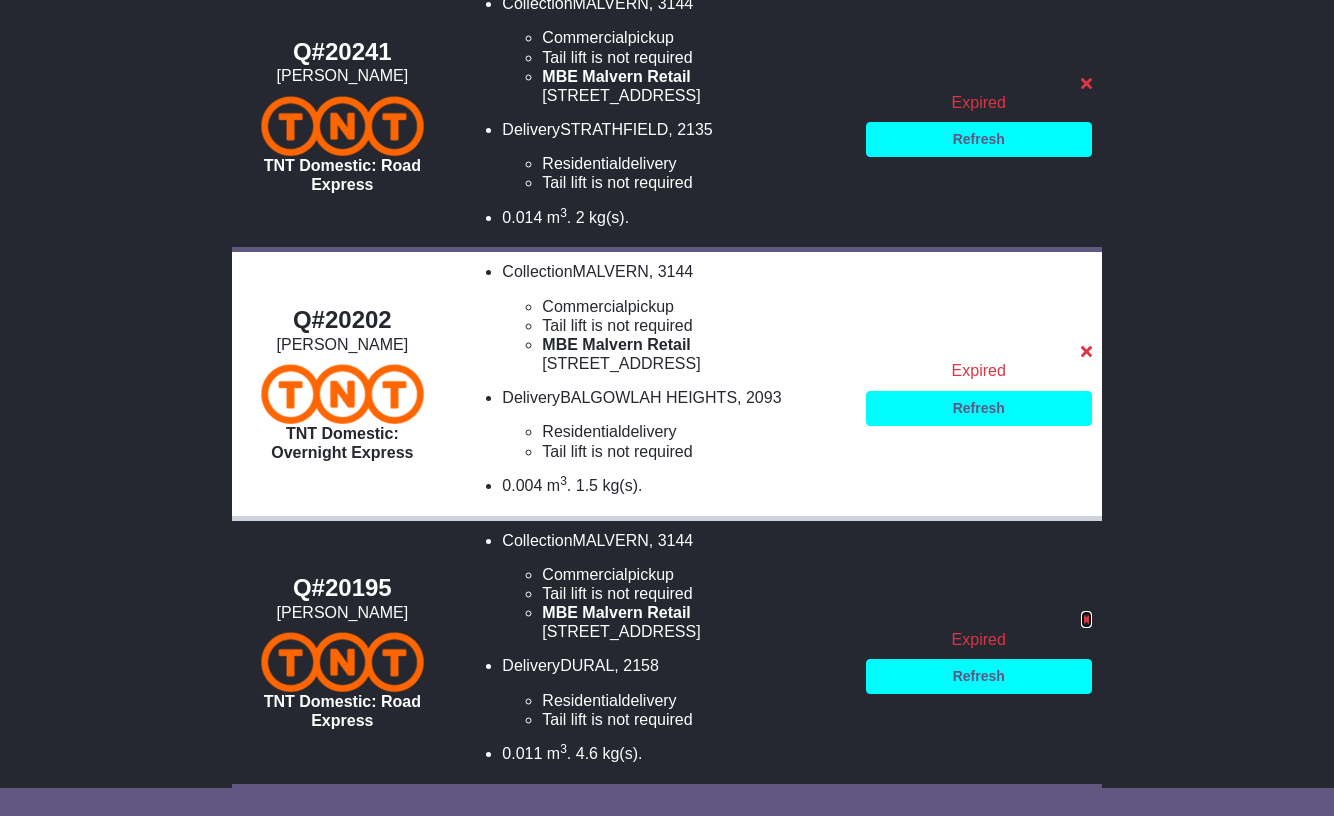 click at bounding box center (1086, 619) 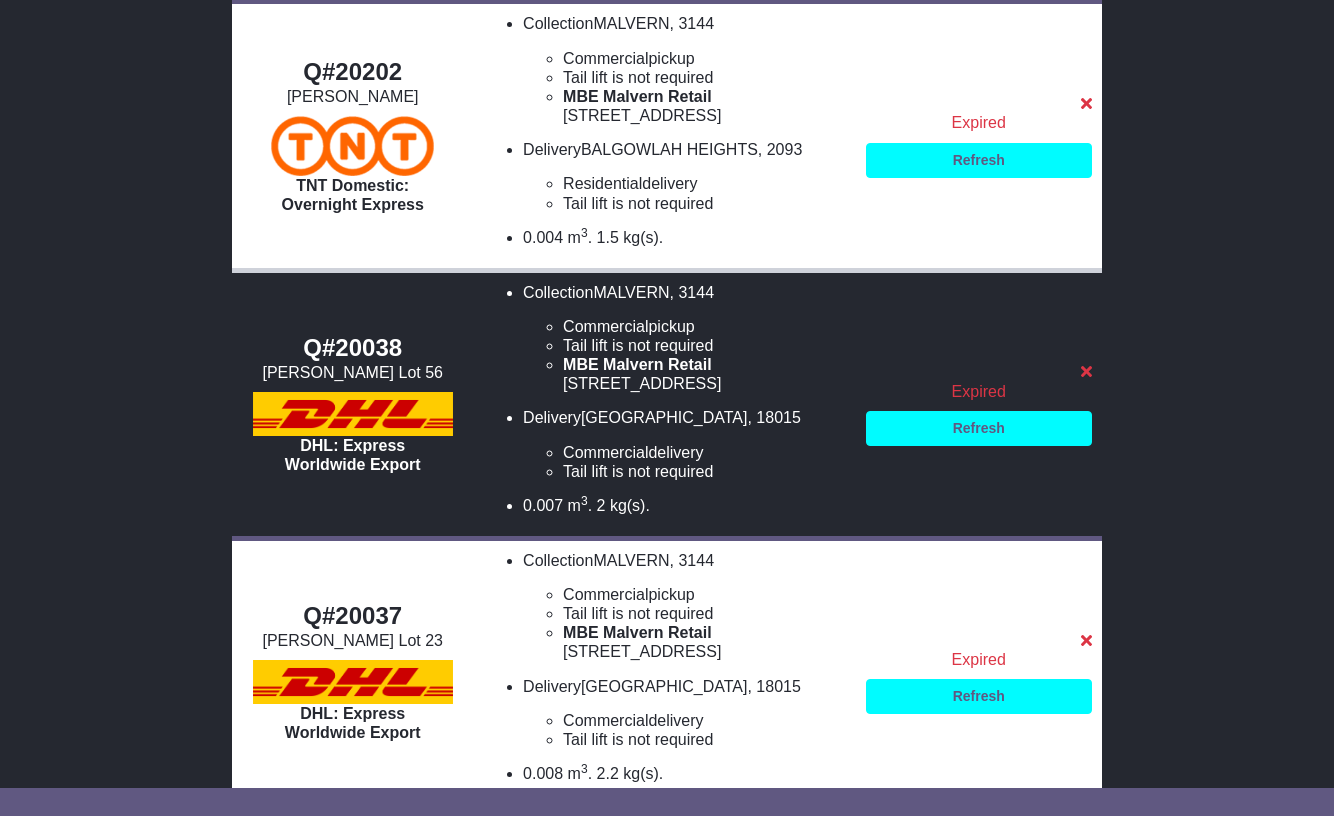 scroll, scrollTop: 1300, scrollLeft: 0, axis: vertical 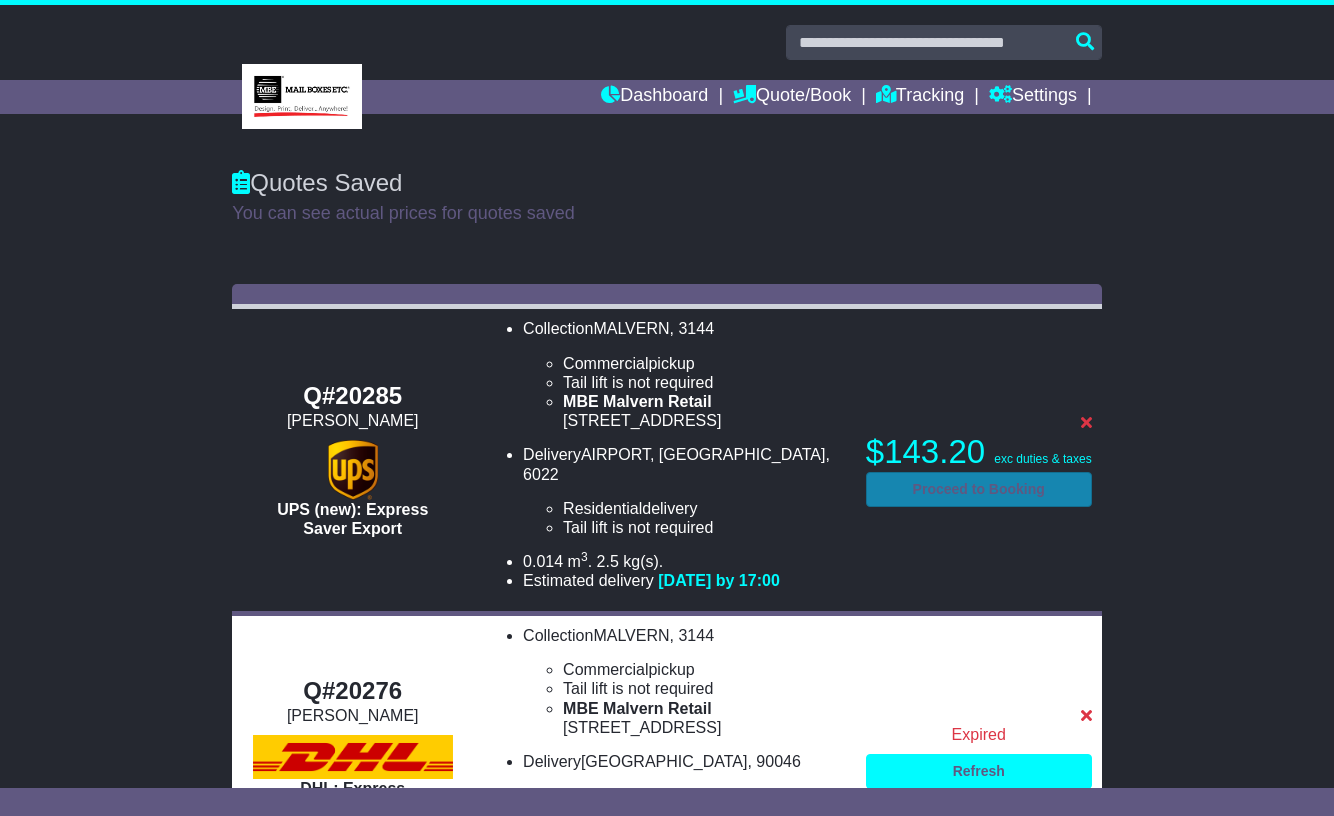 click on "Proceed to Booking" at bounding box center [979, 489] 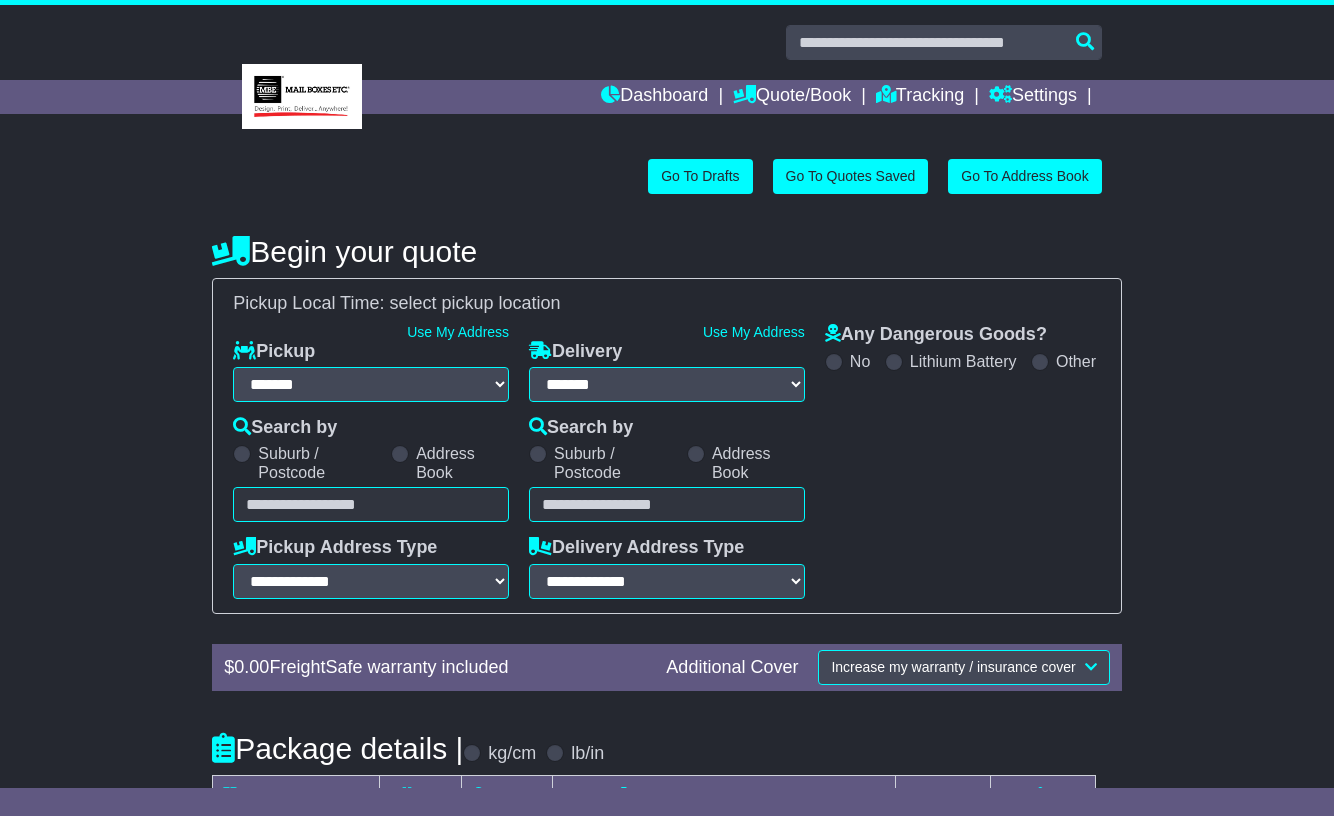 select on "**" 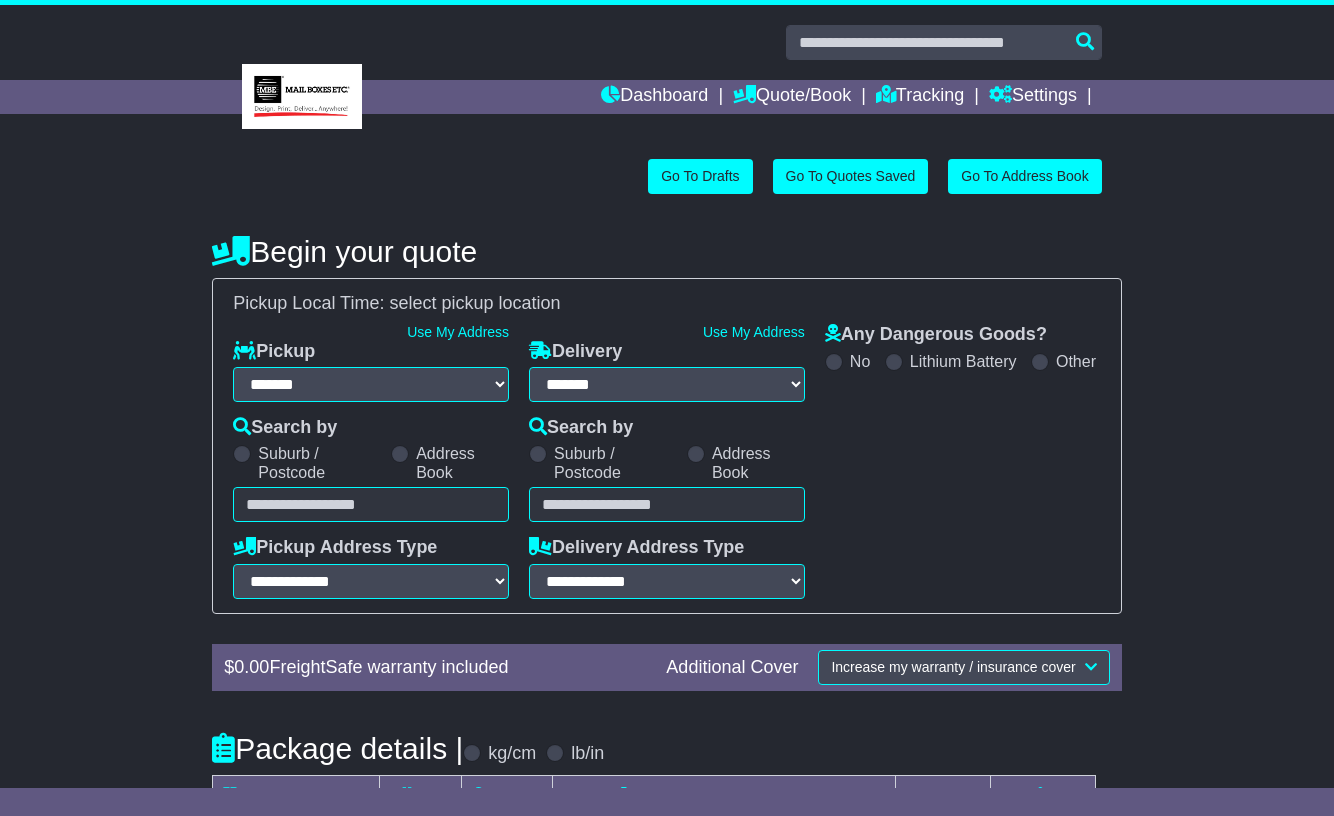scroll, scrollTop: 0, scrollLeft: 0, axis: both 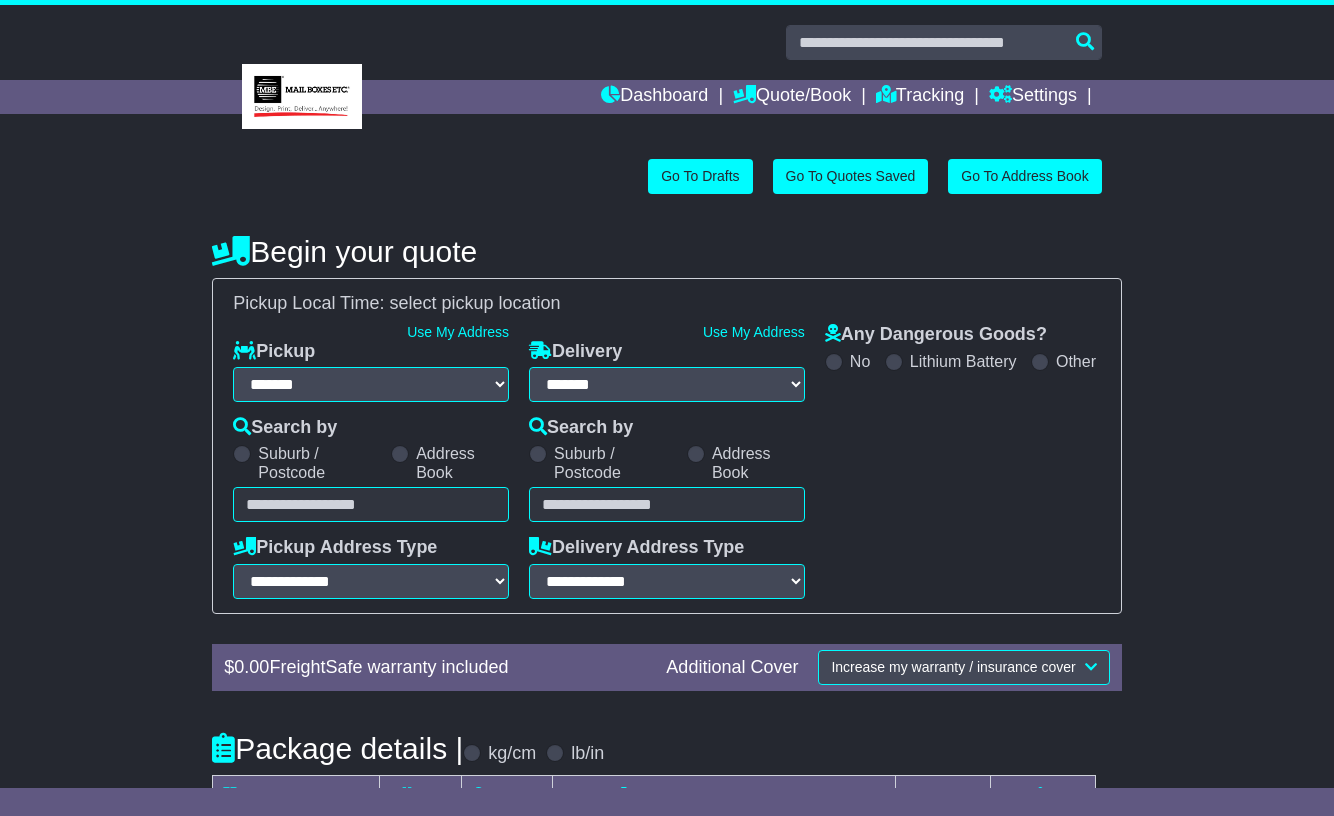 select on "**********" 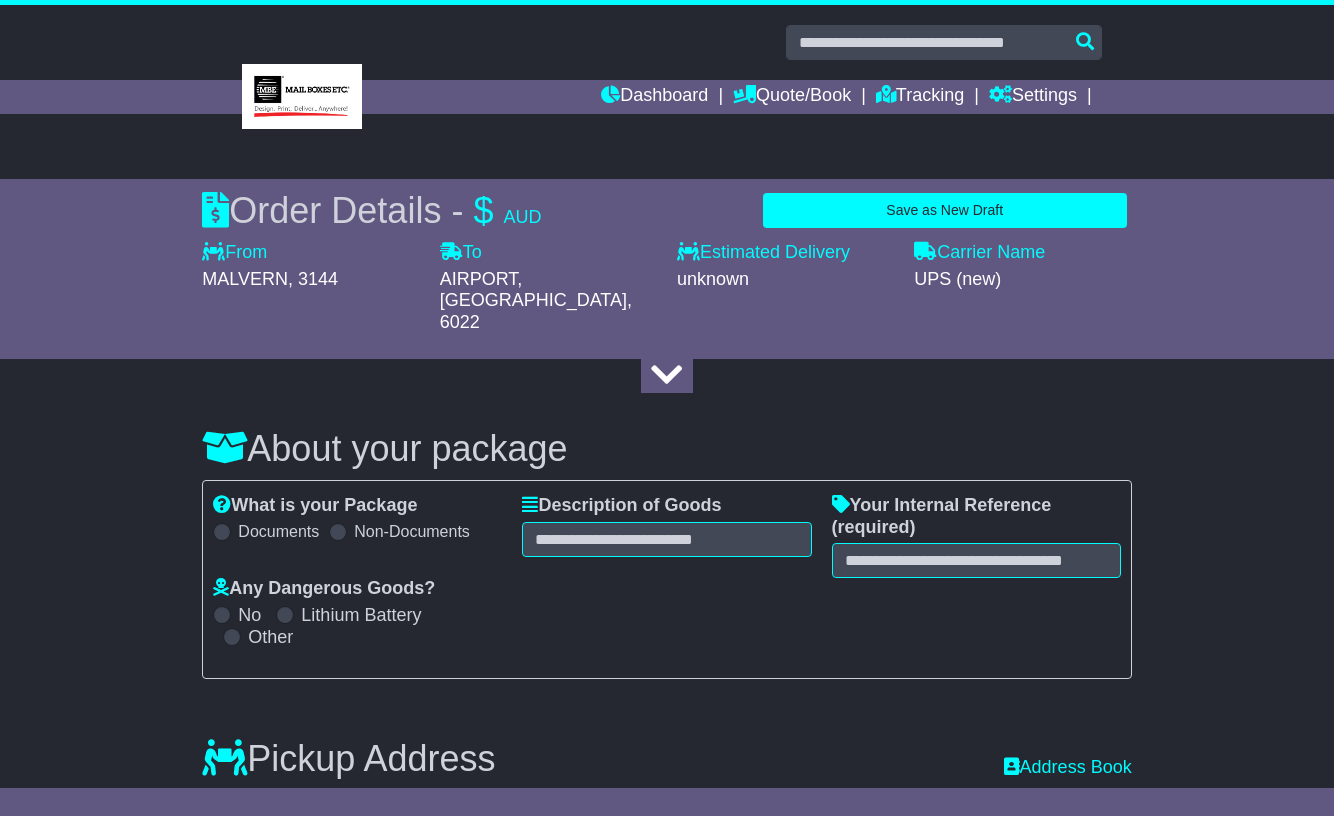 scroll, scrollTop: 0, scrollLeft: 0, axis: both 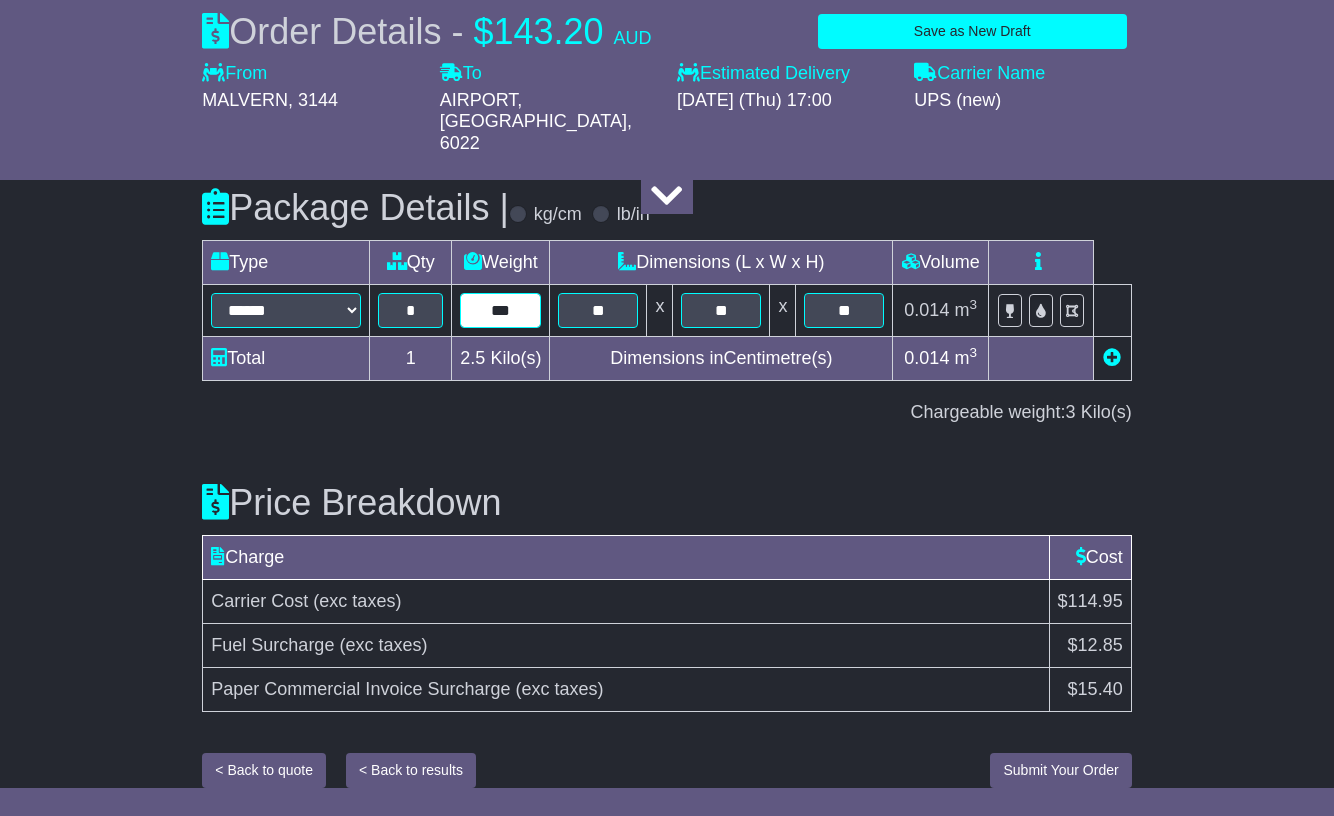 click on "***" at bounding box center (500, 310) 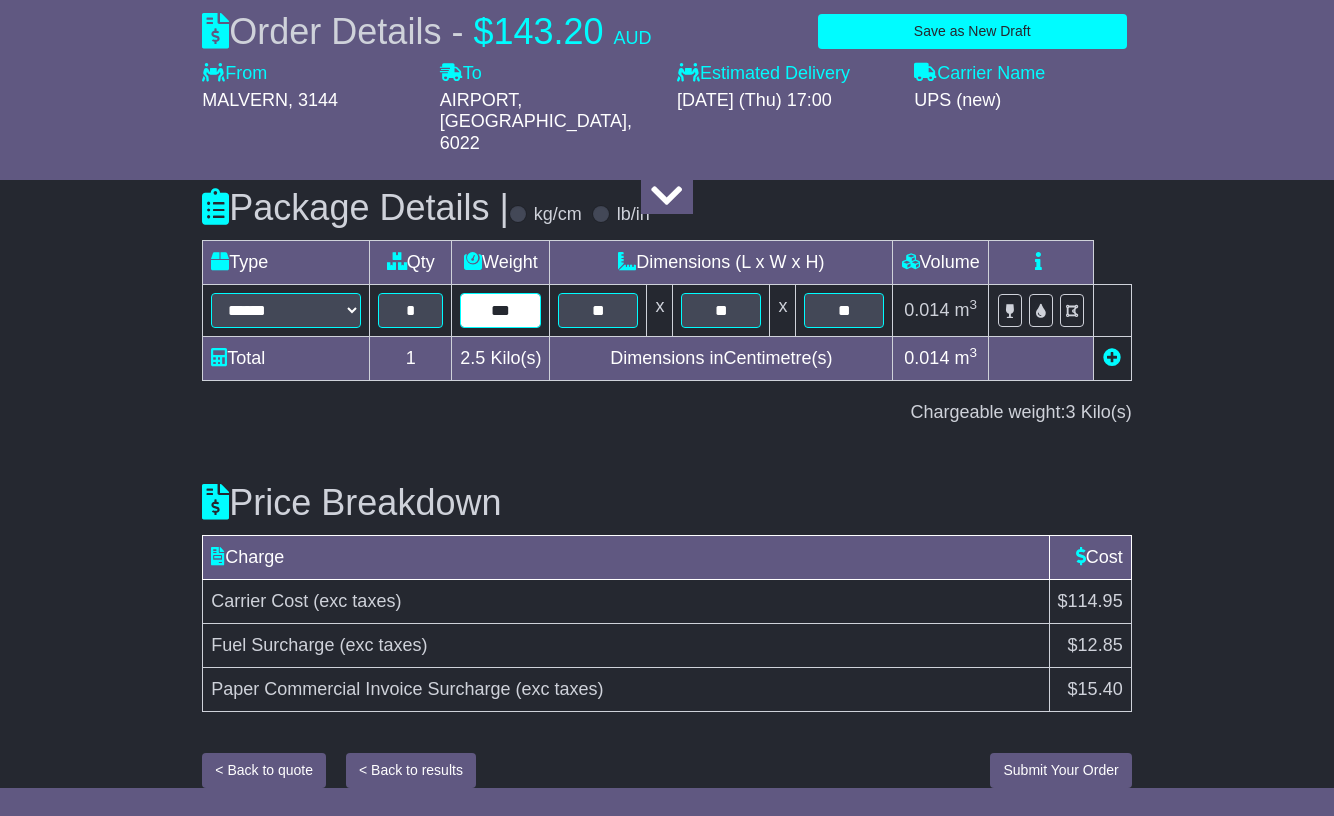 type on "***" 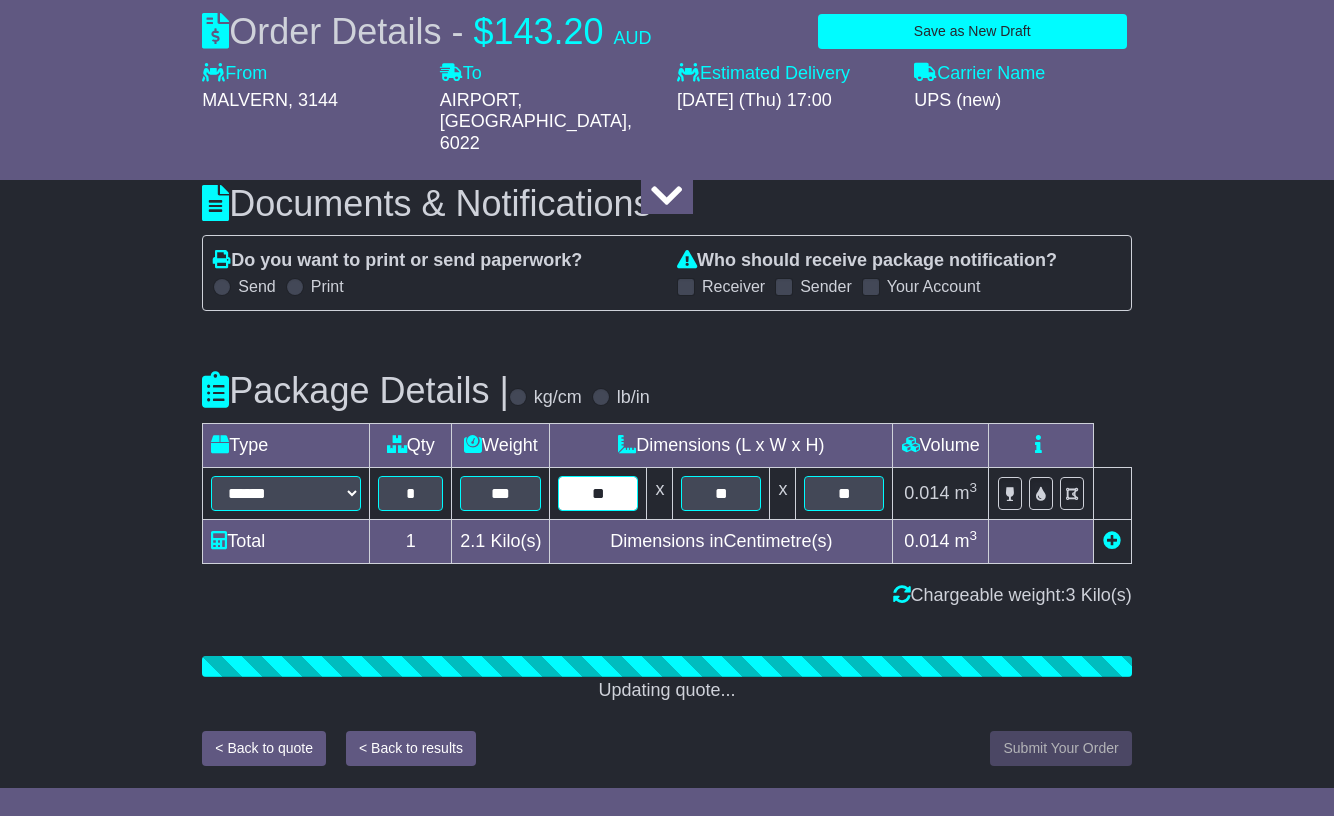 scroll, scrollTop: 2783, scrollLeft: 0, axis: vertical 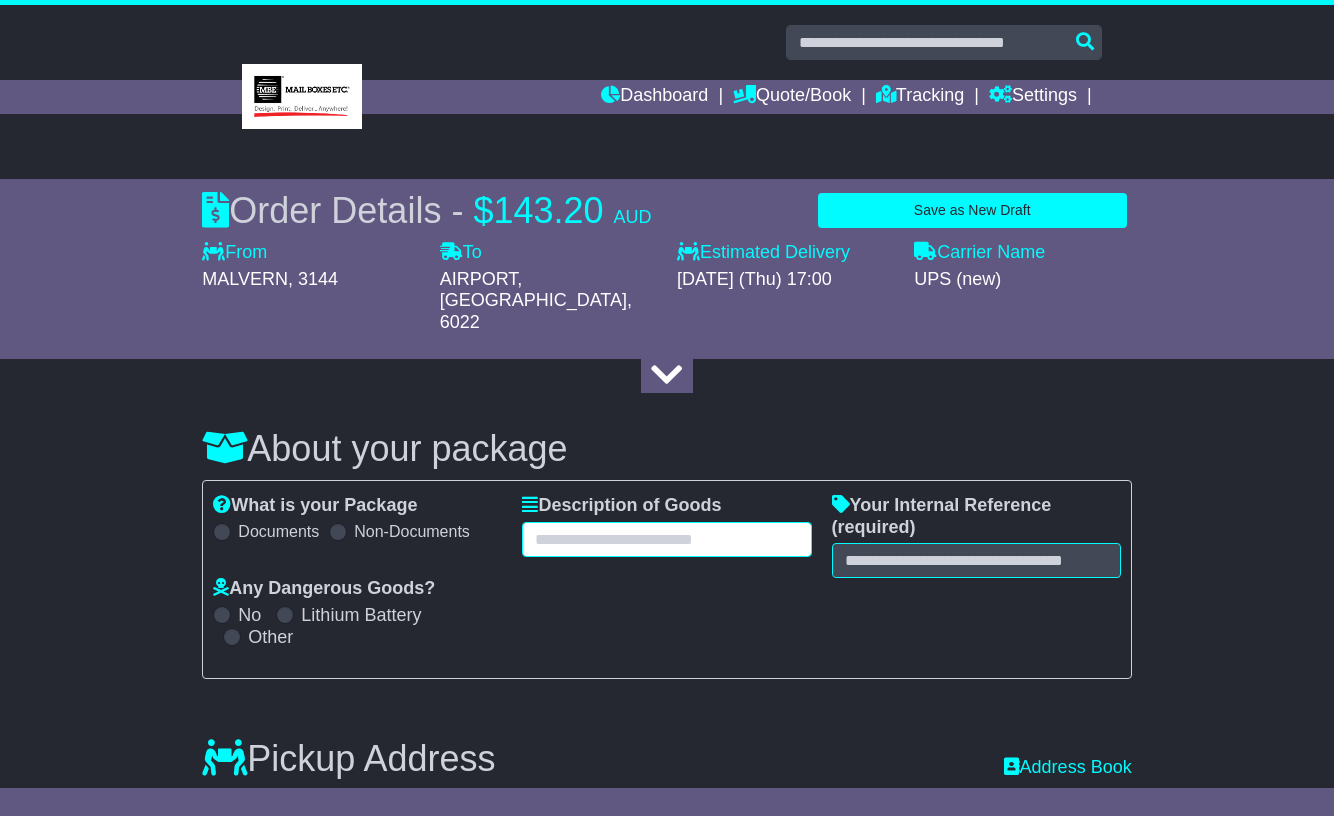 click at bounding box center (666, 539) 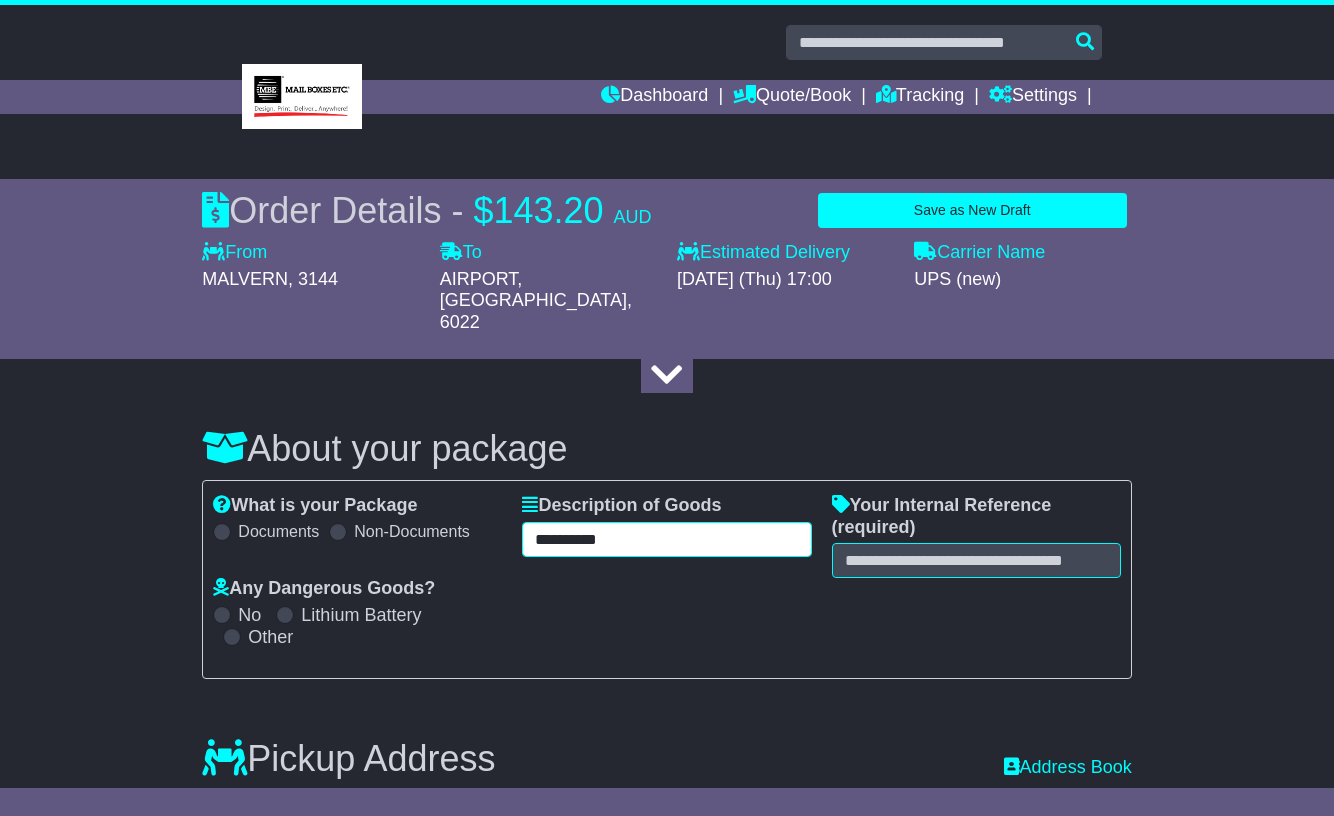 type on "**********" 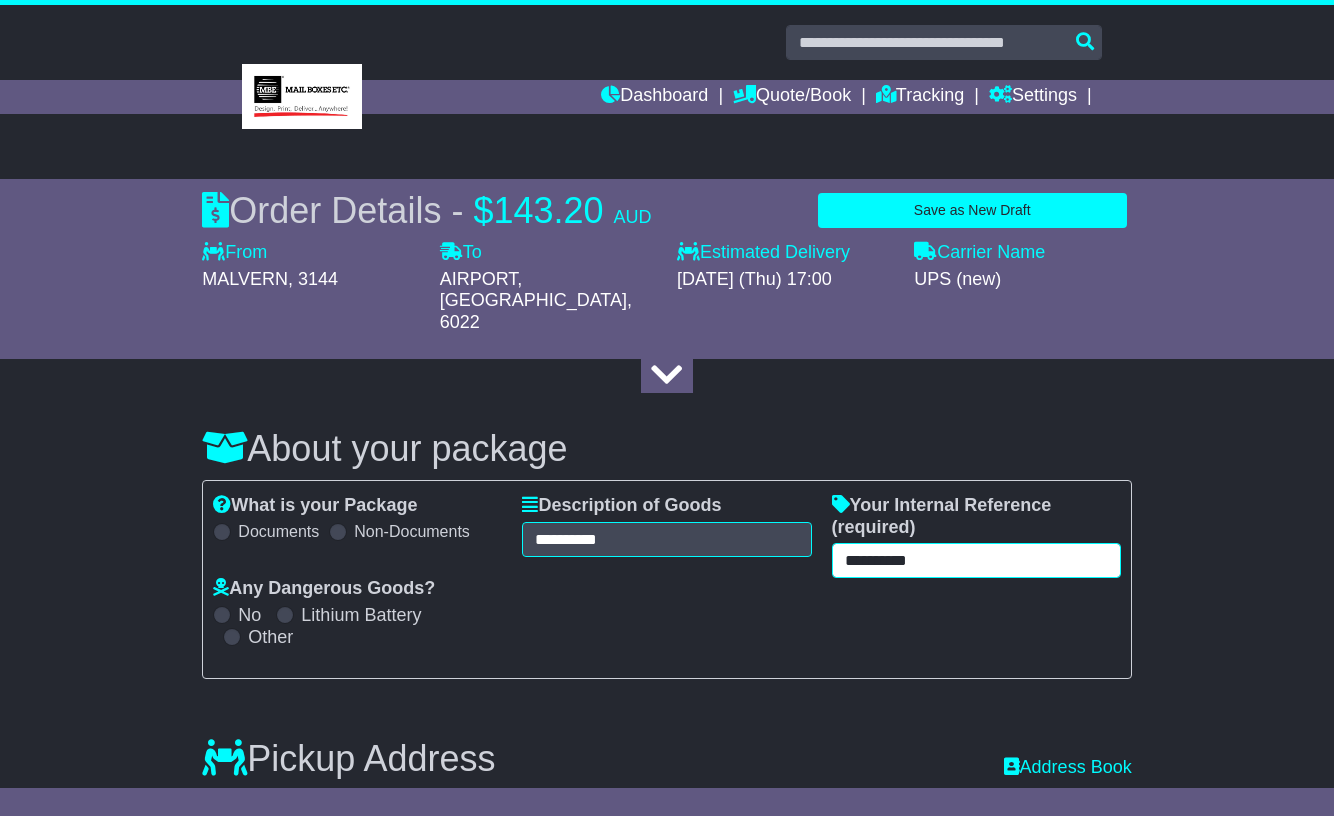 type on "**********" 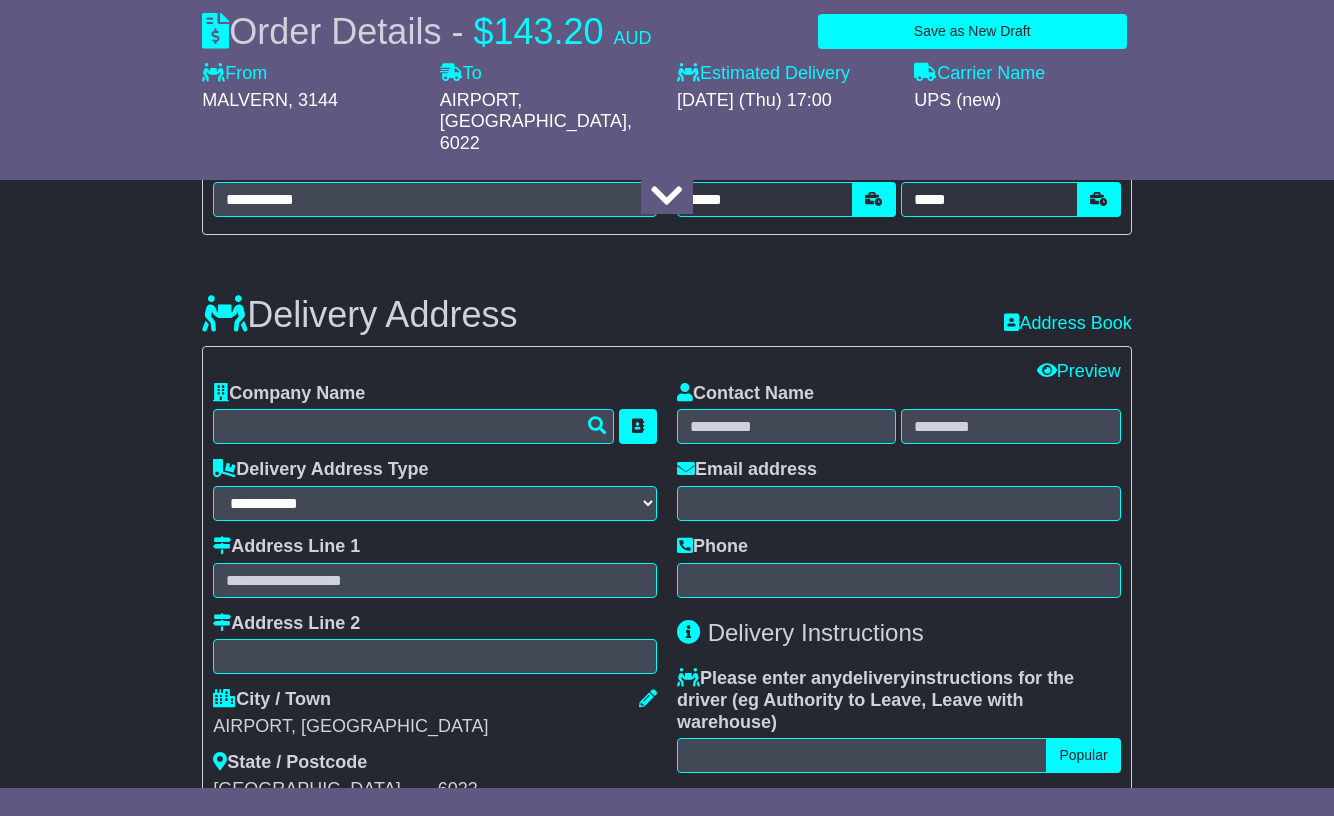 scroll, scrollTop: 1100, scrollLeft: 0, axis: vertical 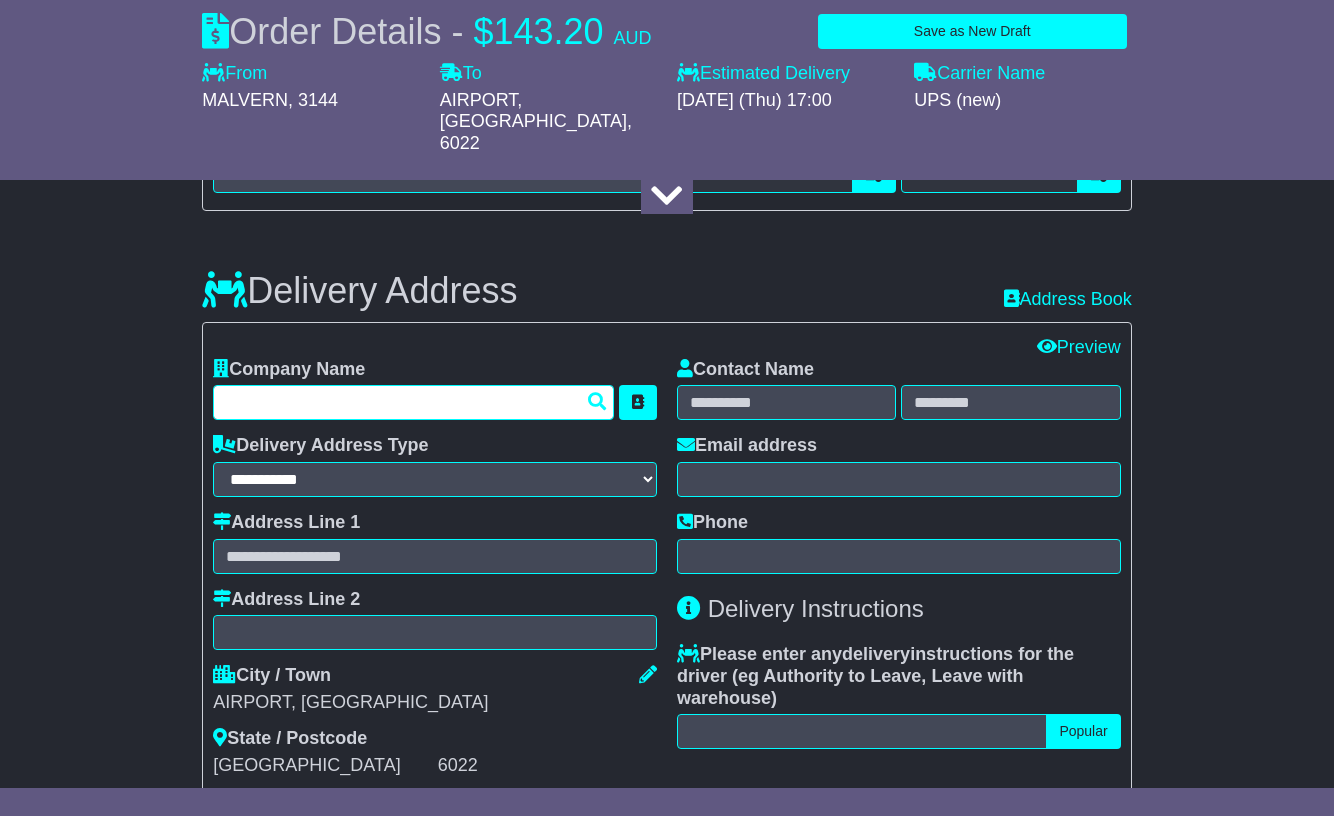 click at bounding box center (413, 402) 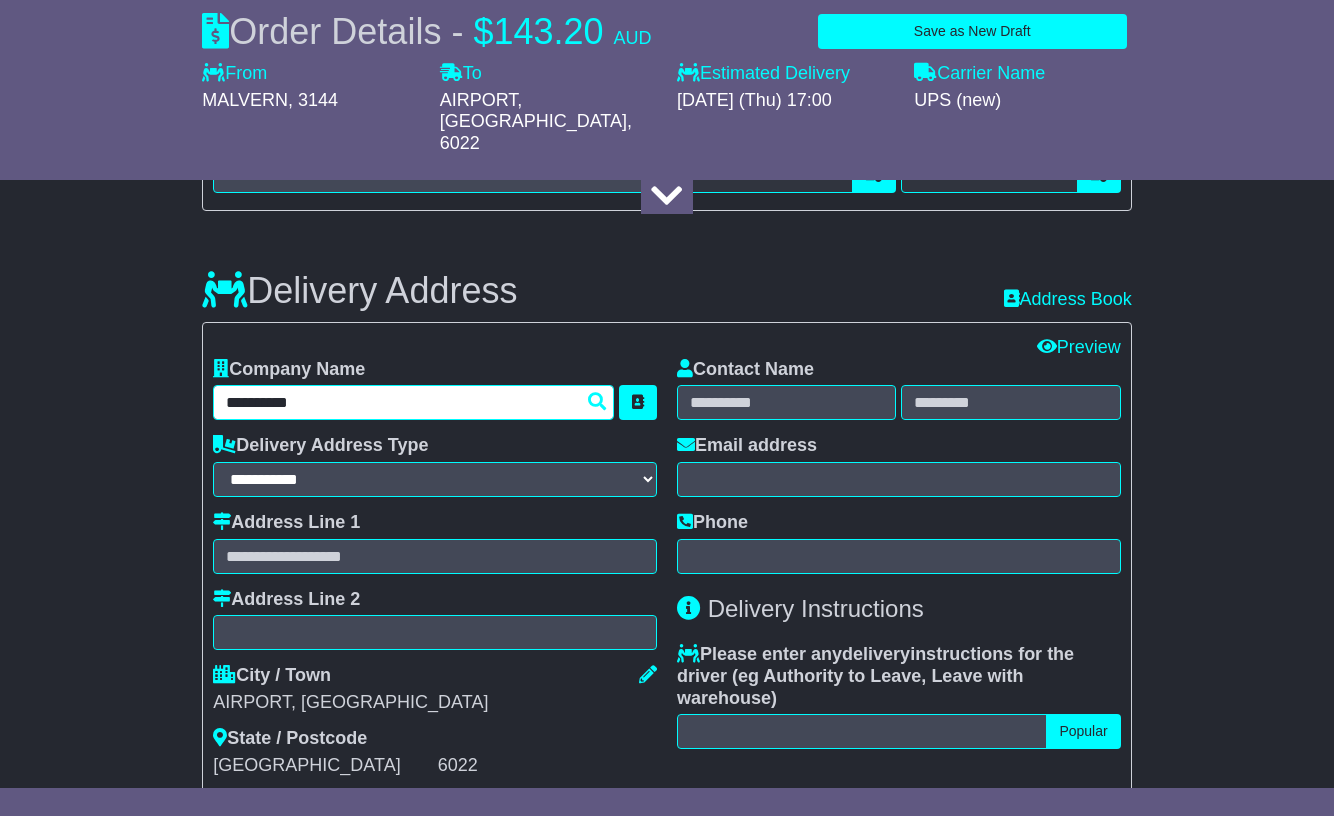 type on "**********" 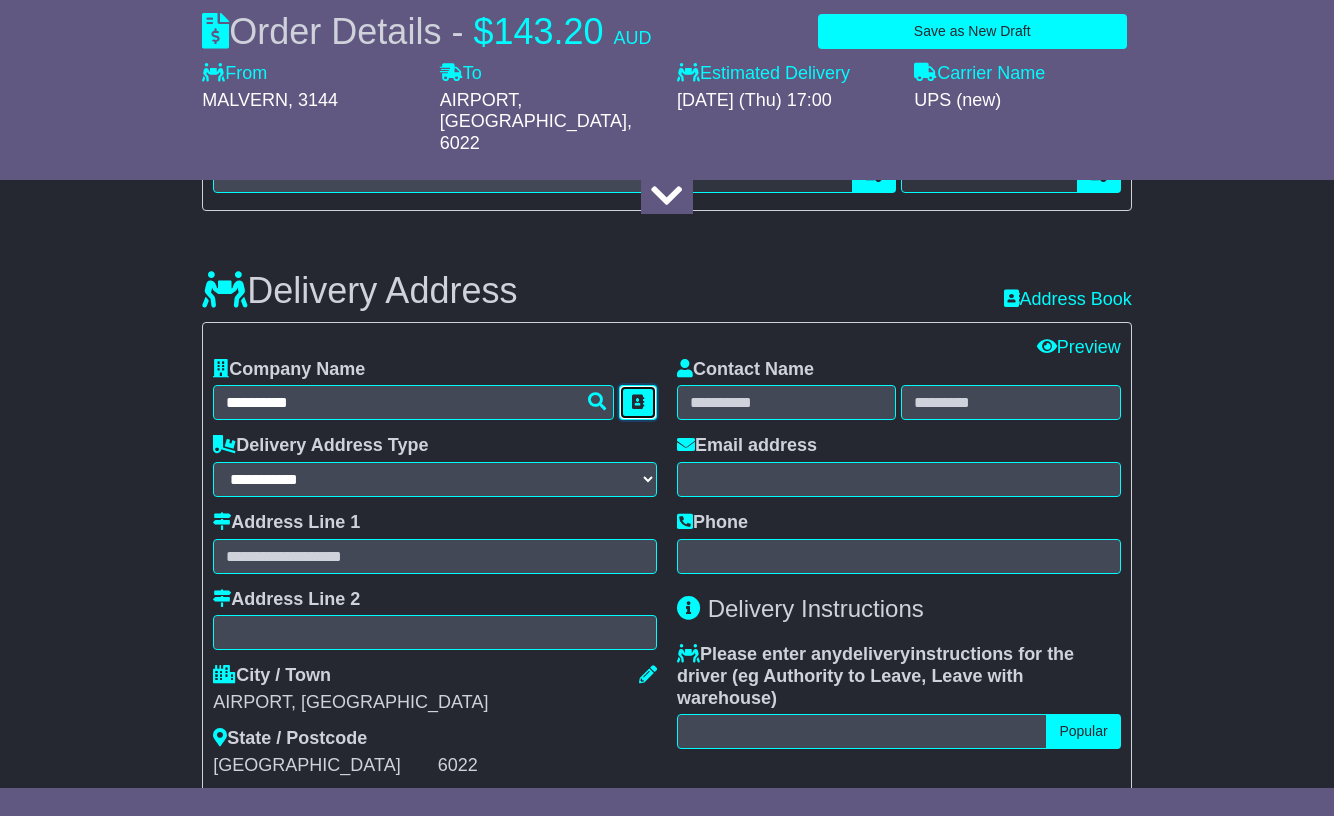 type 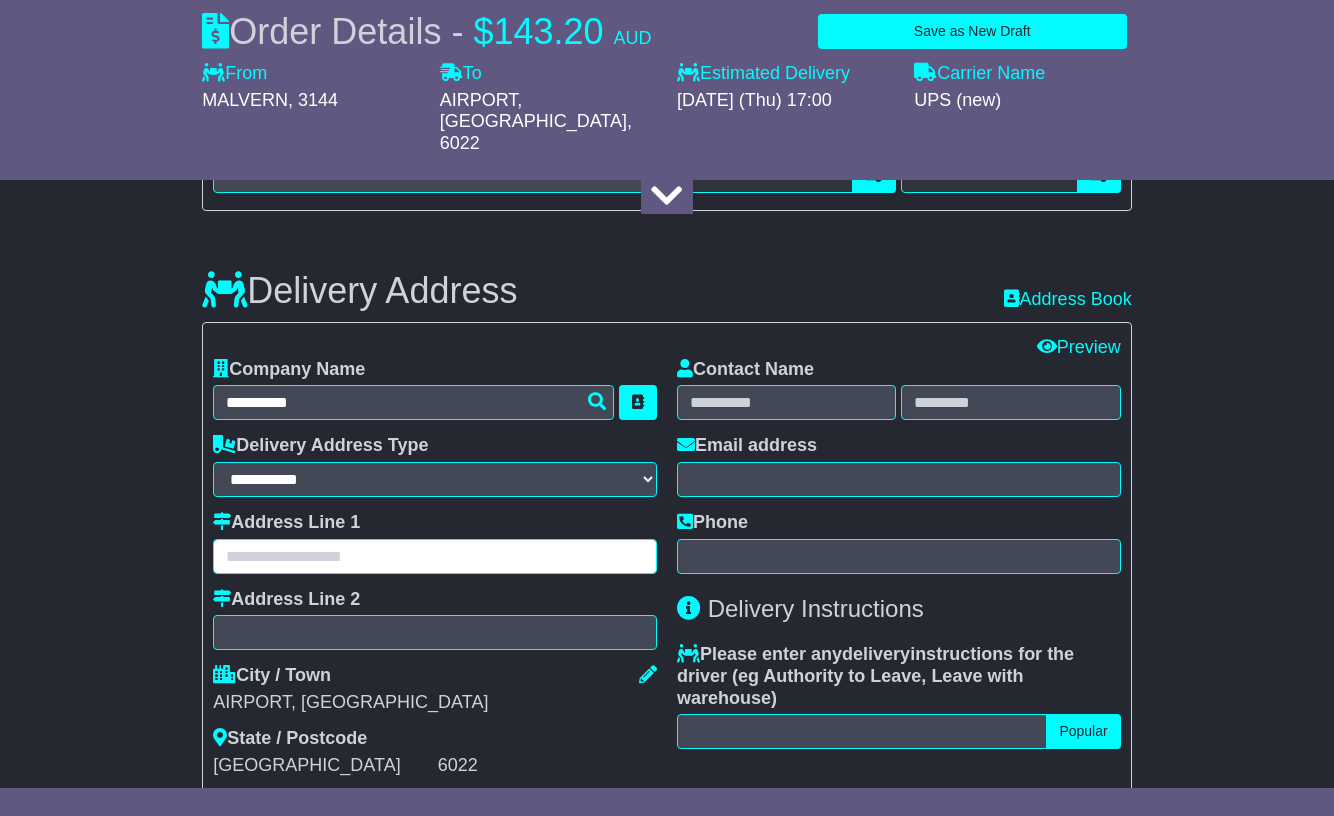 click at bounding box center (435, 556) 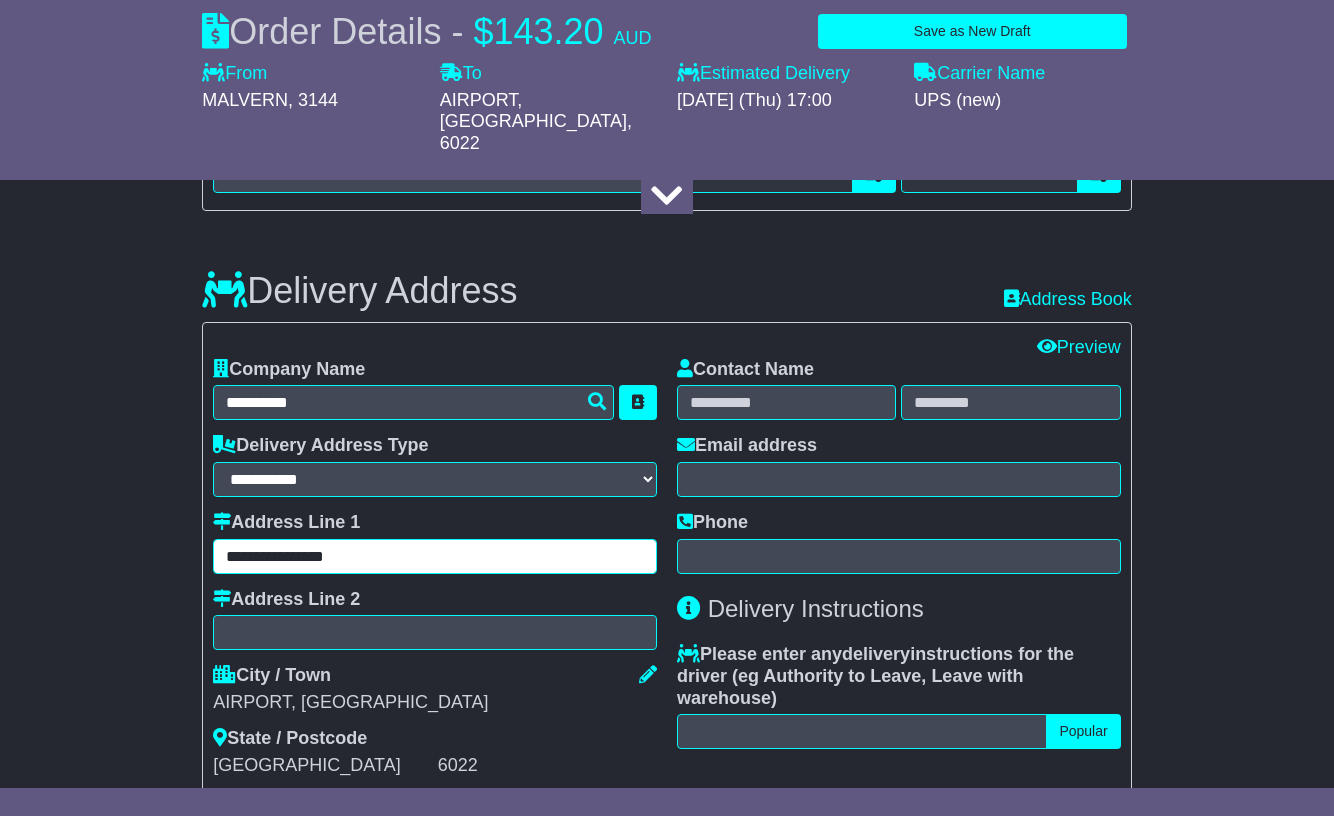 type on "**********" 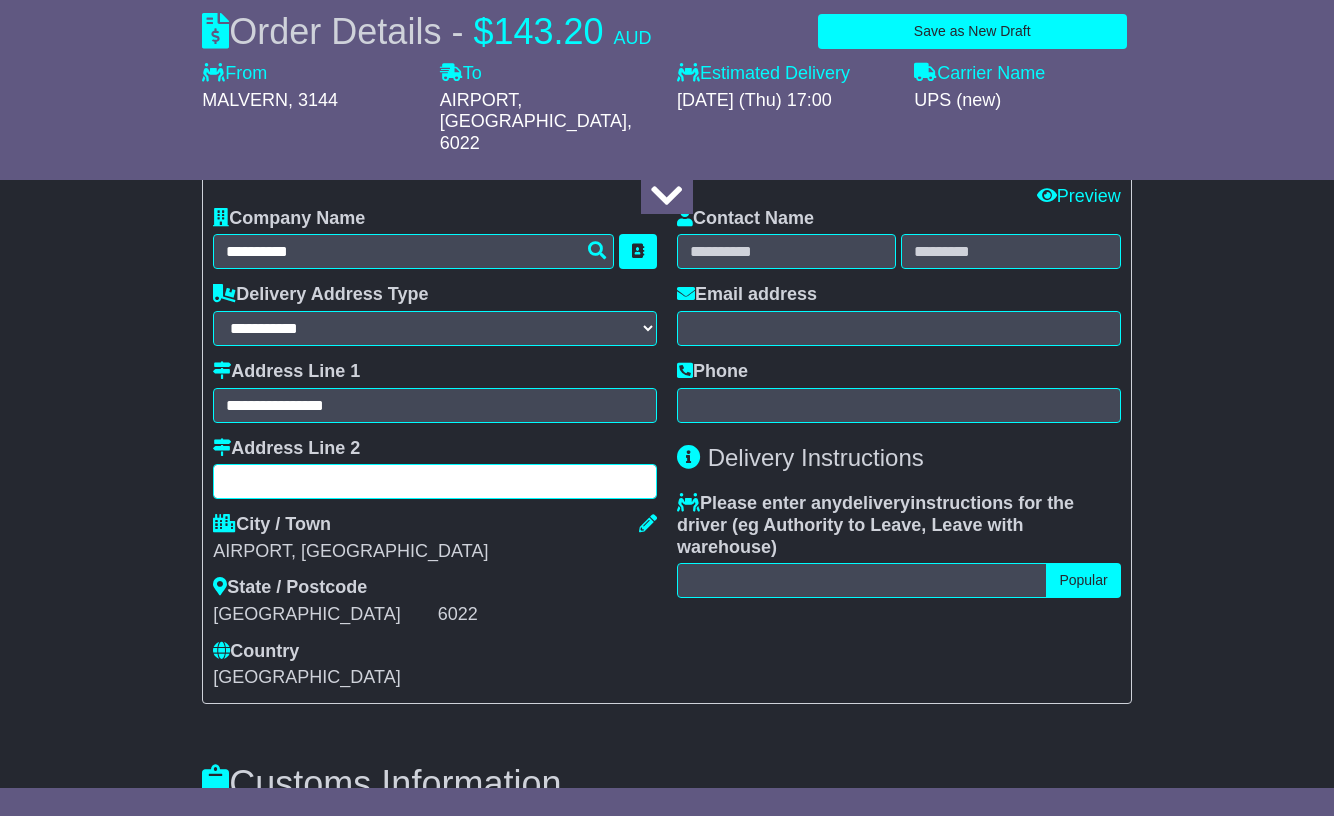 scroll, scrollTop: 1300, scrollLeft: 0, axis: vertical 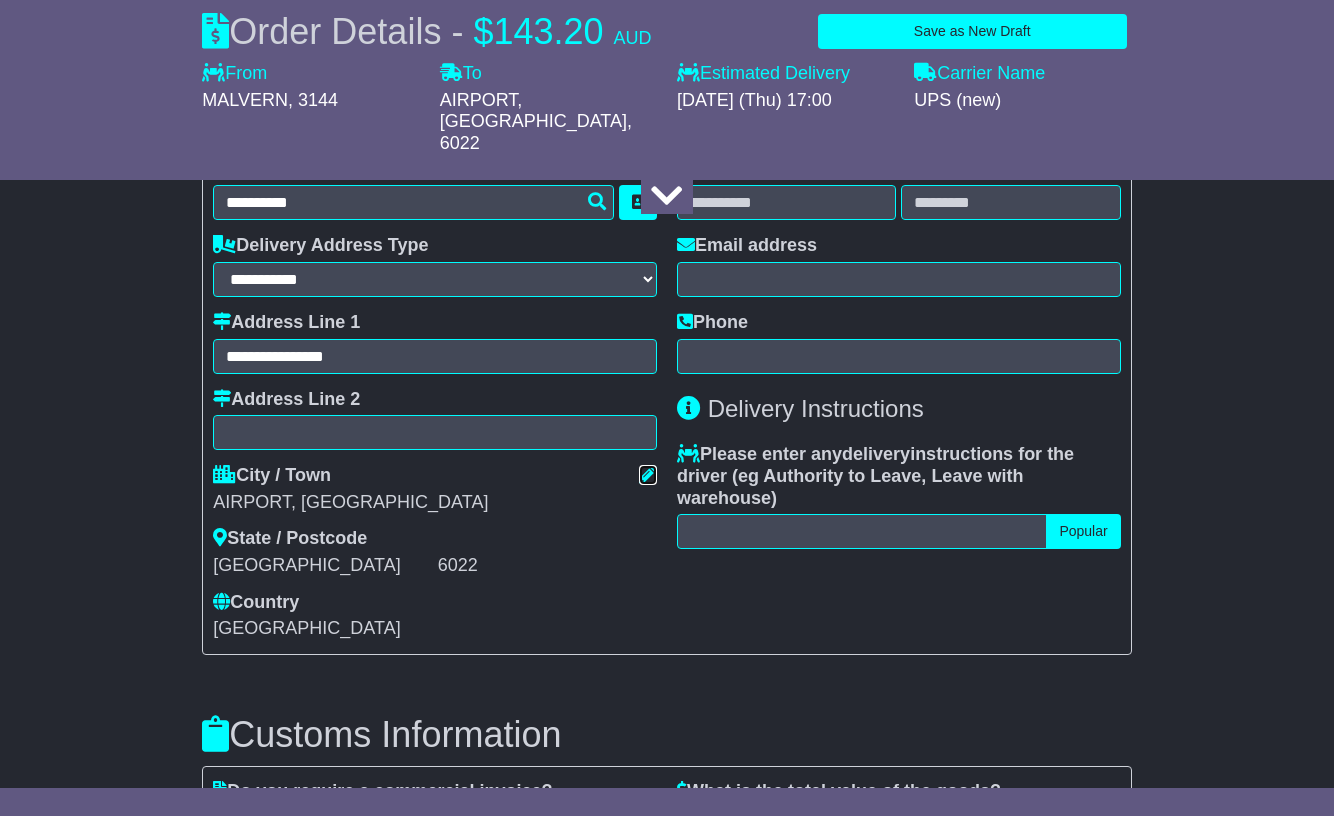 click at bounding box center [648, 474] 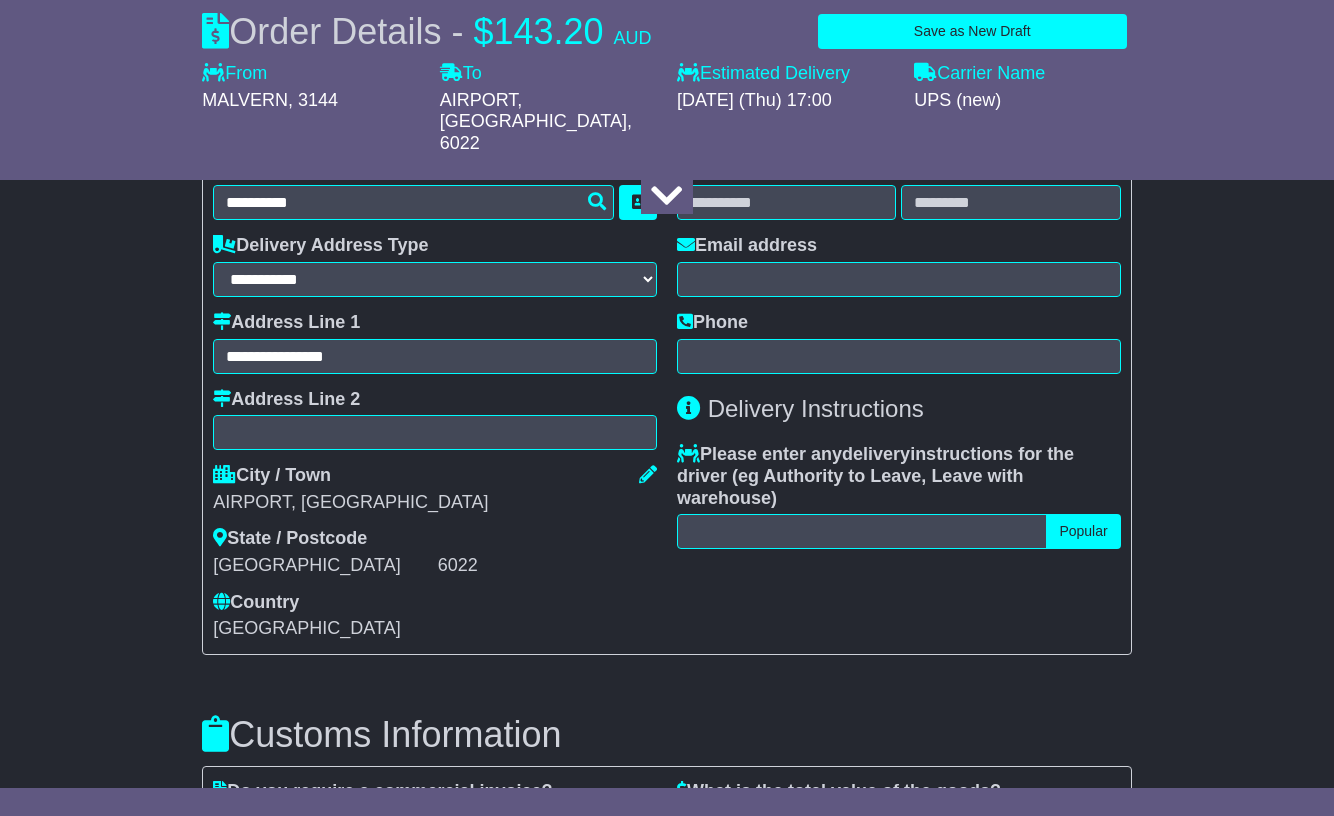 select on "***" 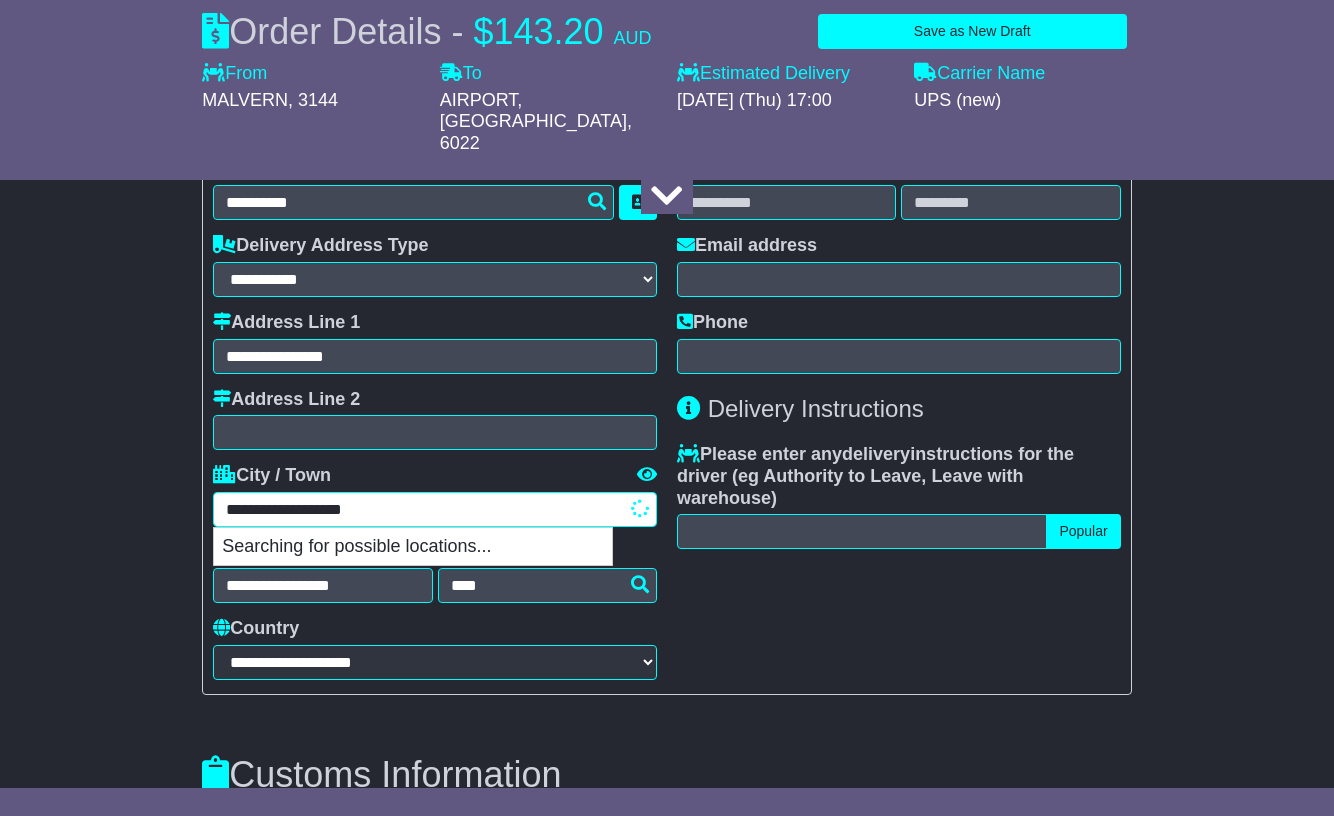 drag, startPoint x: 566, startPoint y: 486, endPoint x: 115, endPoint y: 473, distance: 451.18732 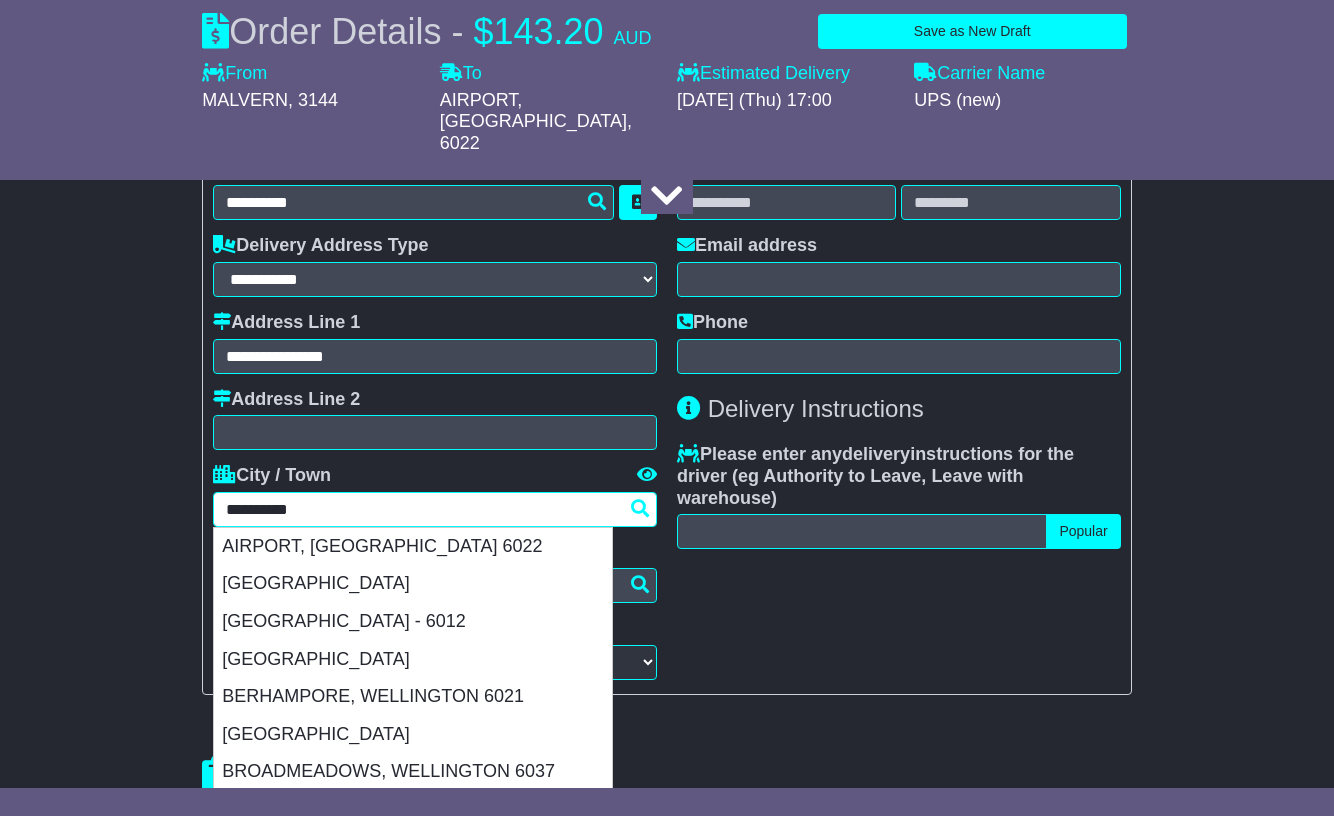 type on "**********" 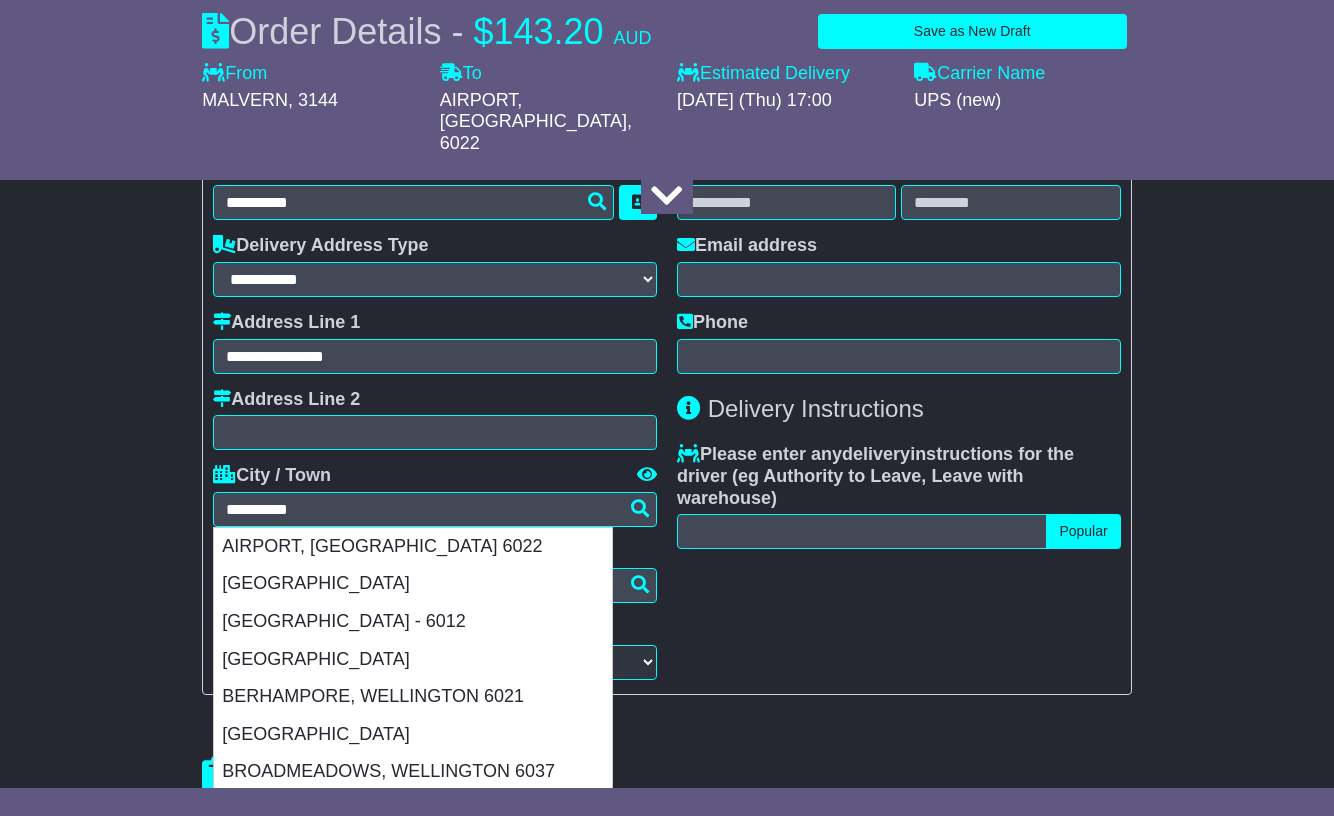 scroll, scrollTop: 1278, scrollLeft: 0, axis: vertical 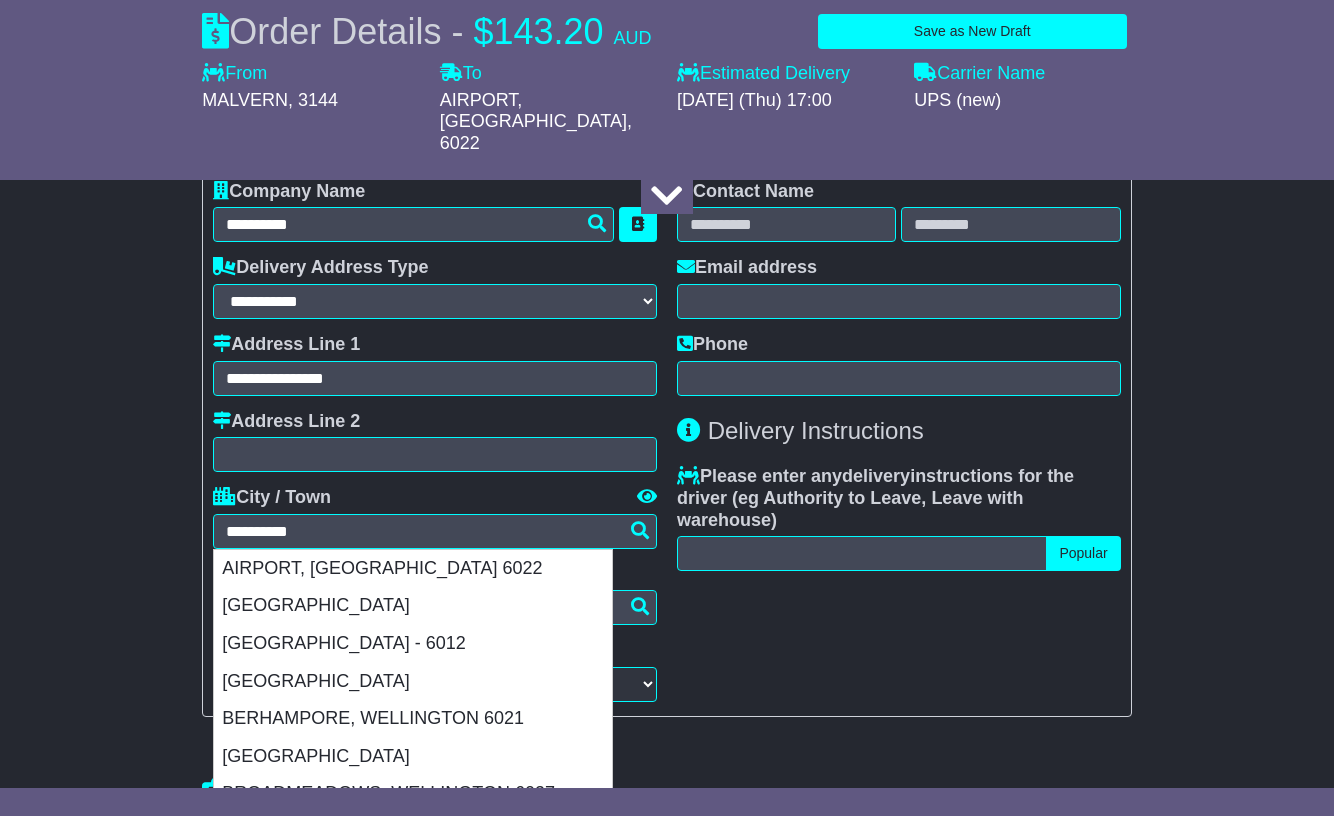 click on "Contact Name
Email address
Phone
Delivery Instructions
Please enter any  delivery  instructions for the driver ( eg Authority to Leave, Leave with warehouse )
Popular
Authority to leave
Leave at front door
Leave at back door
Leave with reception" at bounding box center (899, 441) 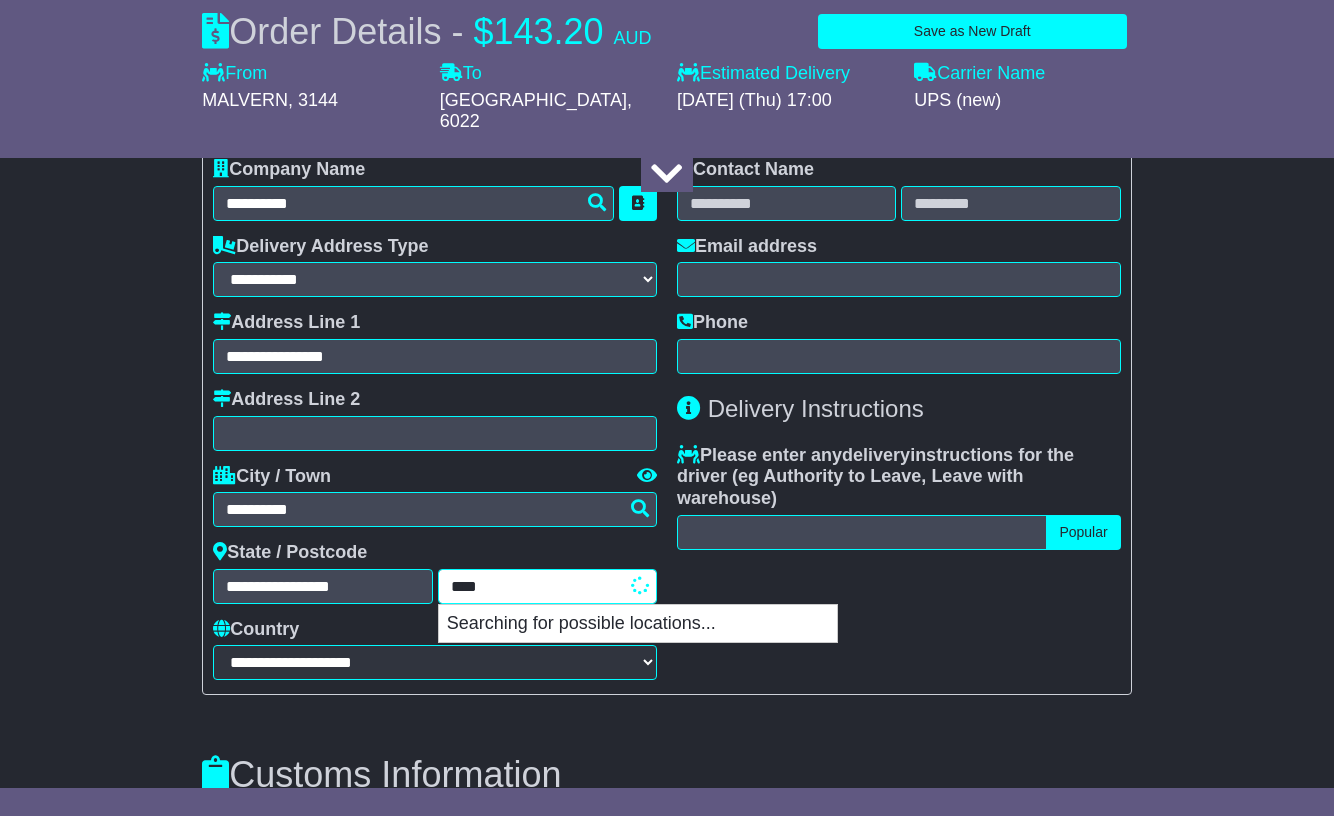 click on "****" at bounding box center (547, 586) 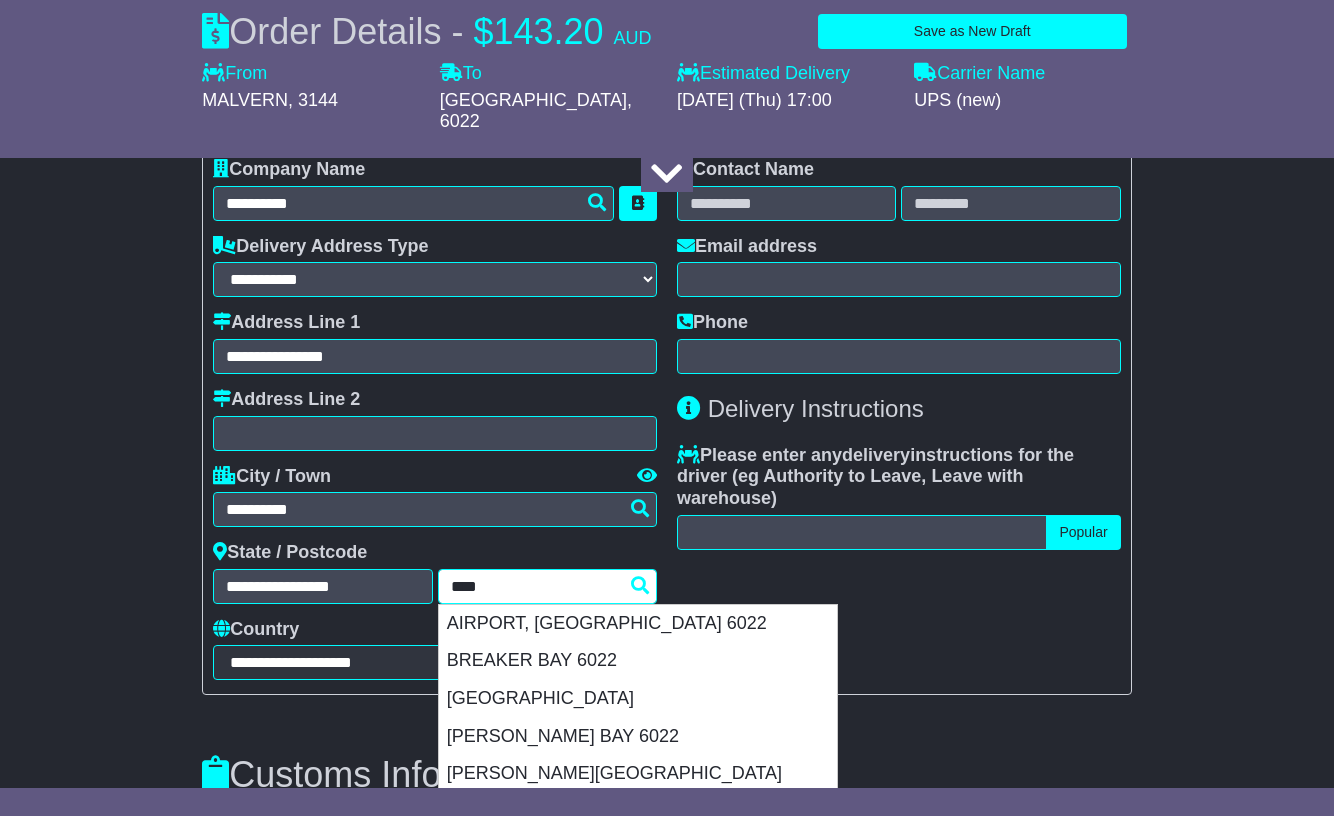 drag, startPoint x: 559, startPoint y: 566, endPoint x: 348, endPoint y: 550, distance: 211.60576 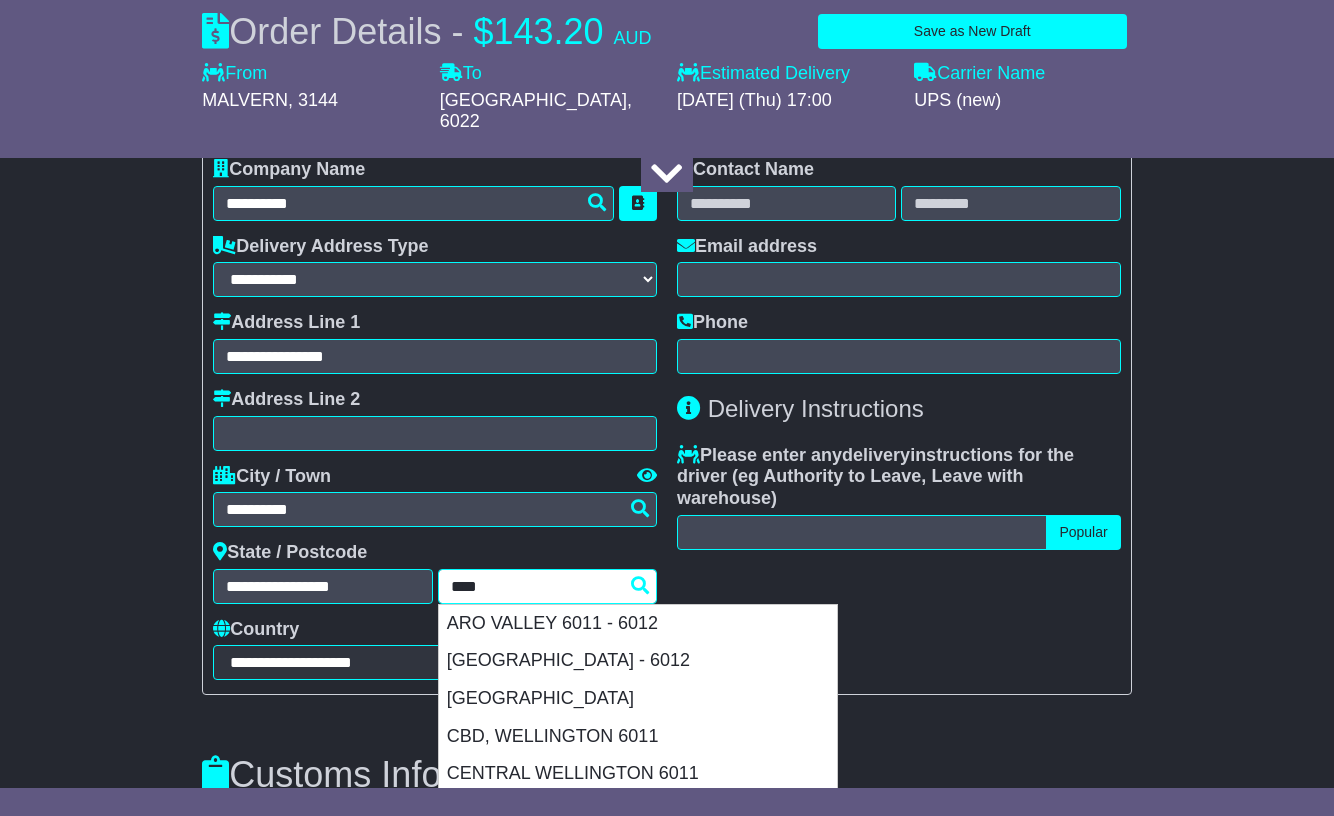 type on "****" 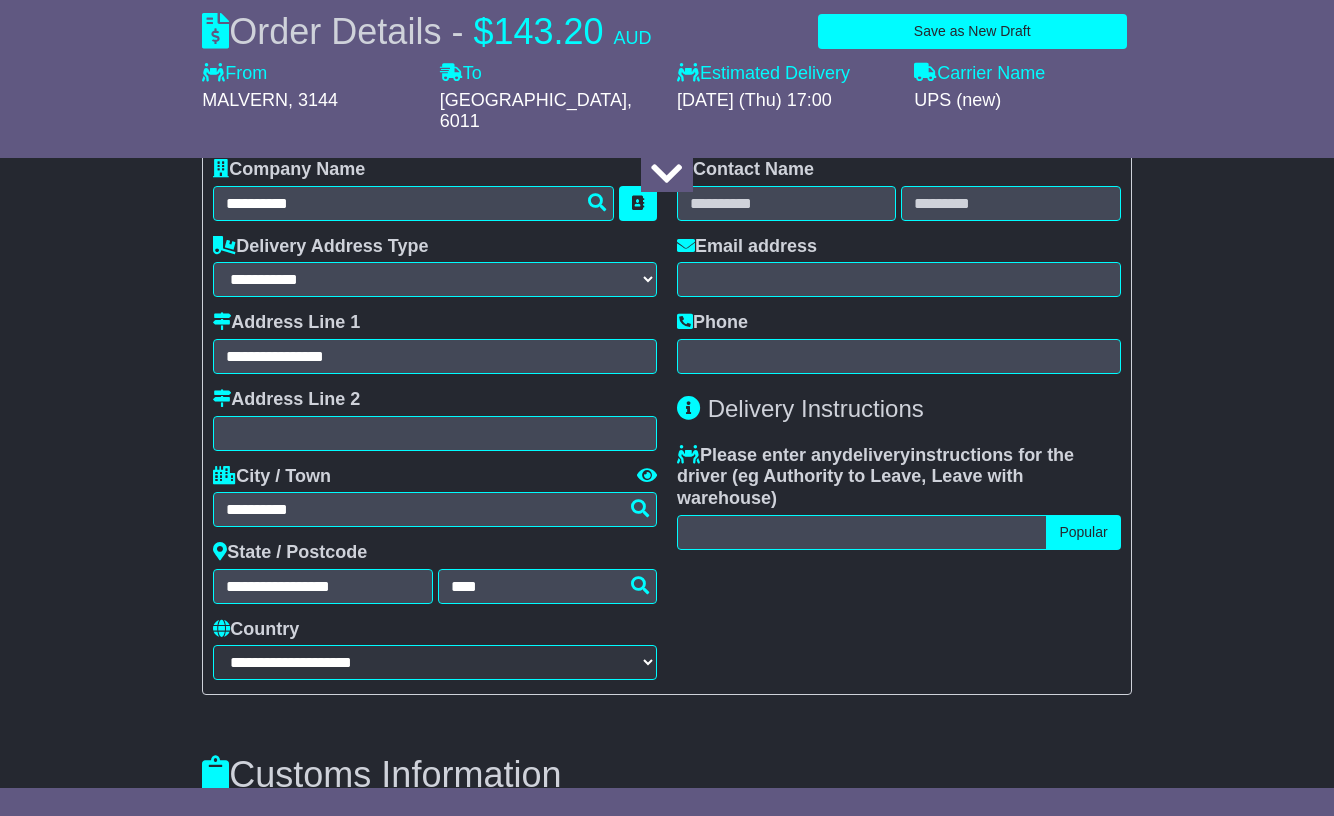 click on "Contact Name
Email address
Phone
Delivery Instructions
Please enter any  delivery  instructions for the driver ( eg Authority to Leave, Leave with warehouse )
Popular
Authority to leave
Leave at front door
Leave at back door
Leave with reception" at bounding box center (899, 419) 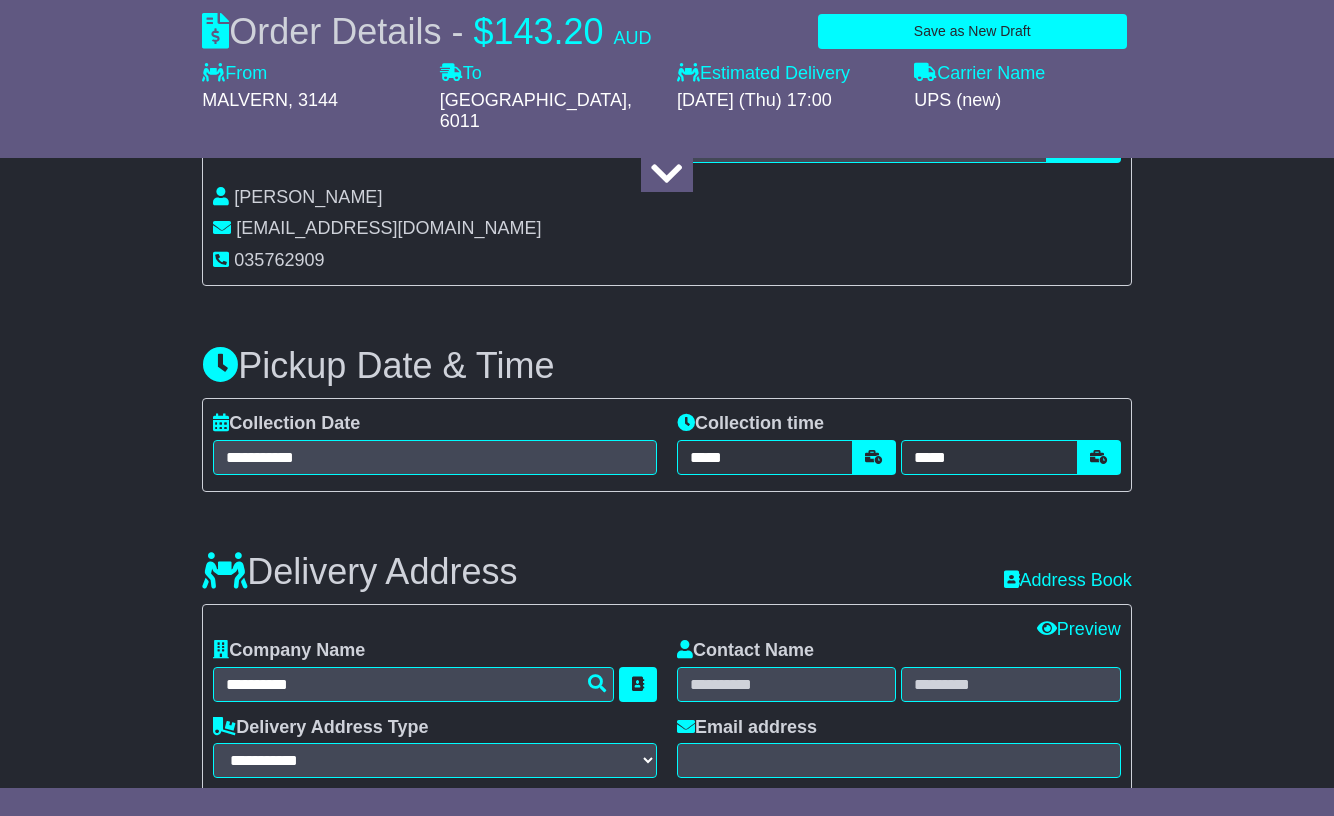 scroll, scrollTop: 778, scrollLeft: 0, axis: vertical 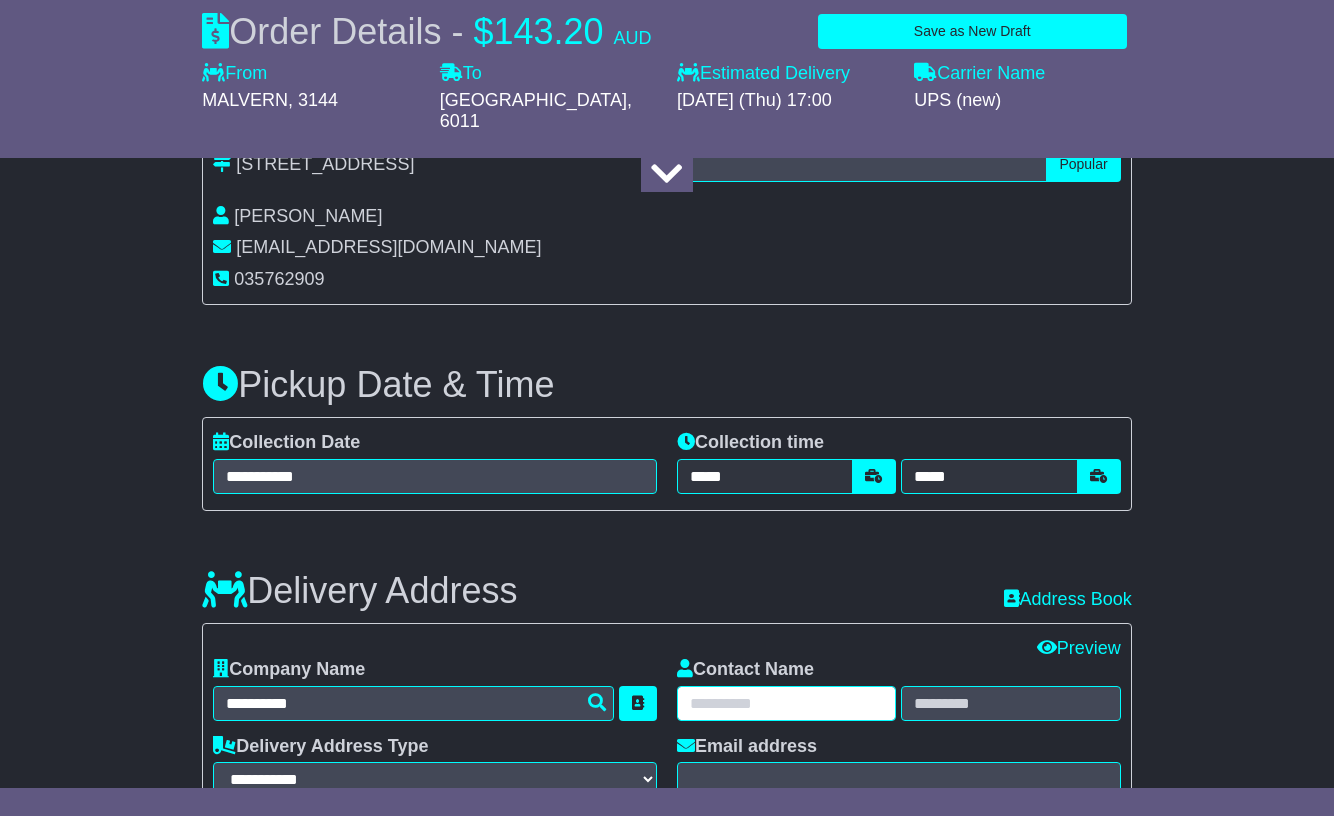 click at bounding box center [786, 703] 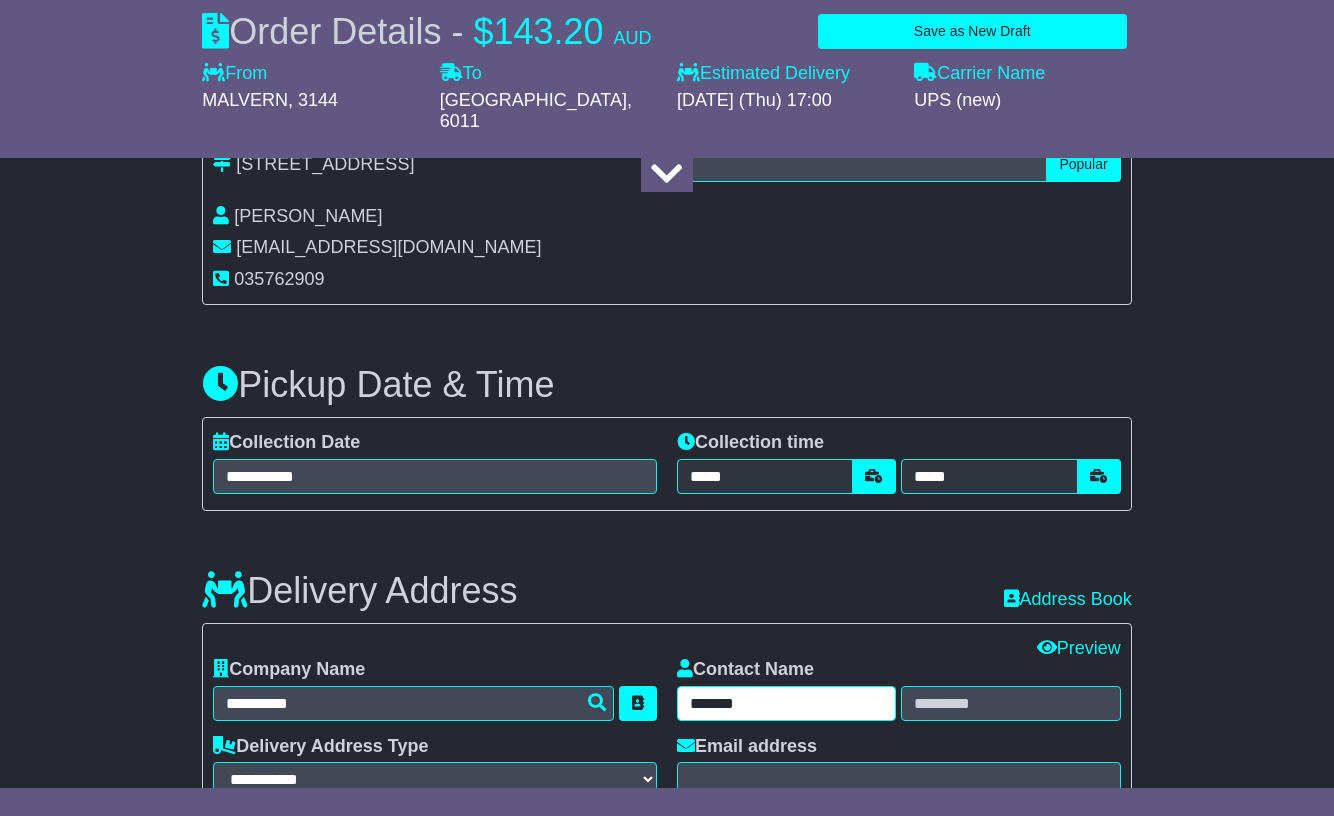 type on "******" 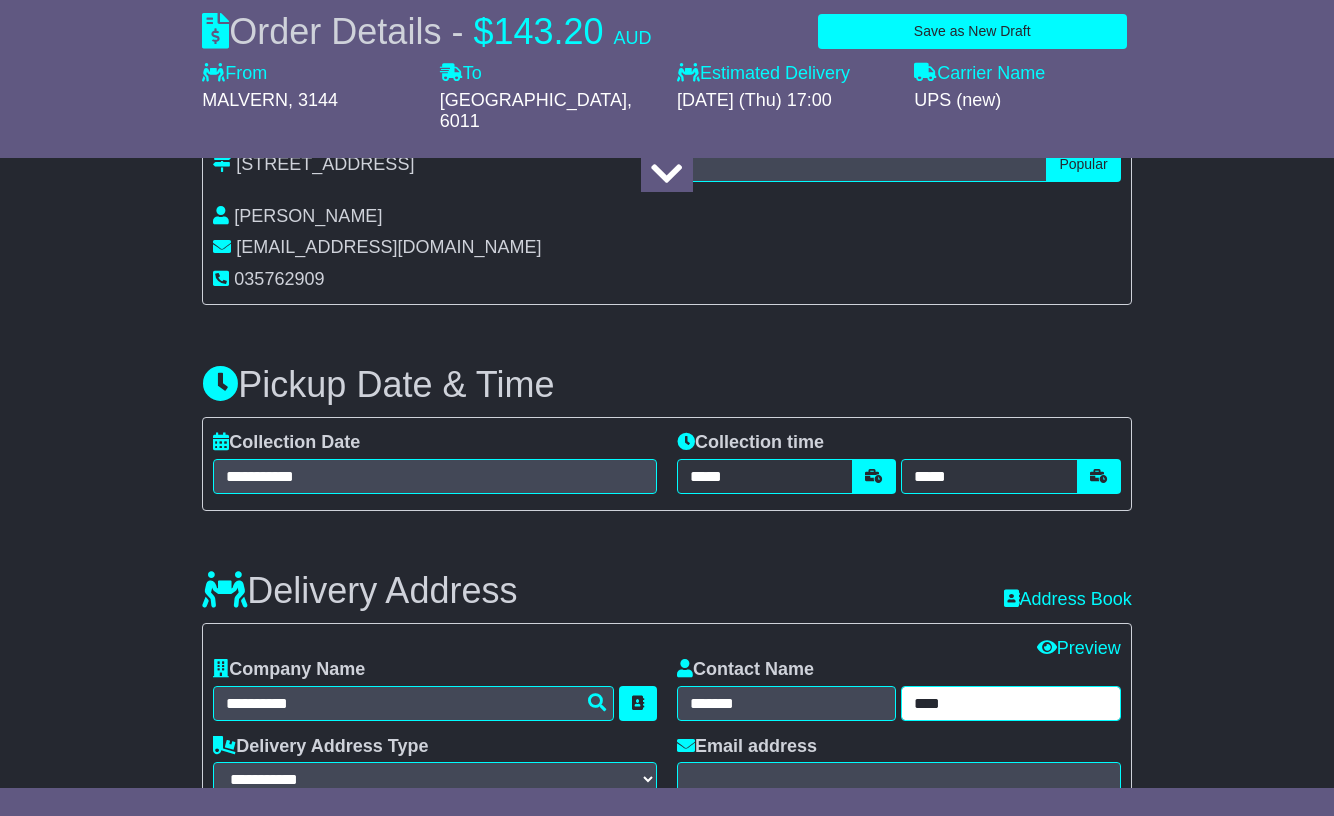 type on "****" 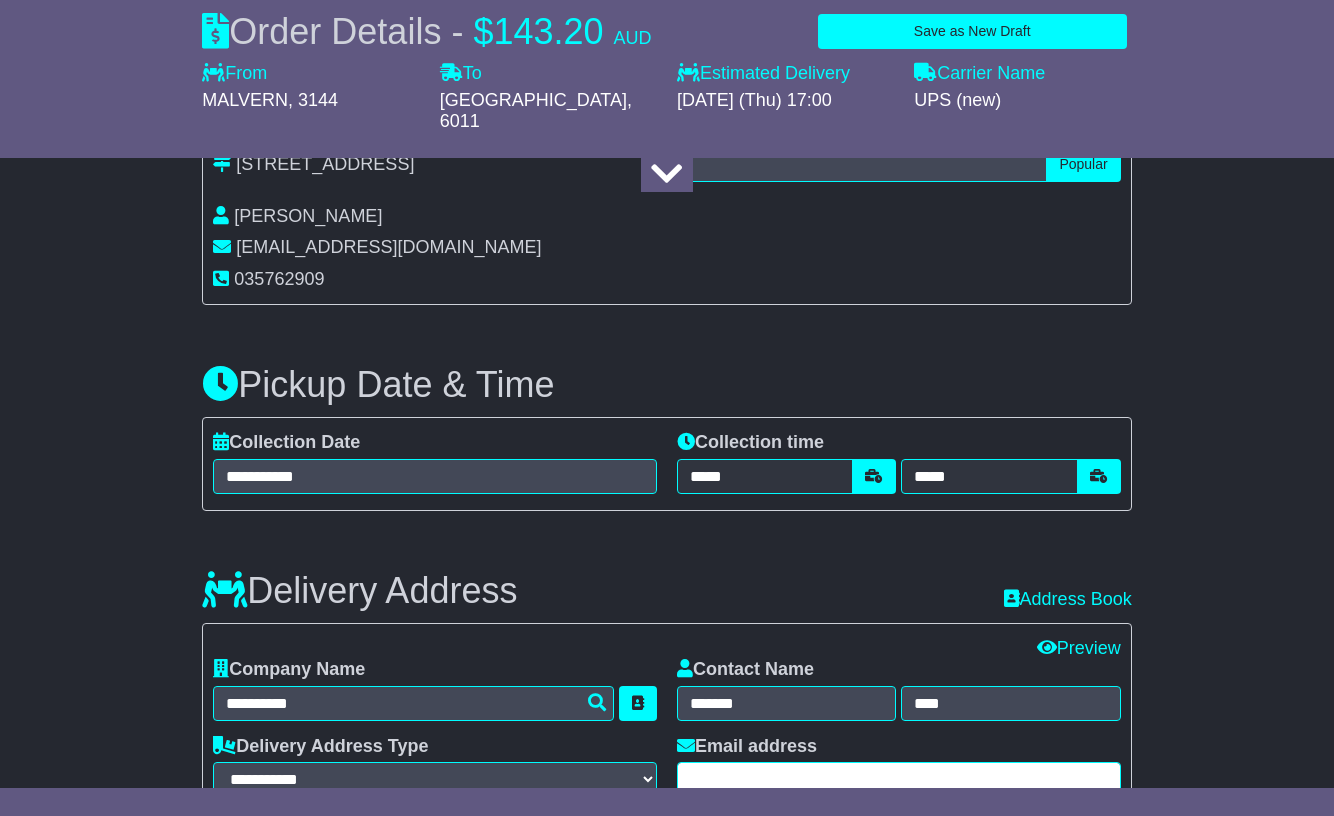 click at bounding box center (899, 779) 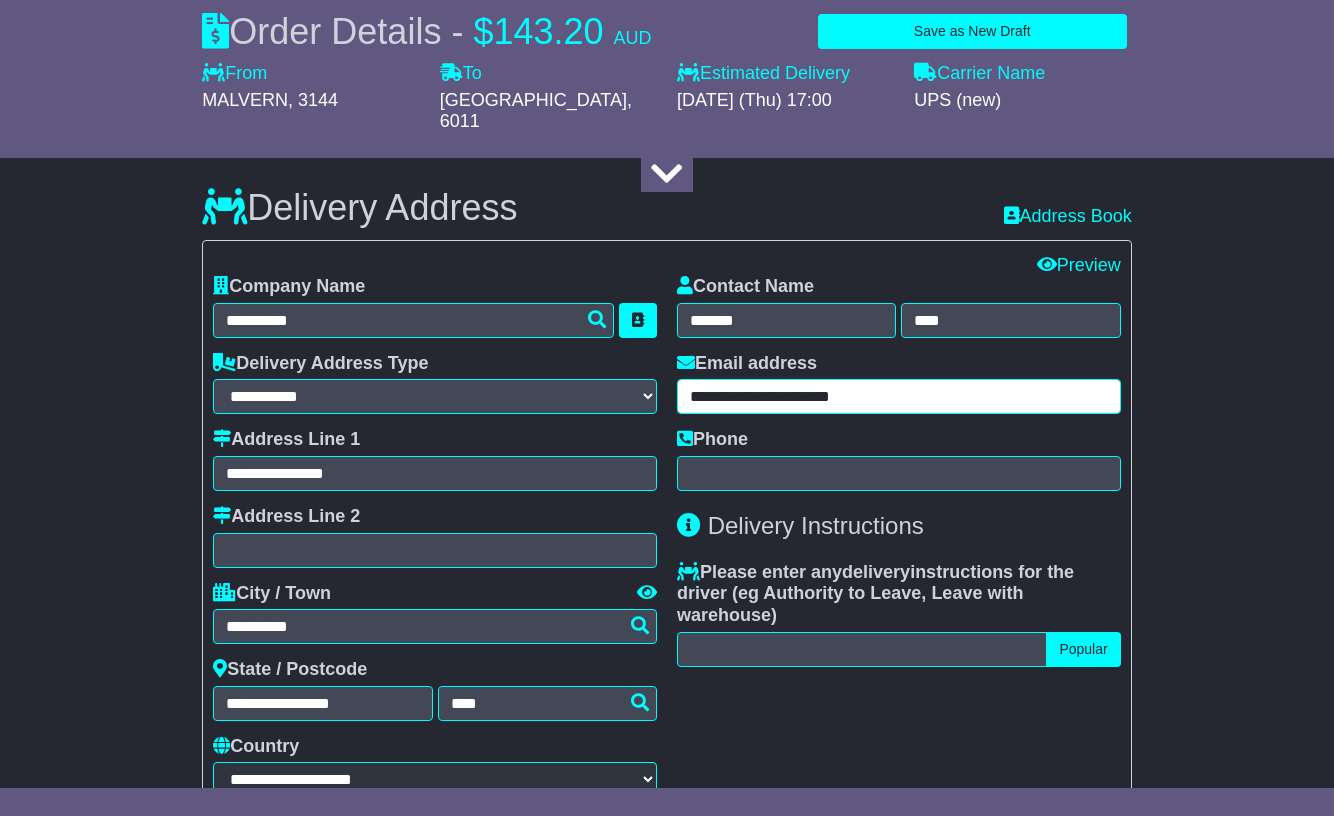scroll, scrollTop: 1178, scrollLeft: 0, axis: vertical 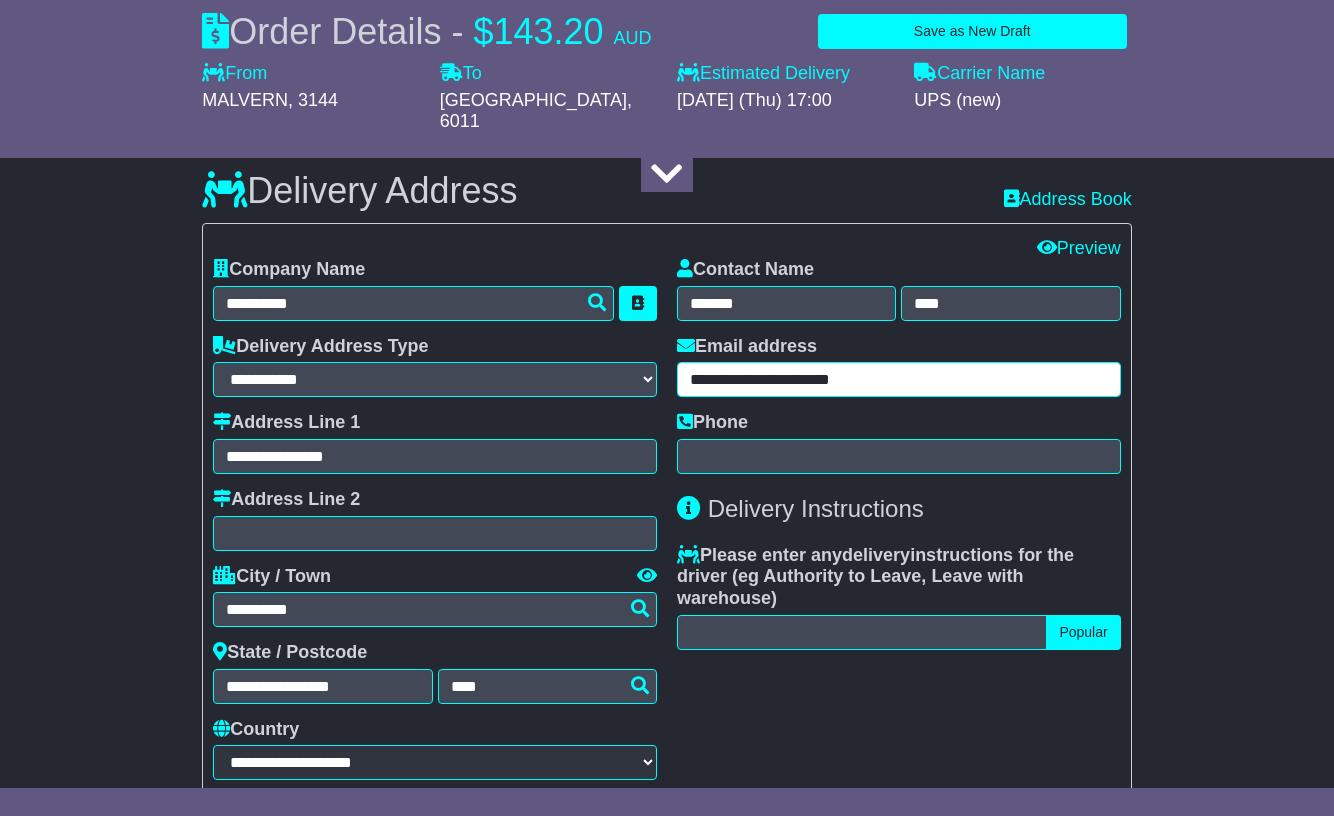 type on "**********" 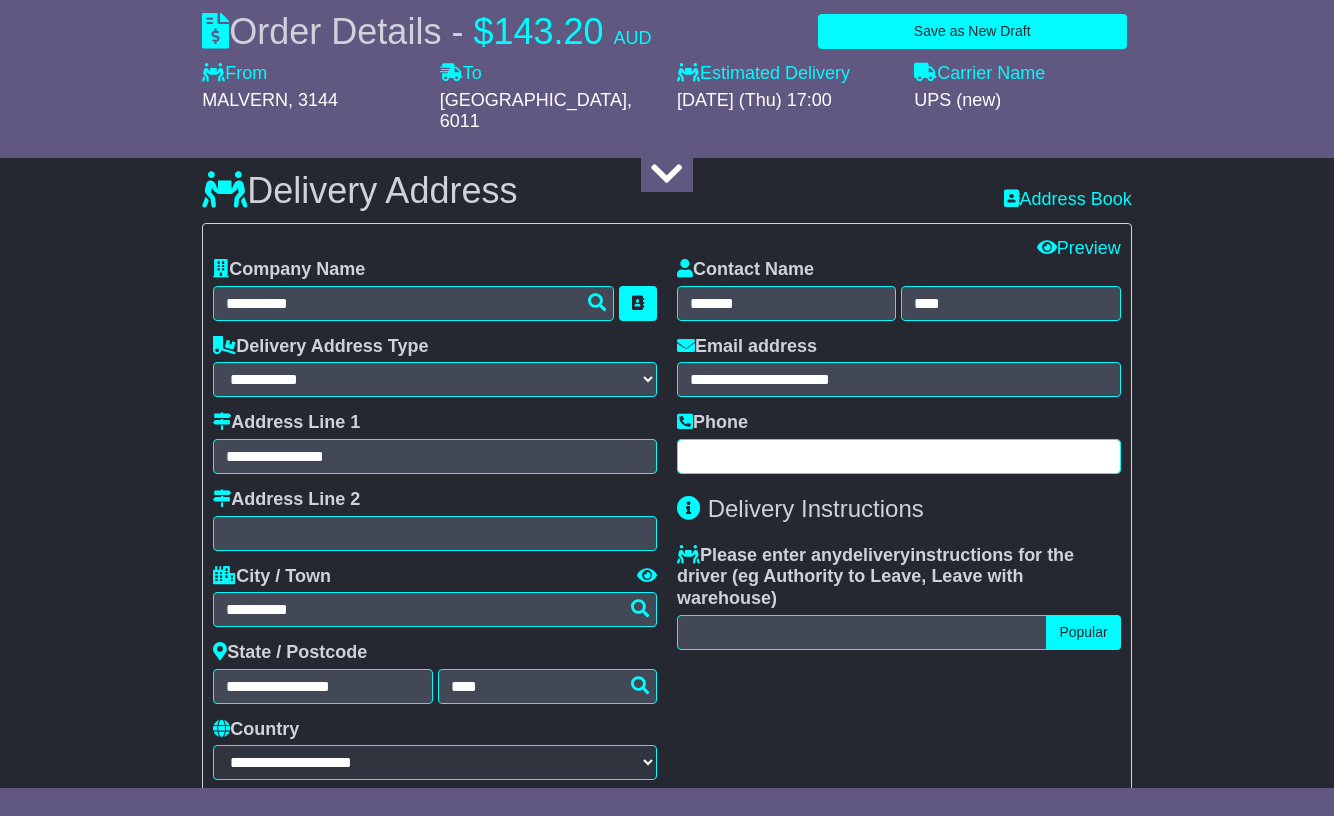 click at bounding box center (899, 456) 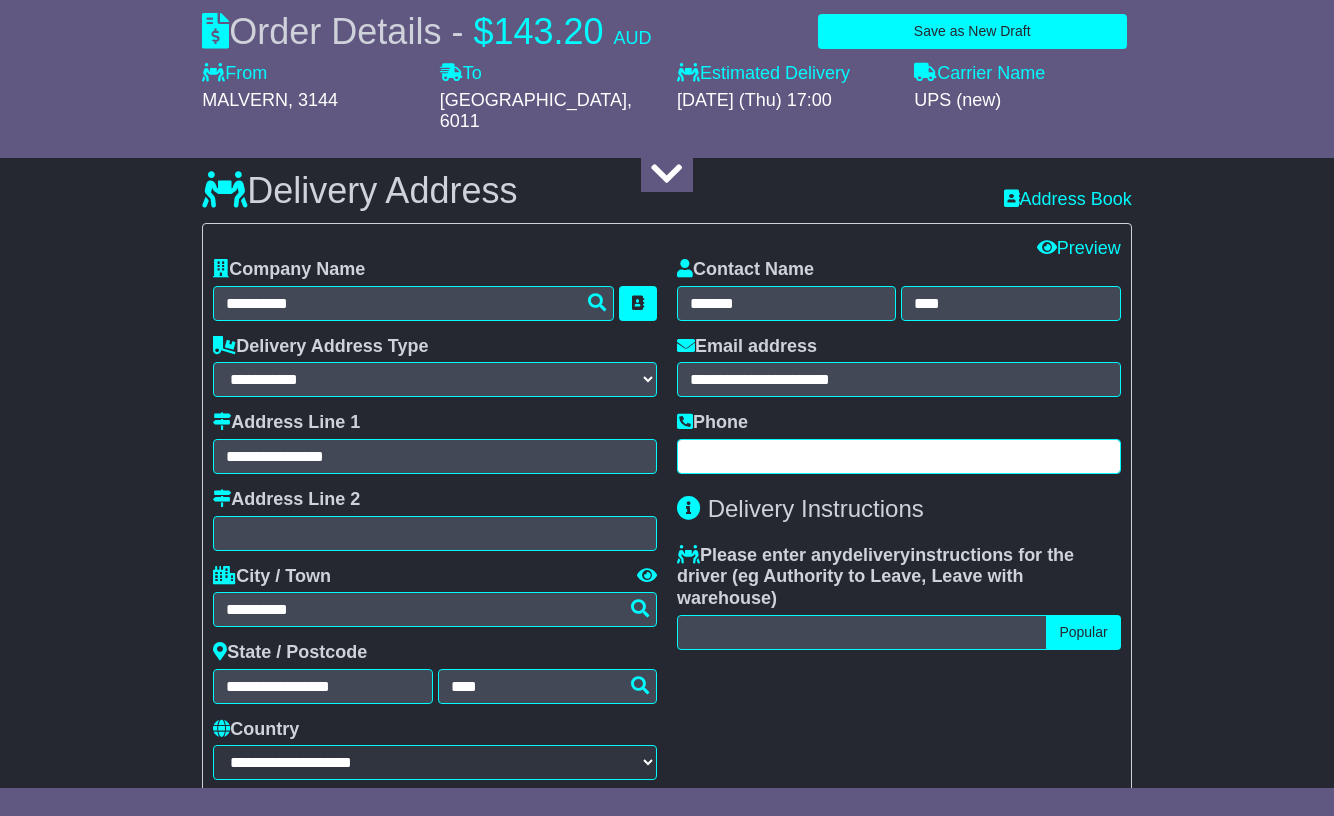 click at bounding box center [899, 456] 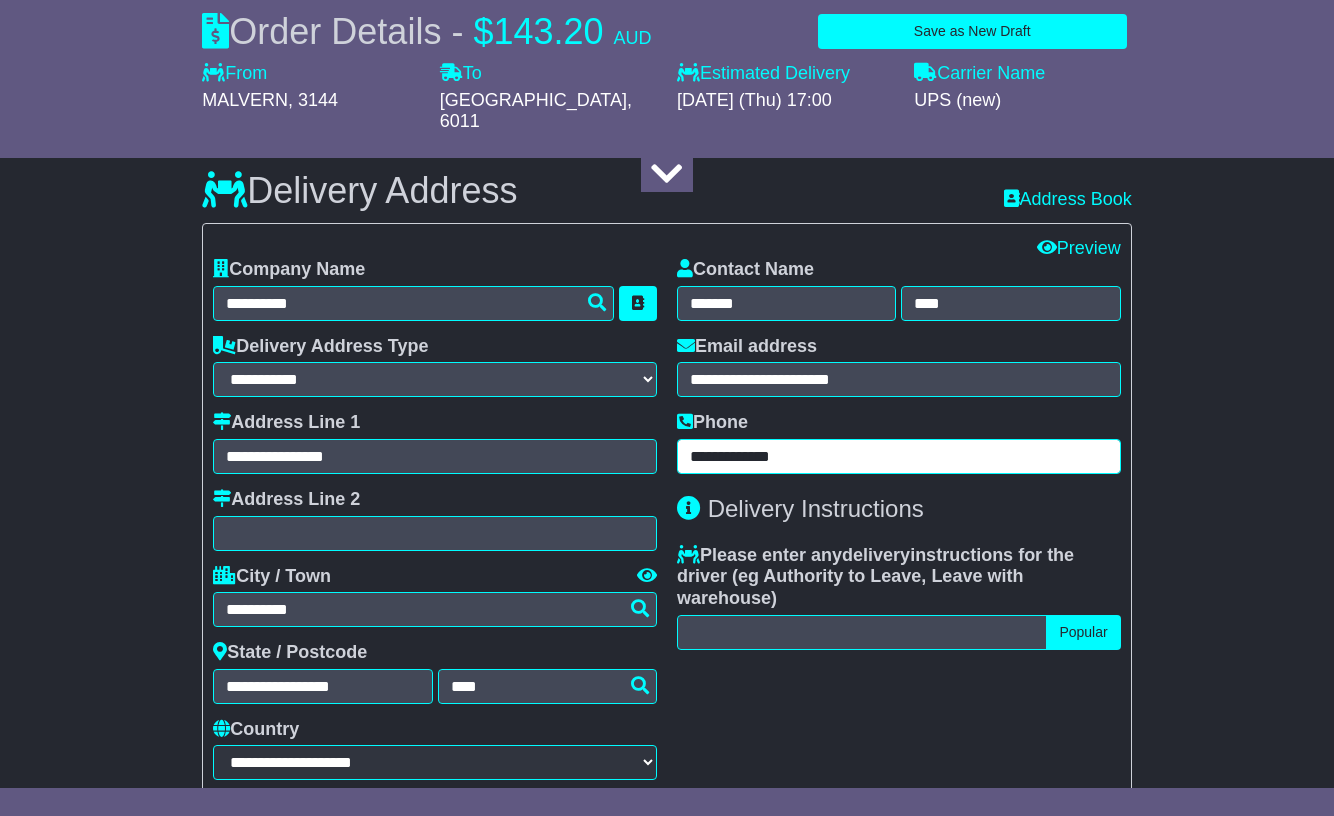 type on "**********" 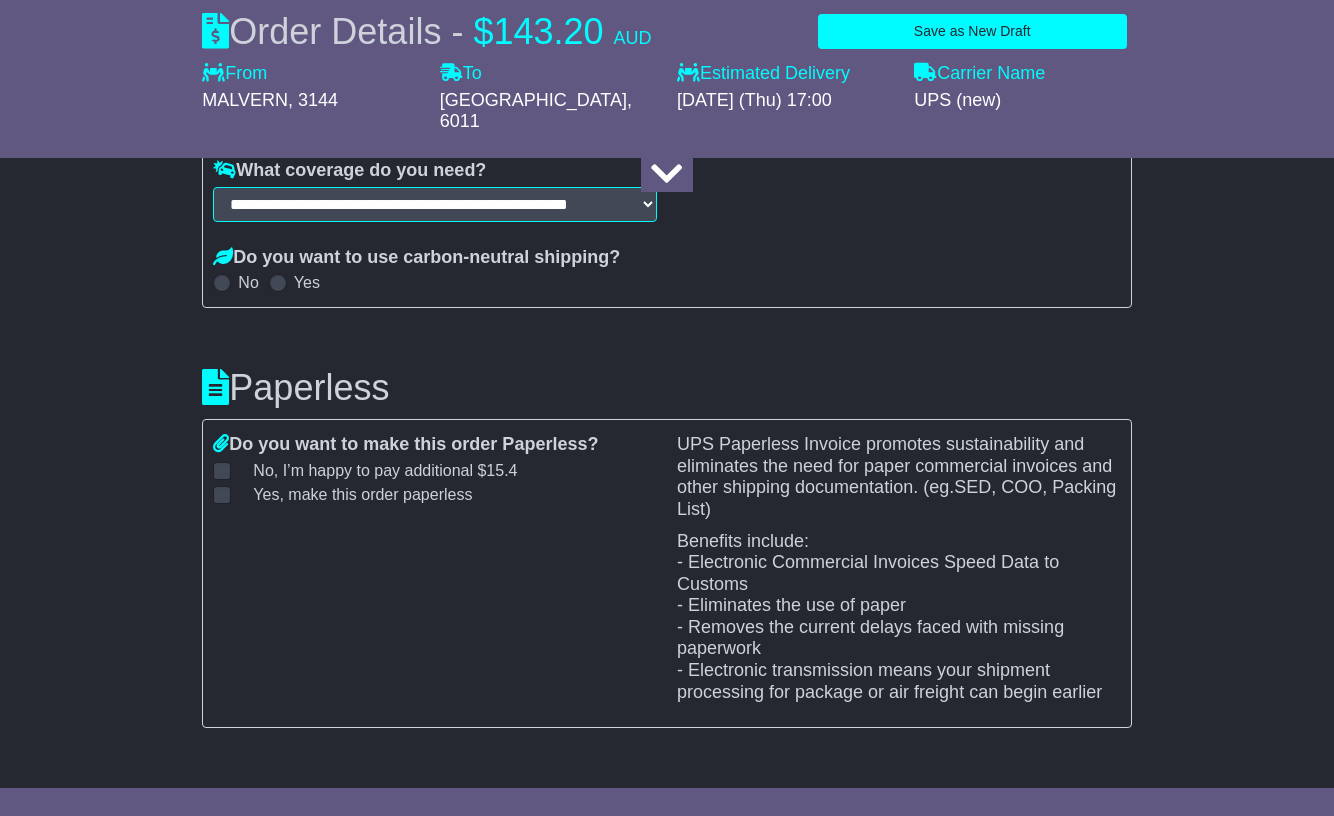scroll, scrollTop: 2178, scrollLeft: 0, axis: vertical 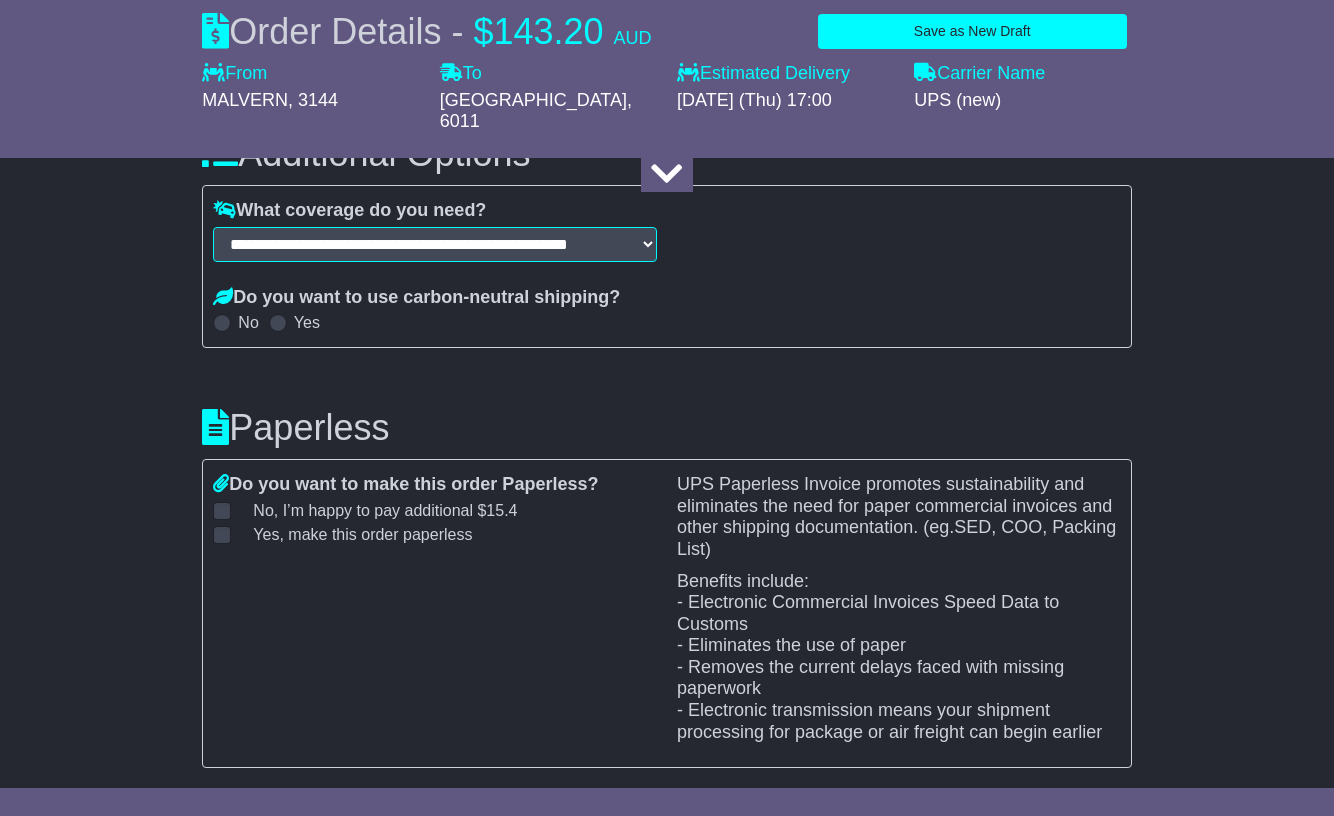 click on "Yes, make this order paperless" at bounding box center (350, 534) 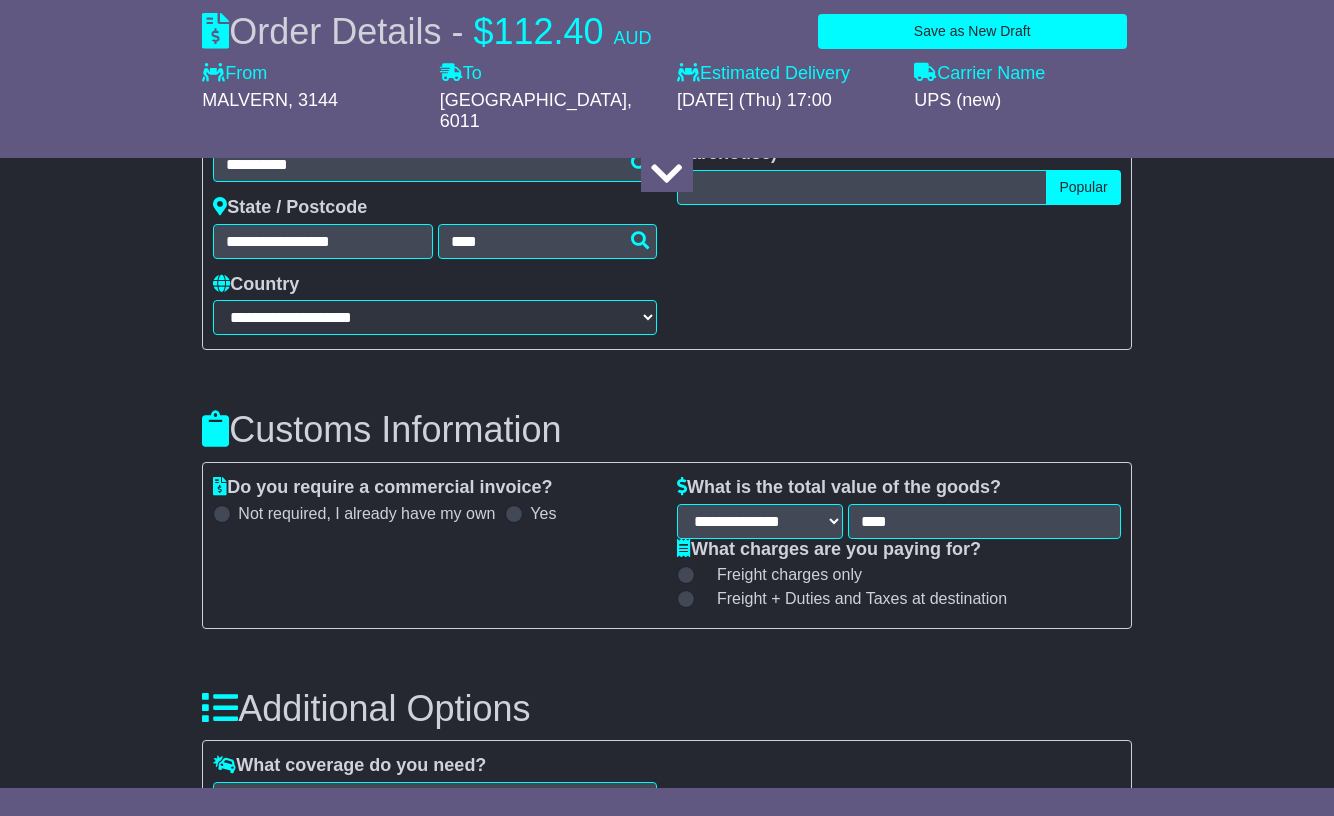 scroll, scrollTop: 1578, scrollLeft: 0, axis: vertical 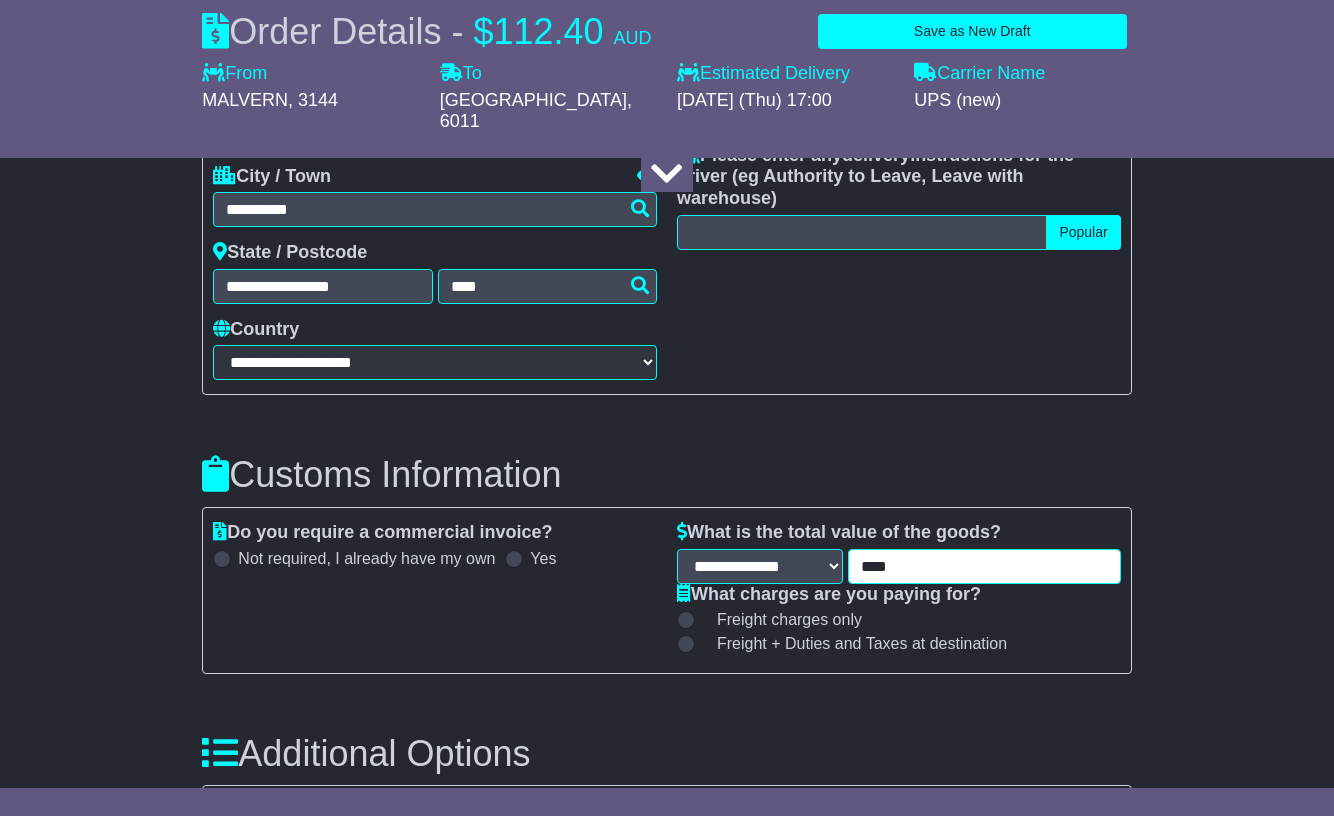 click on "****" at bounding box center [984, 566] 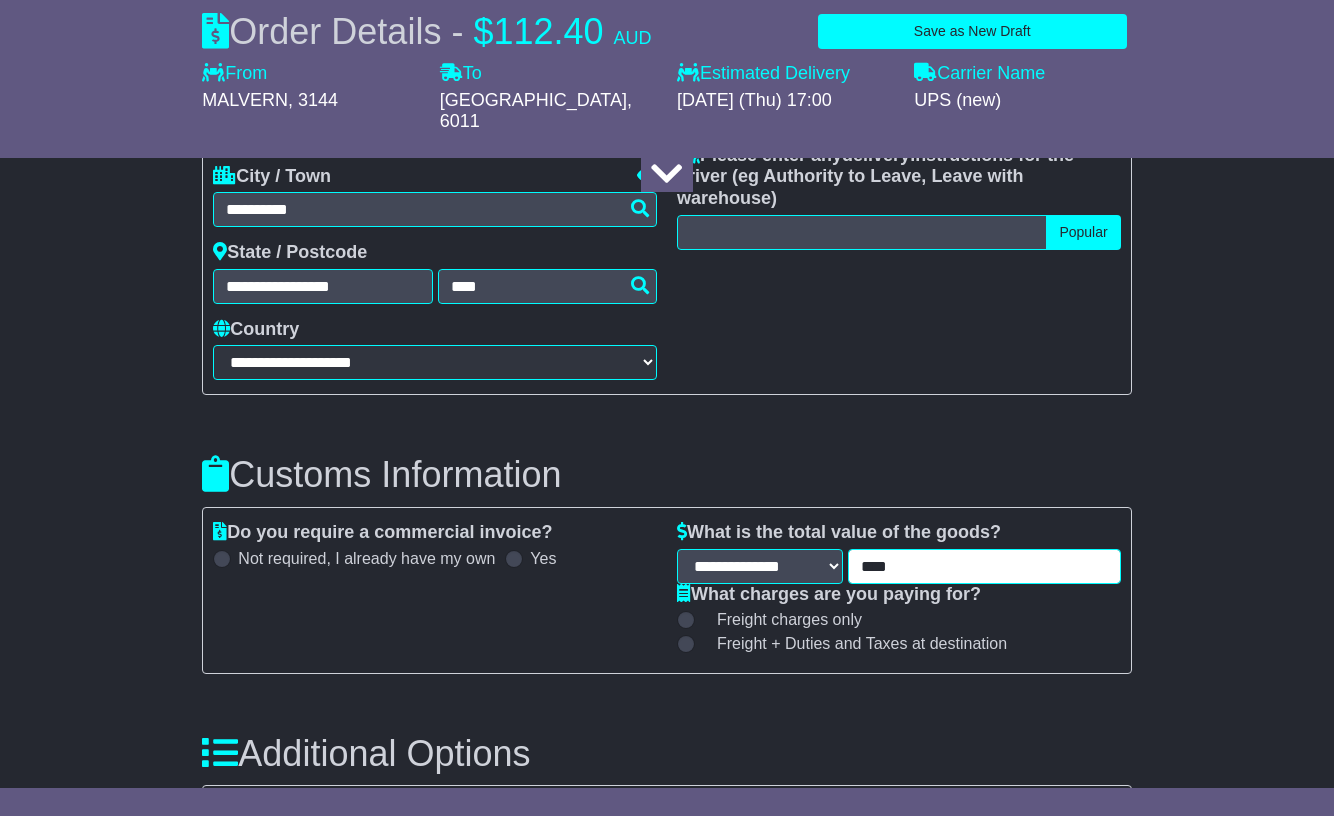 type on "****" 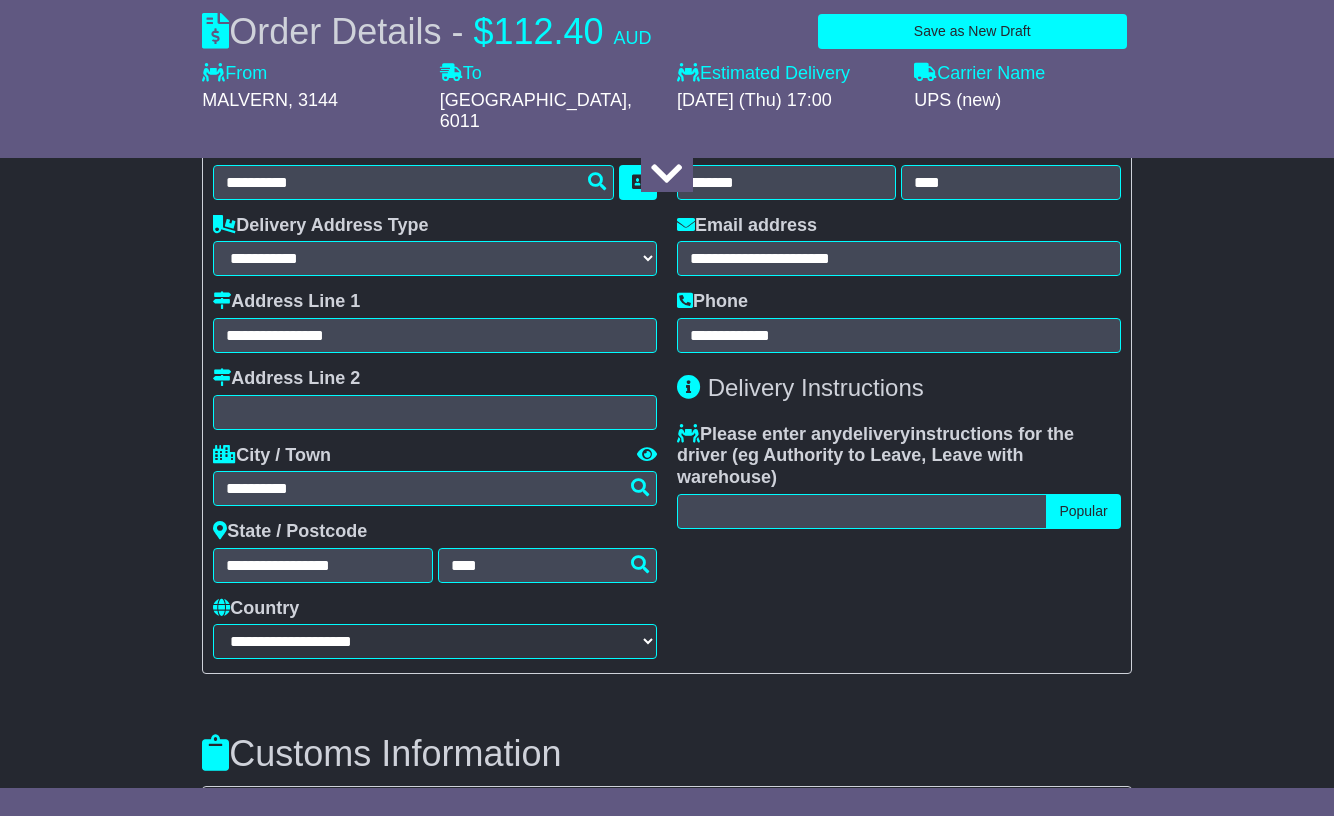 scroll, scrollTop: 1138, scrollLeft: 0, axis: vertical 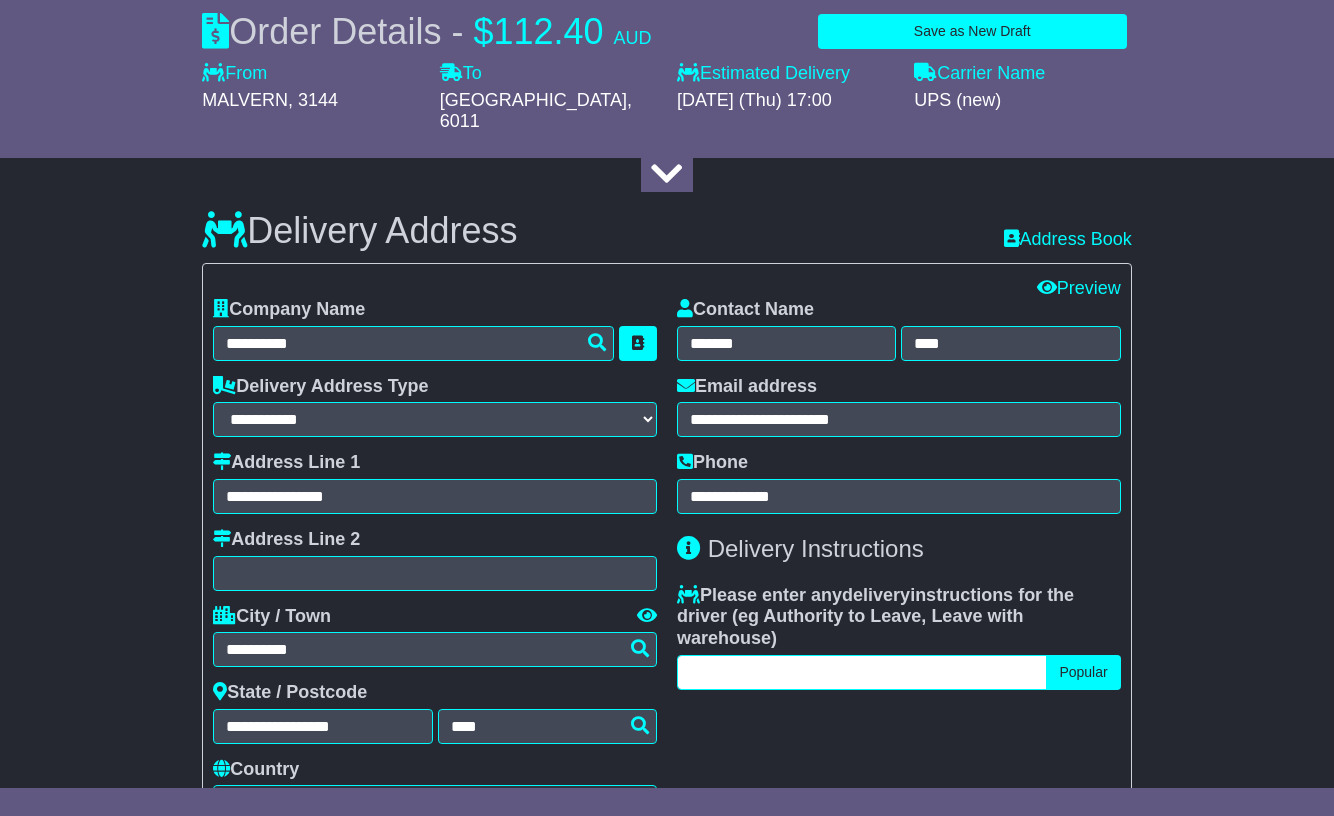 click at bounding box center (862, 672) 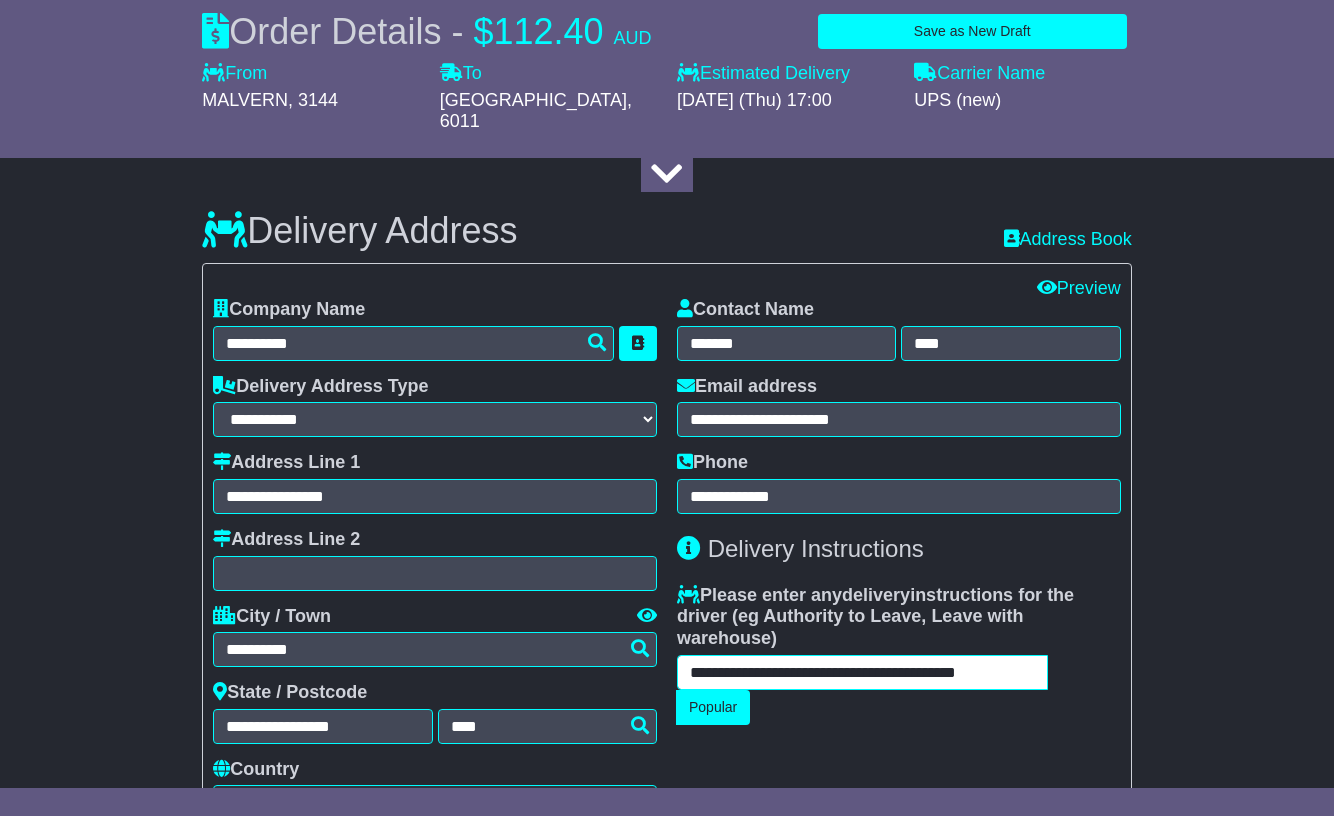 scroll, scrollTop: 0, scrollLeft: 41, axis: horizontal 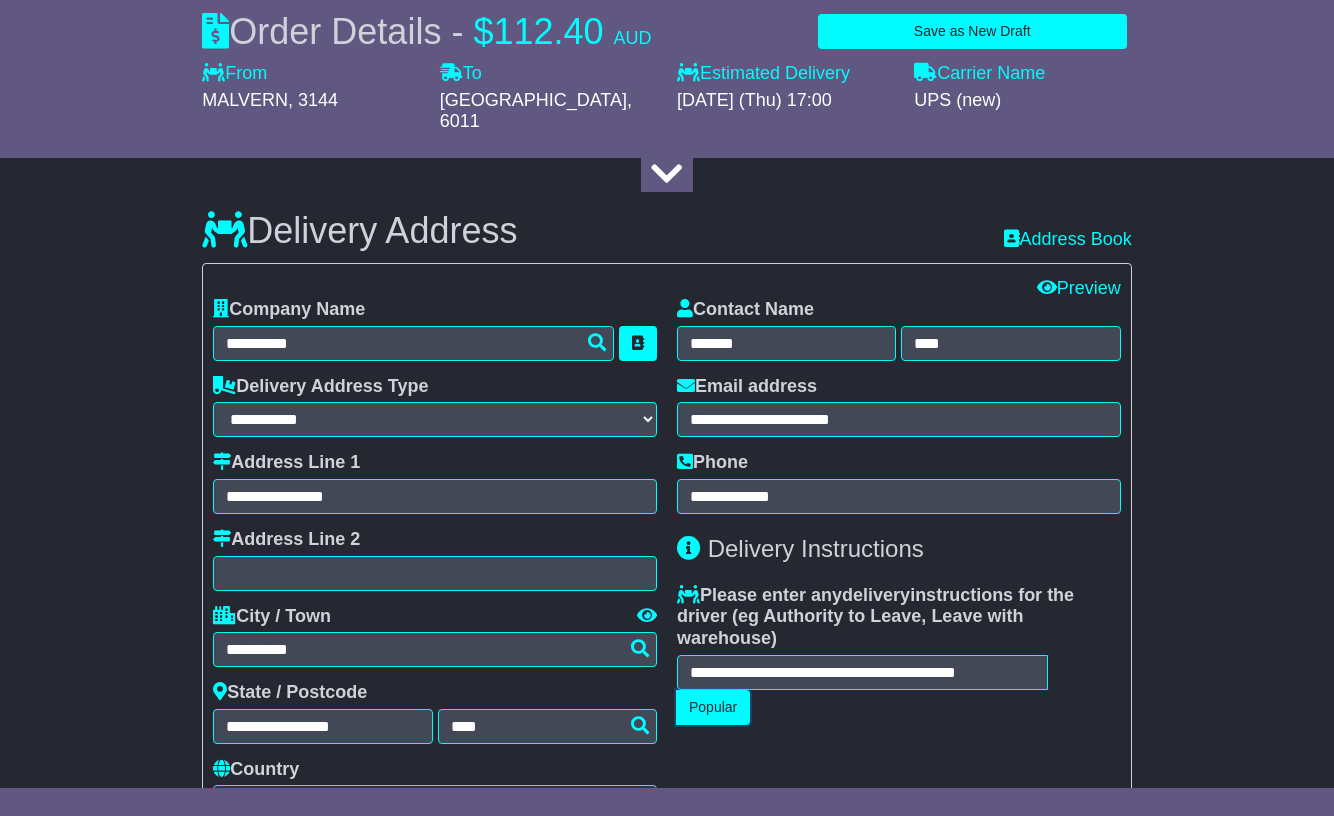 type 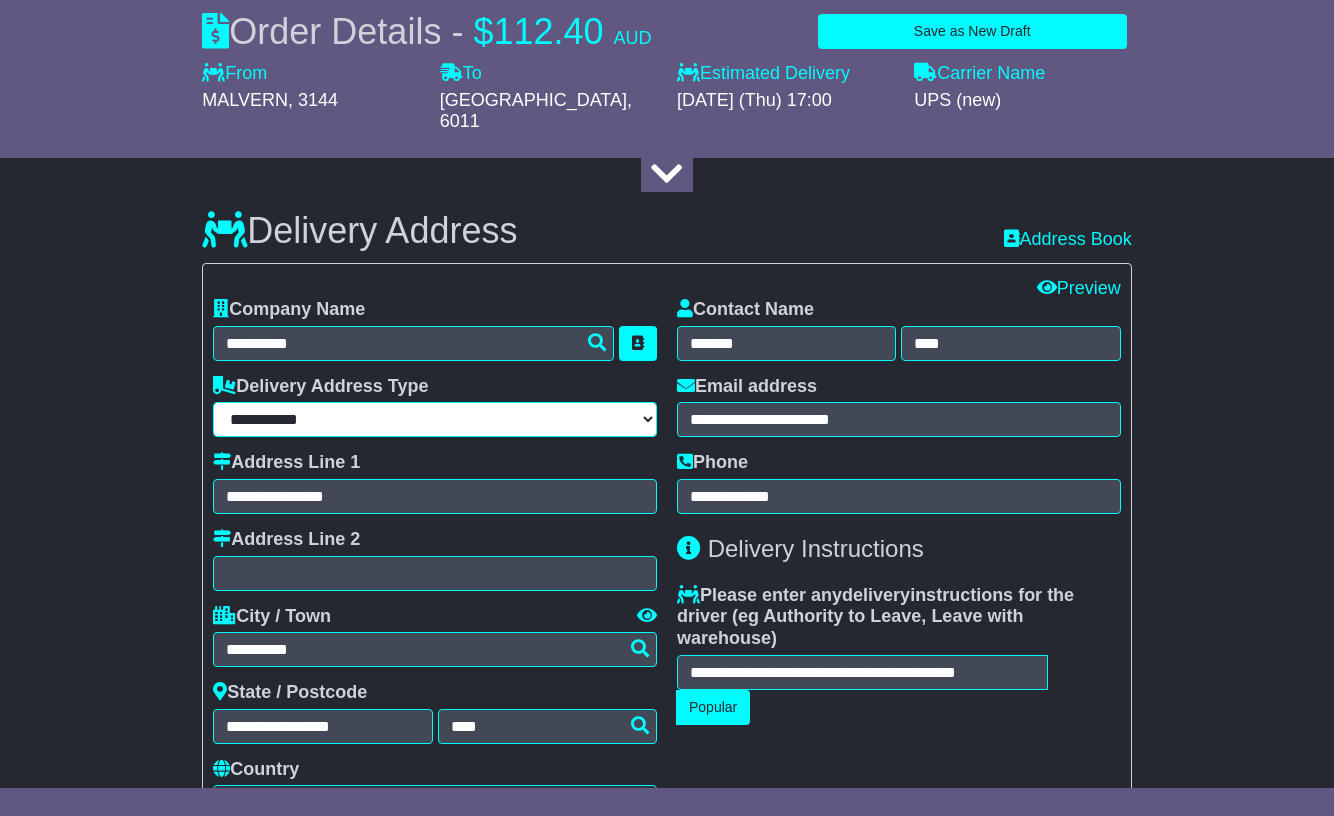 click on "**********" at bounding box center (435, 419) 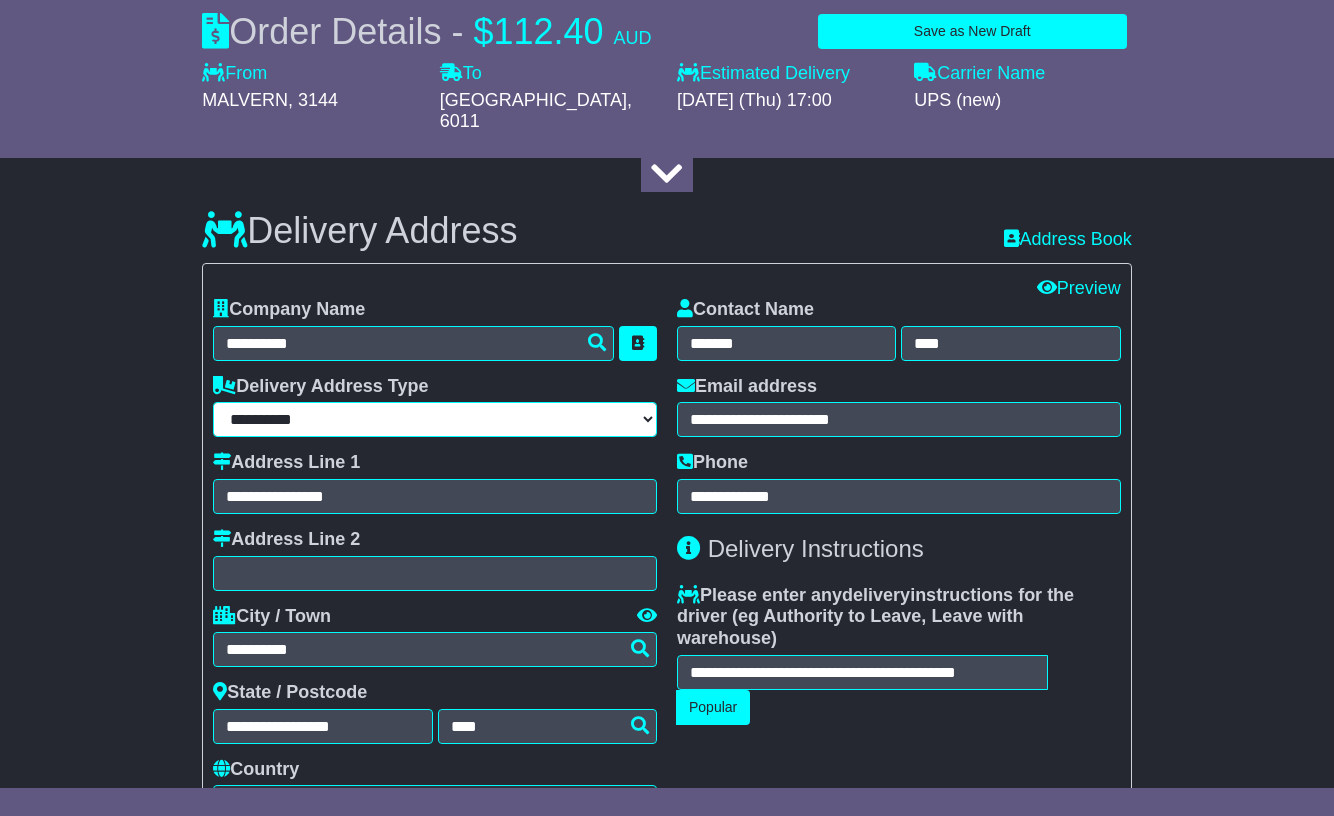 click on "**********" at bounding box center [435, 419] 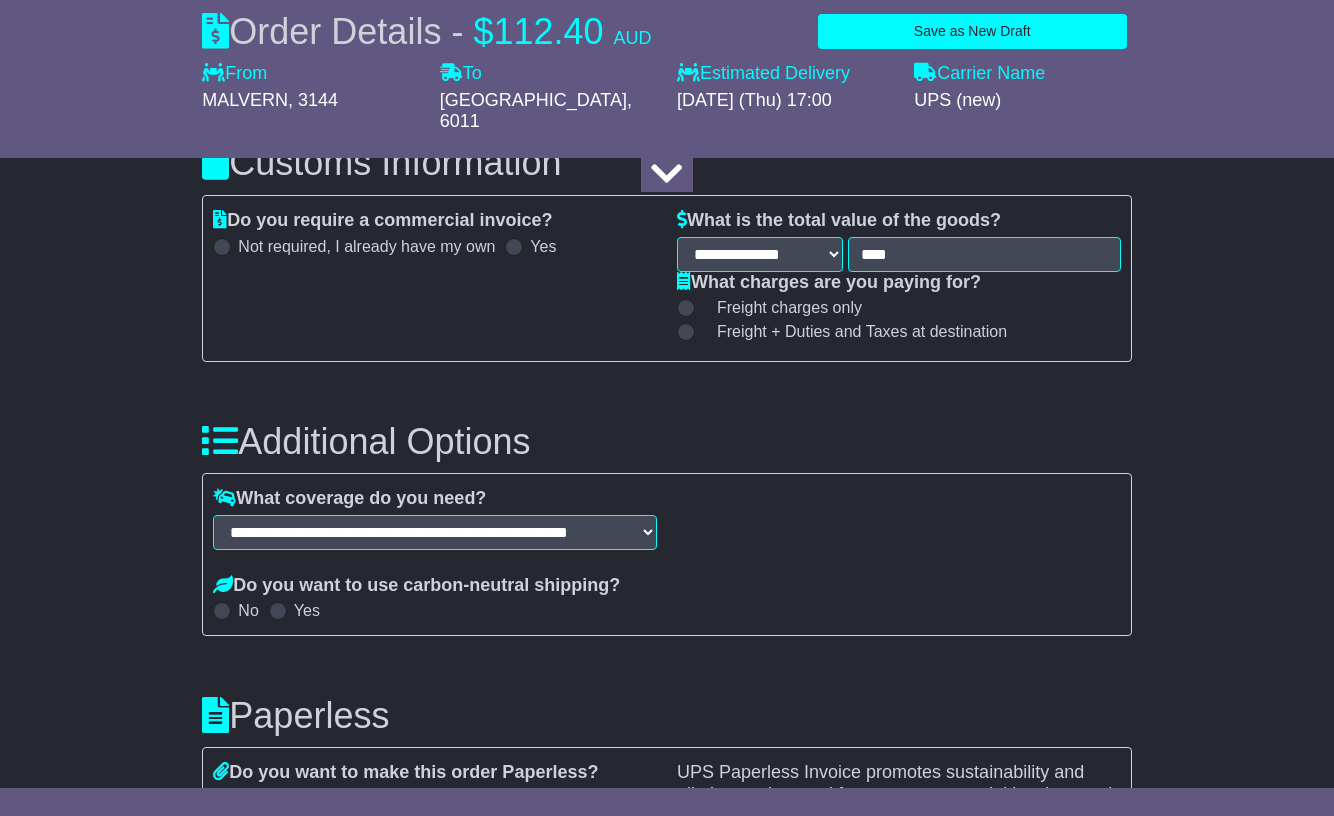 scroll, scrollTop: 1838, scrollLeft: 0, axis: vertical 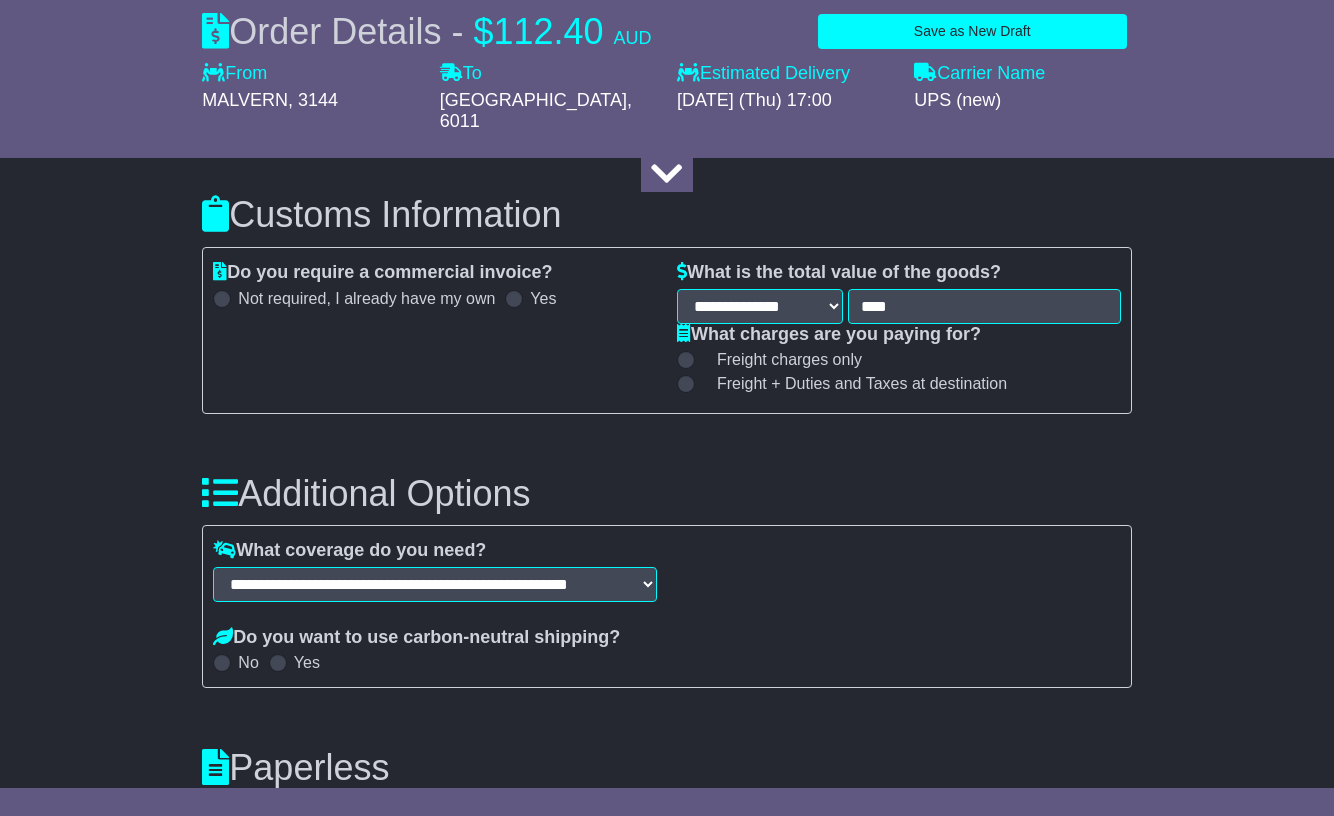 click at bounding box center (514, 299) 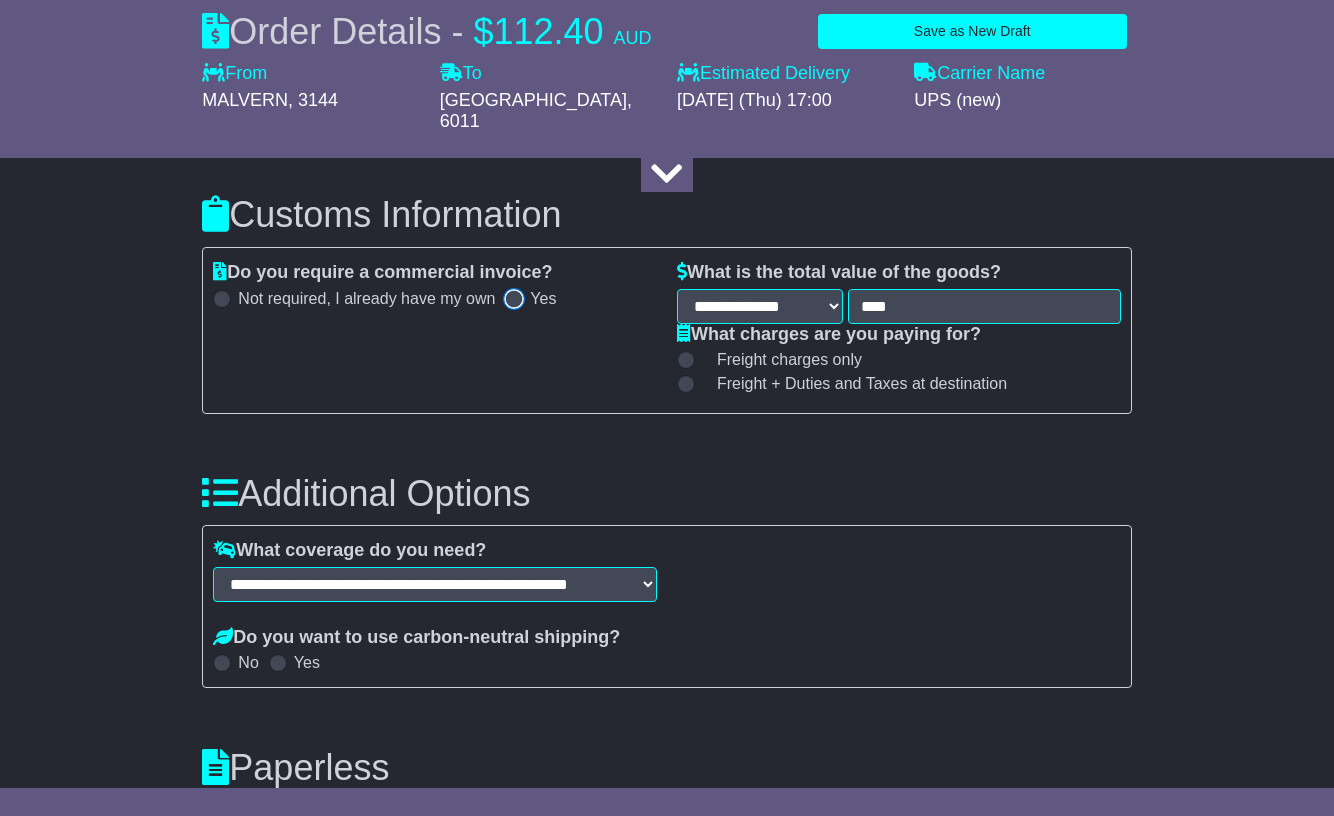 select on "***" 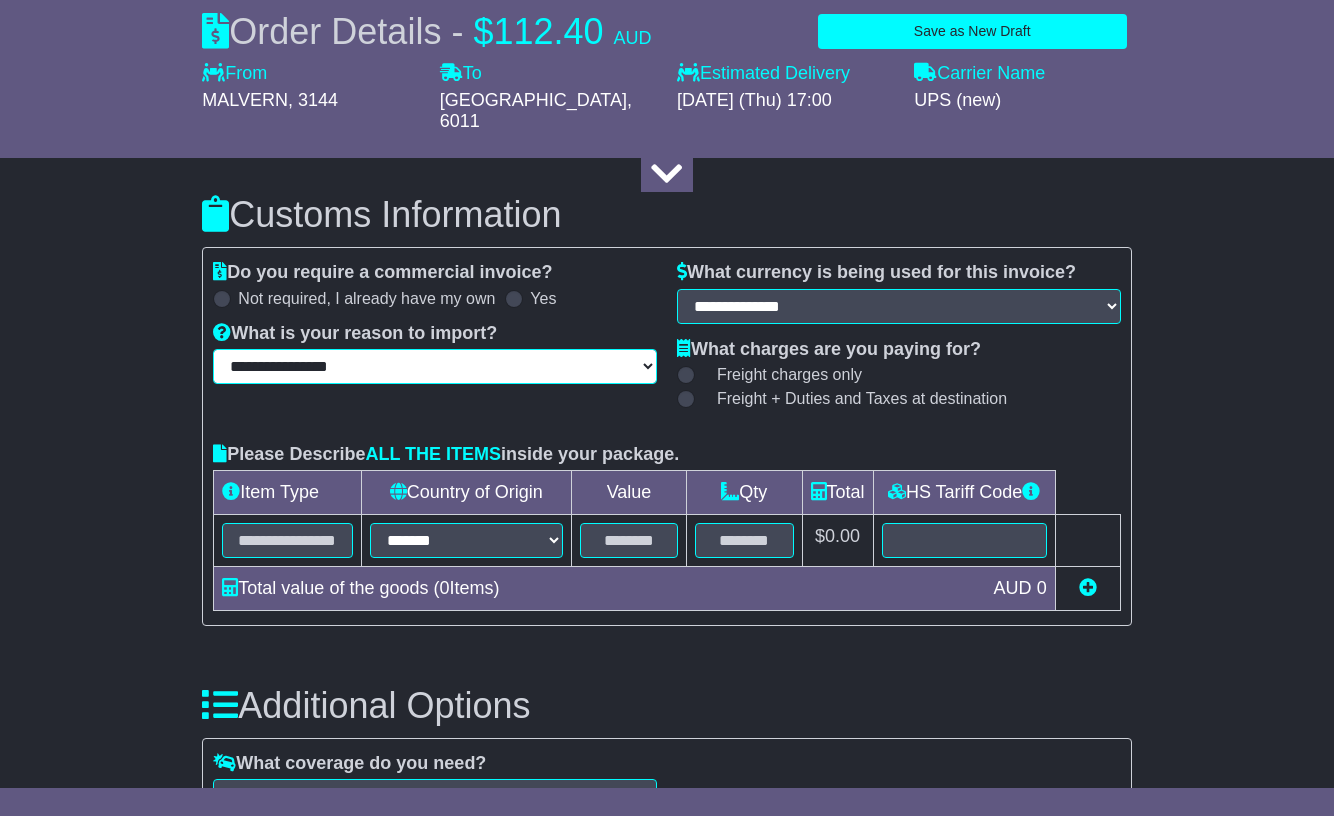 click on "**********" at bounding box center [435, 366] 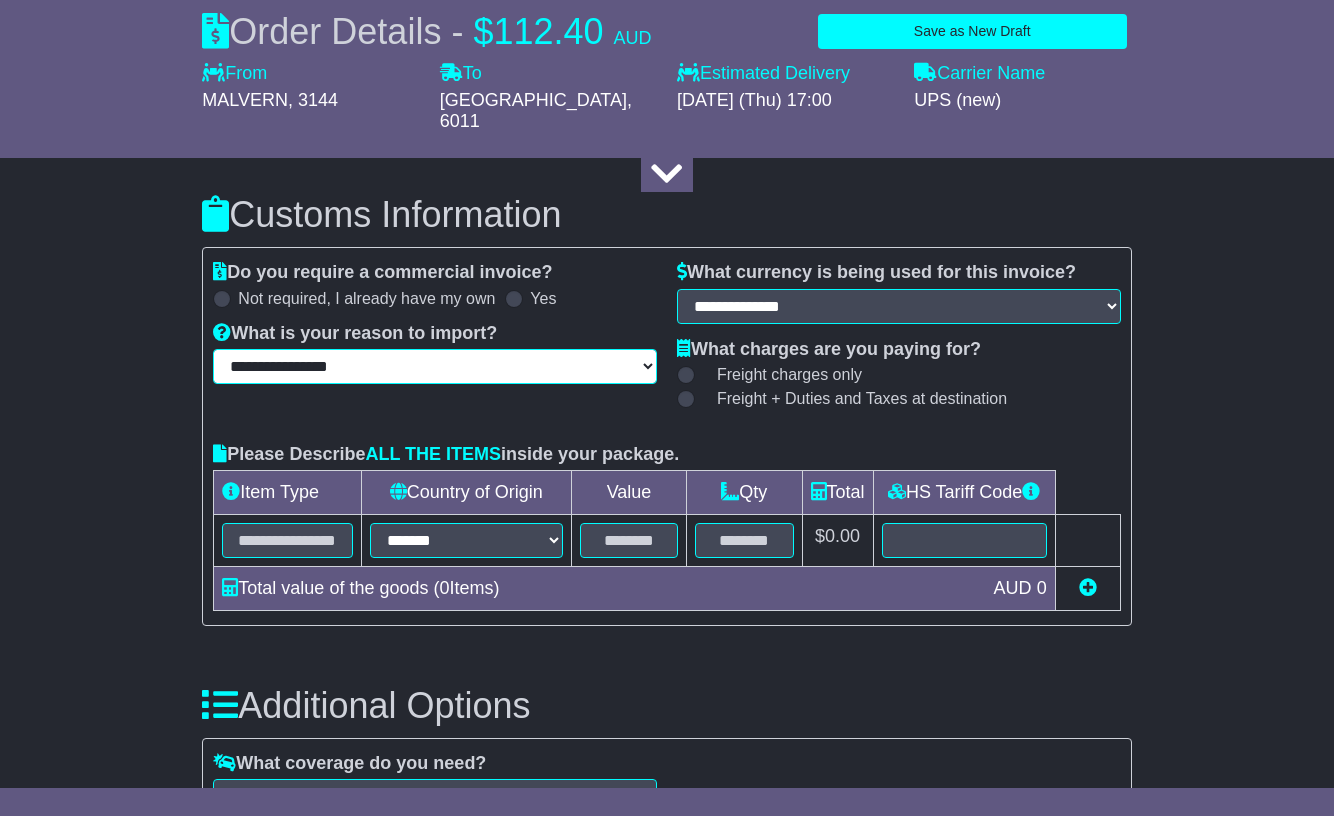 select on "********" 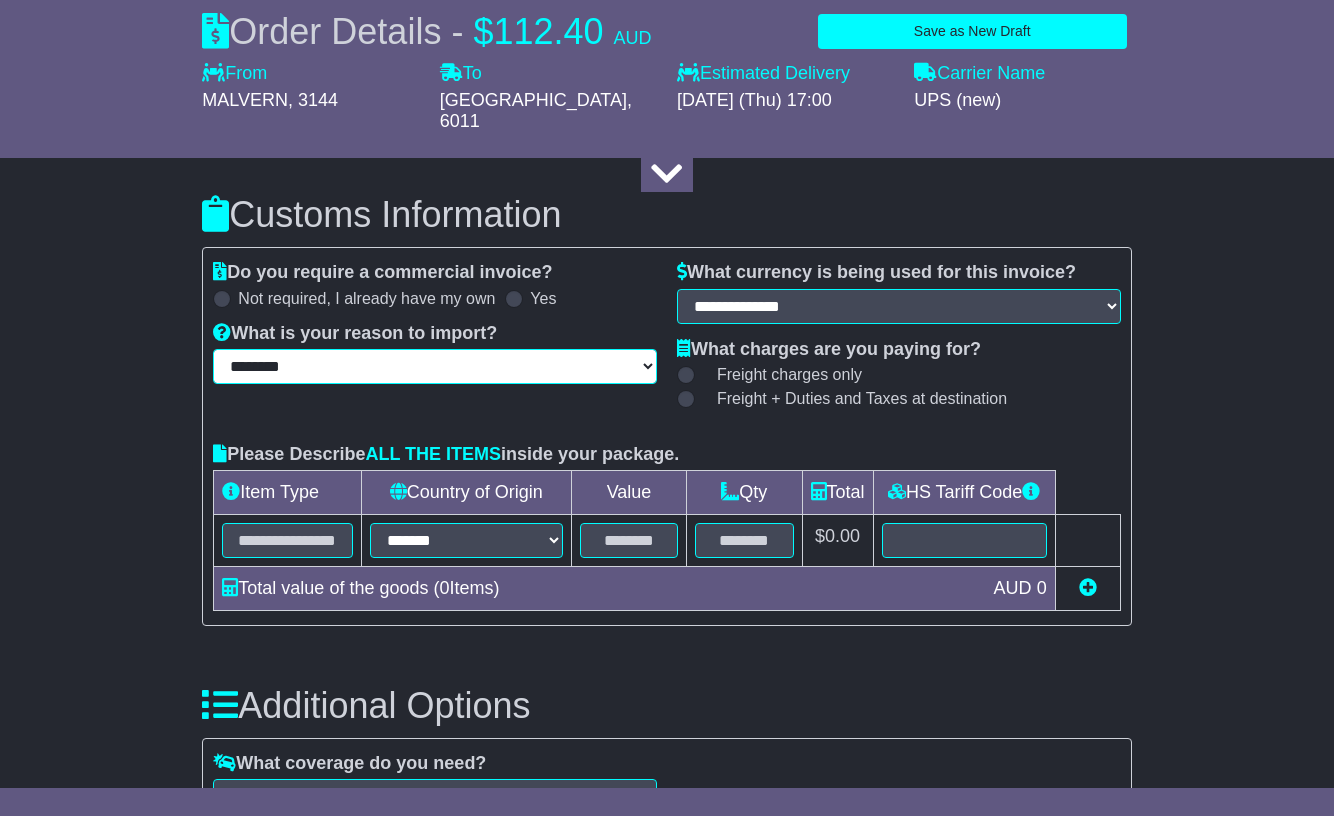 click on "**********" at bounding box center (435, 366) 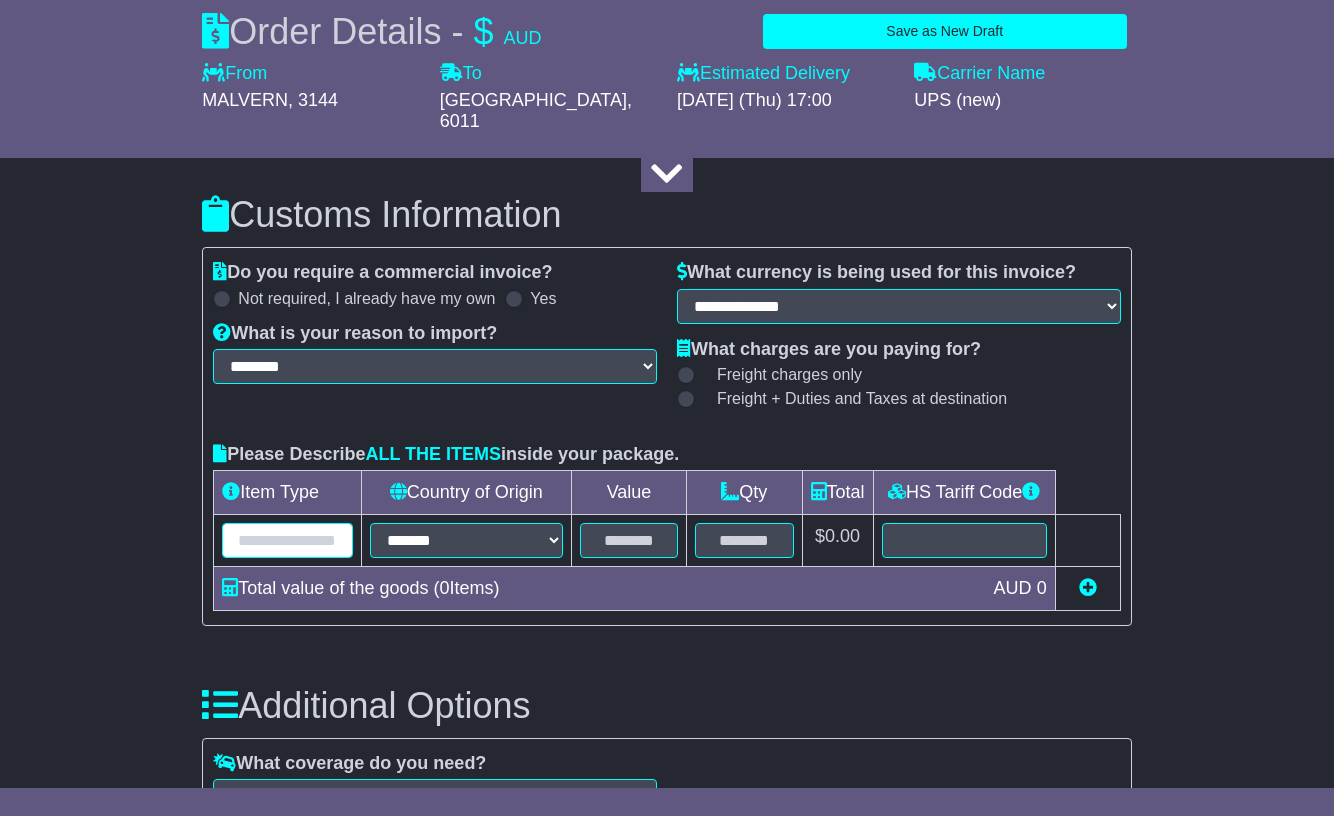 click at bounding box center (287, 540) 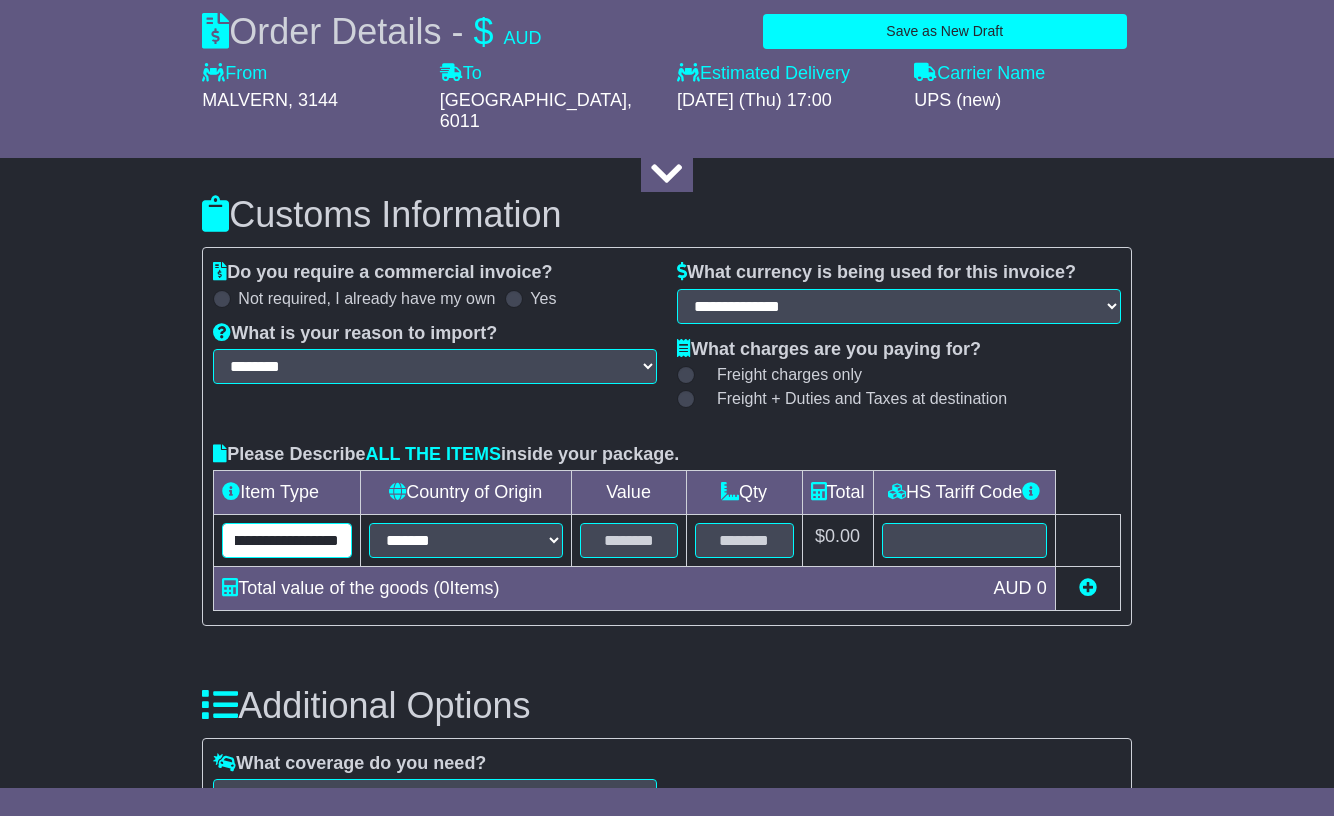 scroll, scrollTop: 0, scrollLeft: 272, axis: horizontal 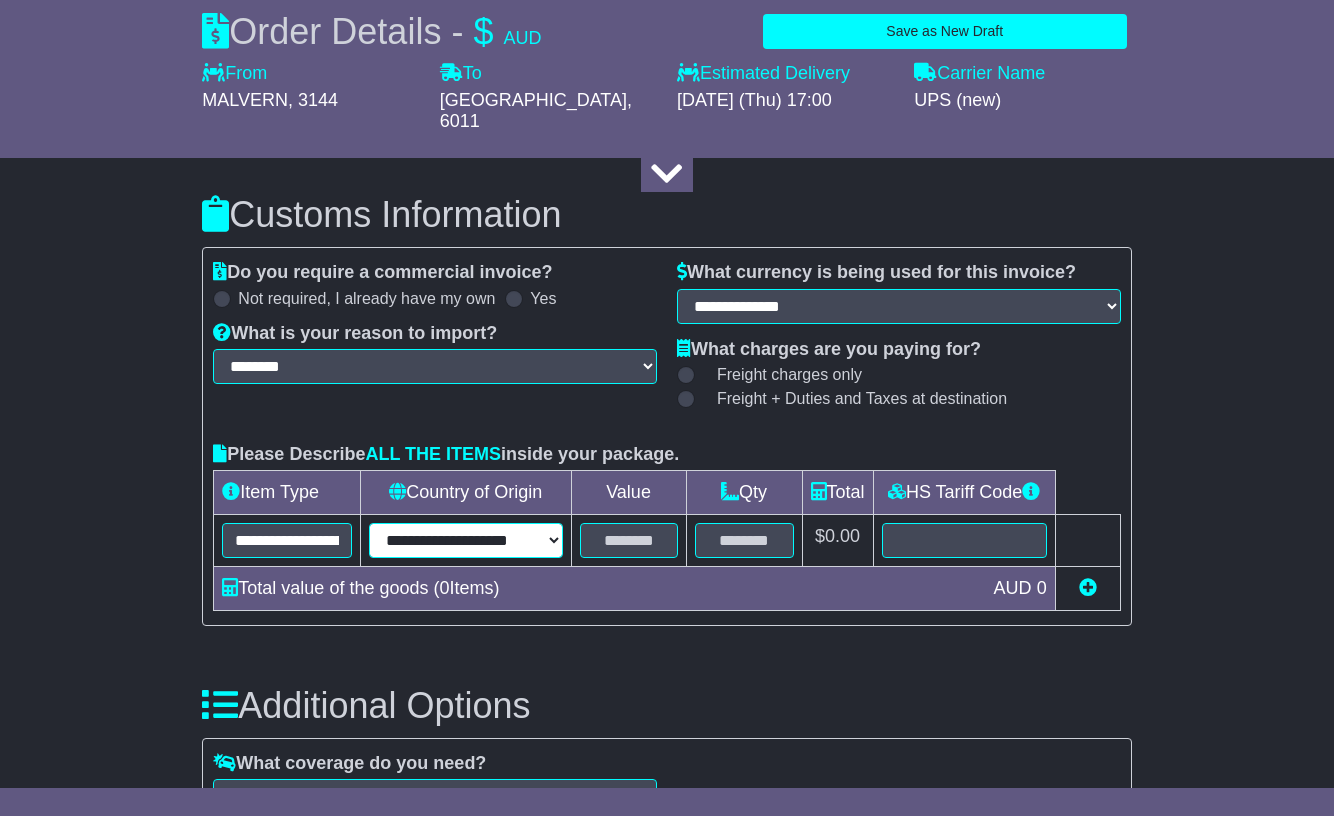 select on "***" 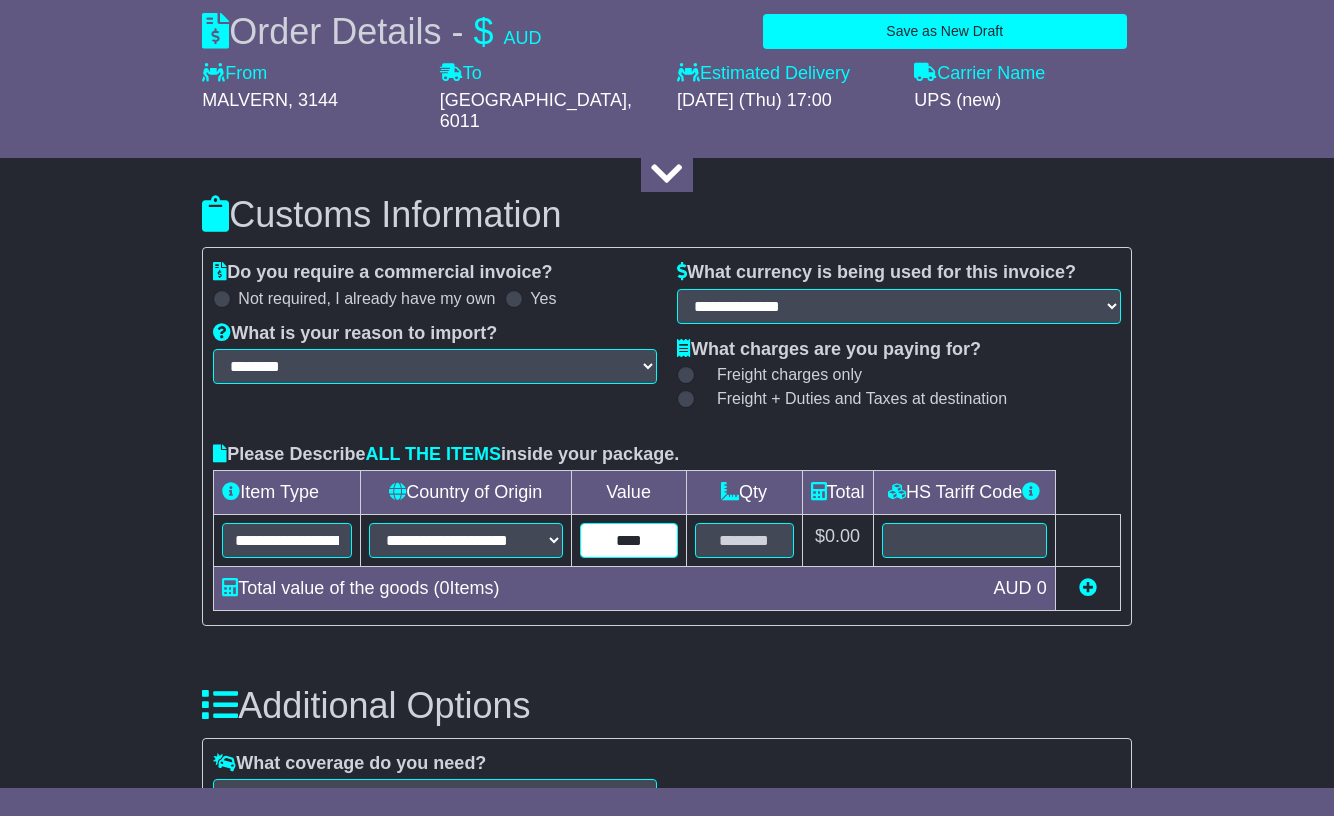 type on "****" 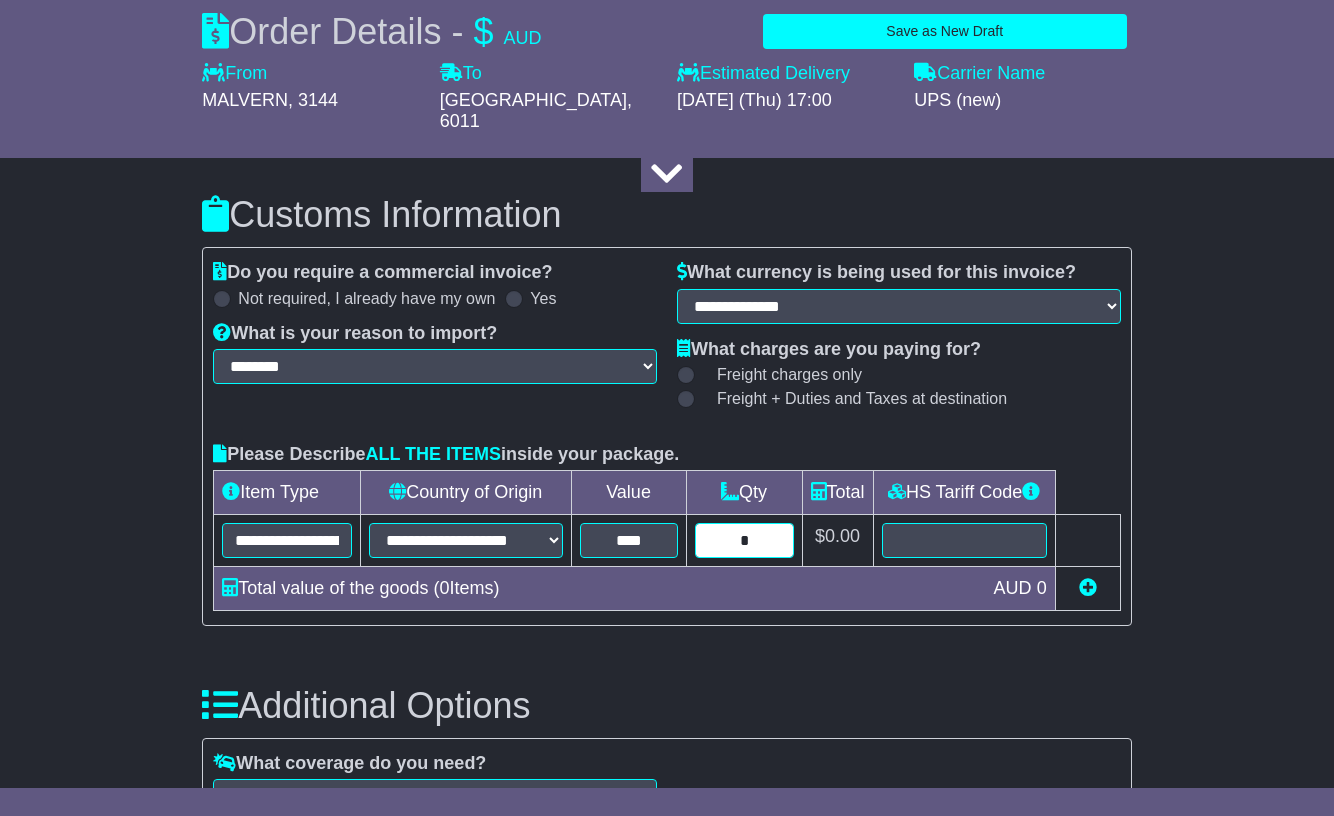 type on "*" 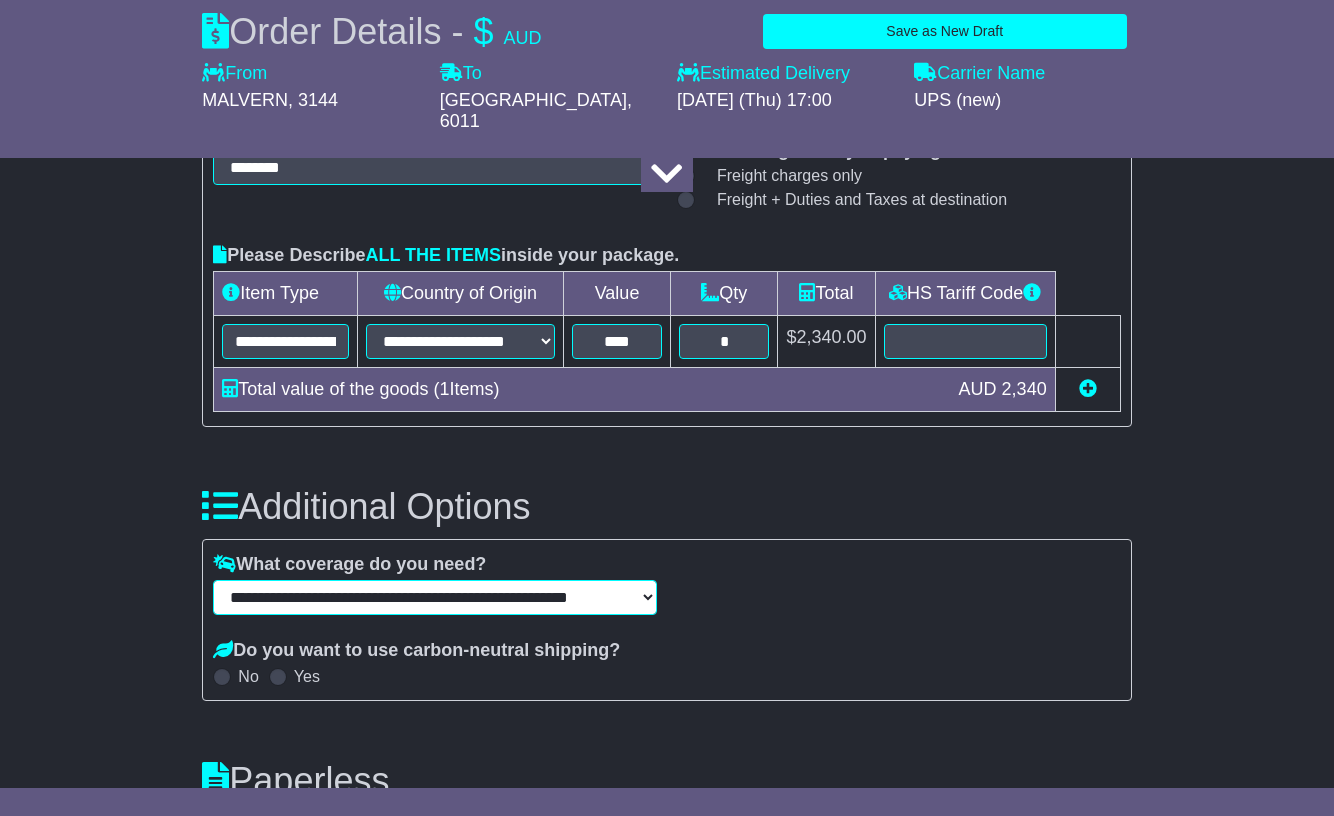 scroll, scrollTop: 2038, scrollLeft: 0, axis: vertical 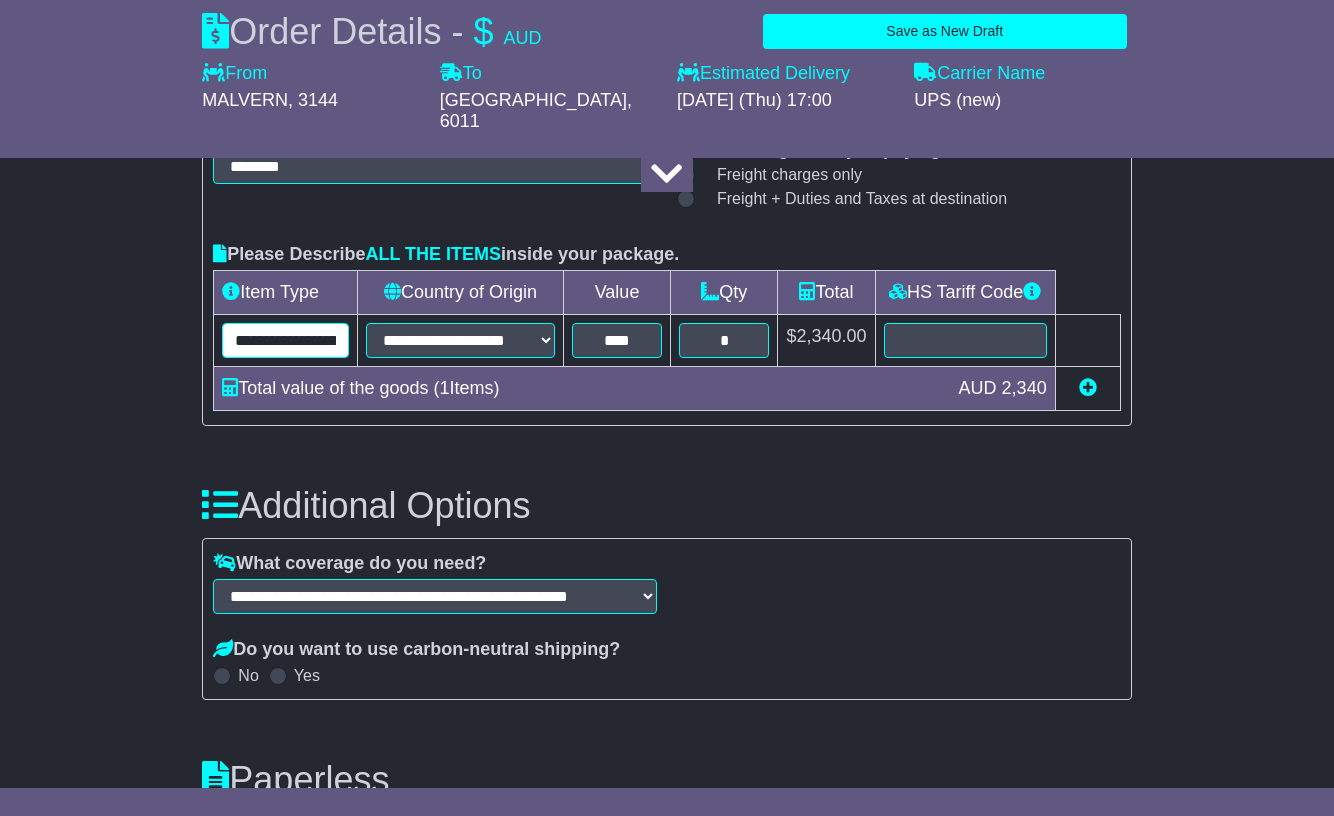 click on "**********" at bounding box center [285, 340] 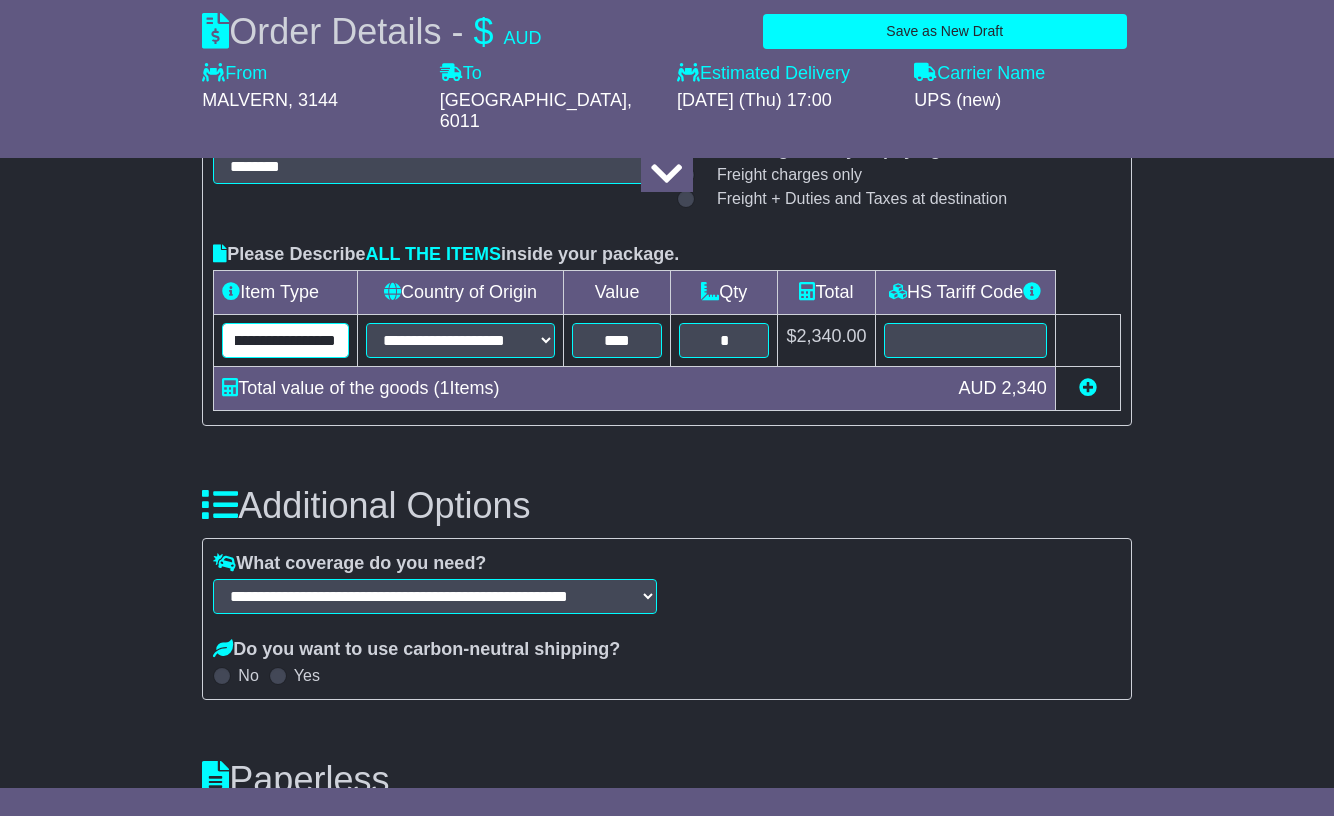 scroll, scrollTop: 0, scrollLeft: 276, axis: horizontal 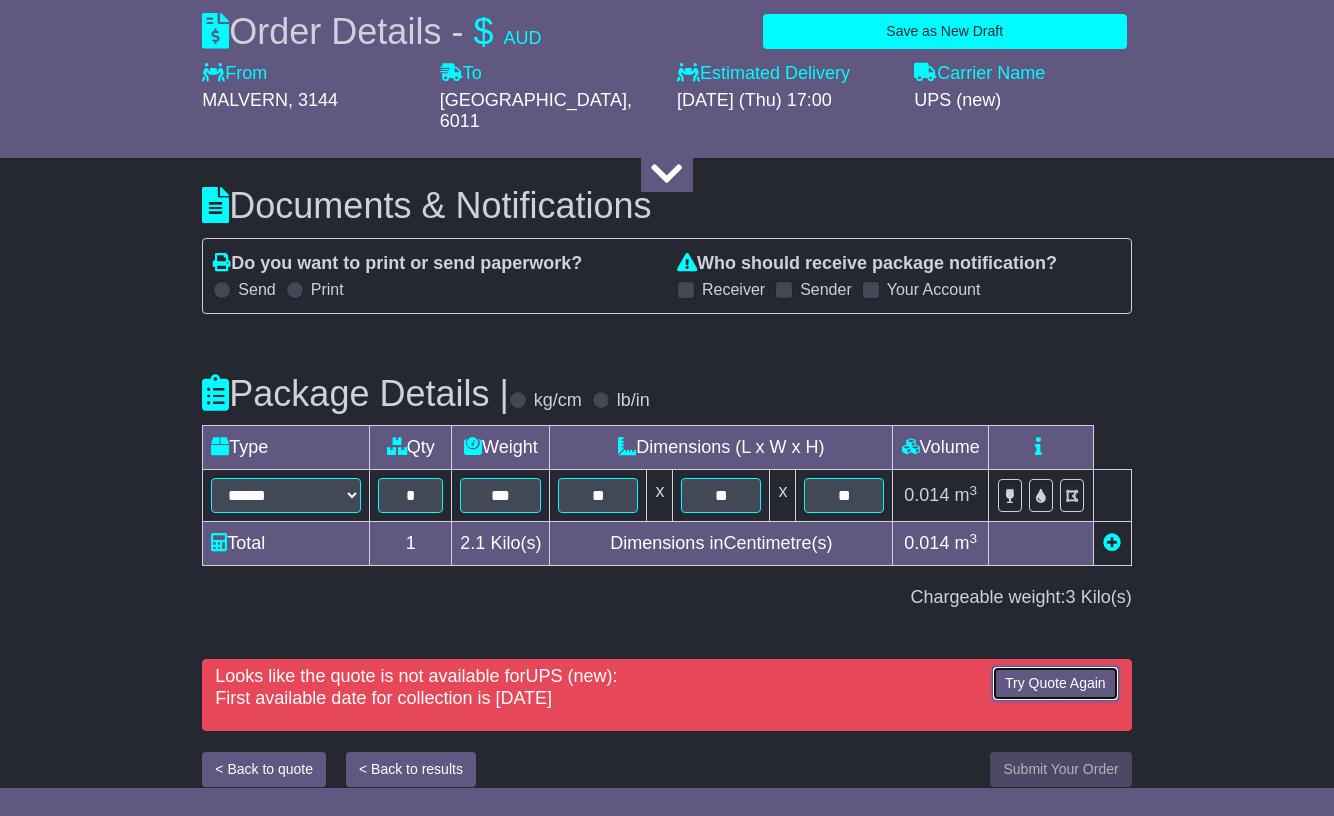 click on "Try Quote Again" at bounding box center [1055, 683] 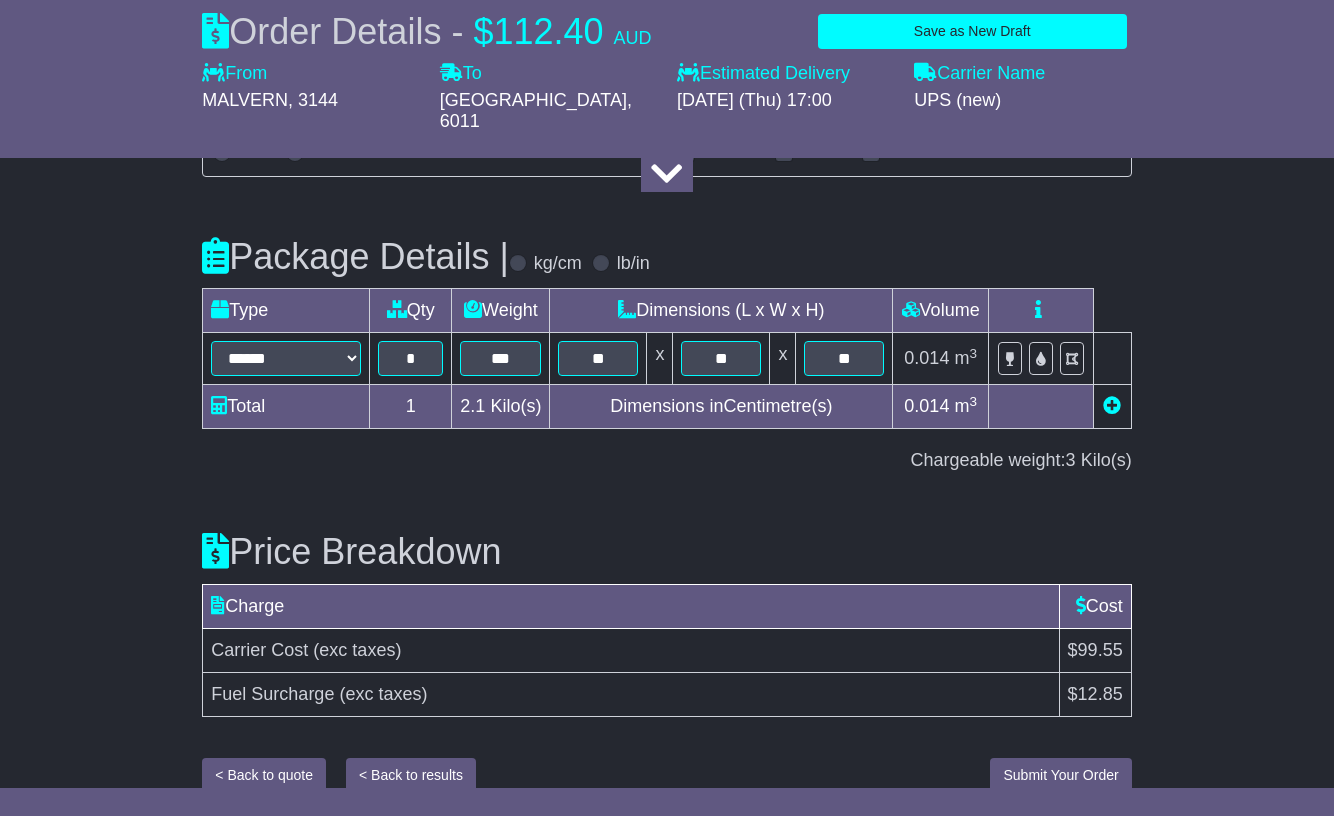 scroll, scrollTop: 3251, scrollLeft: 0, axis: vertical 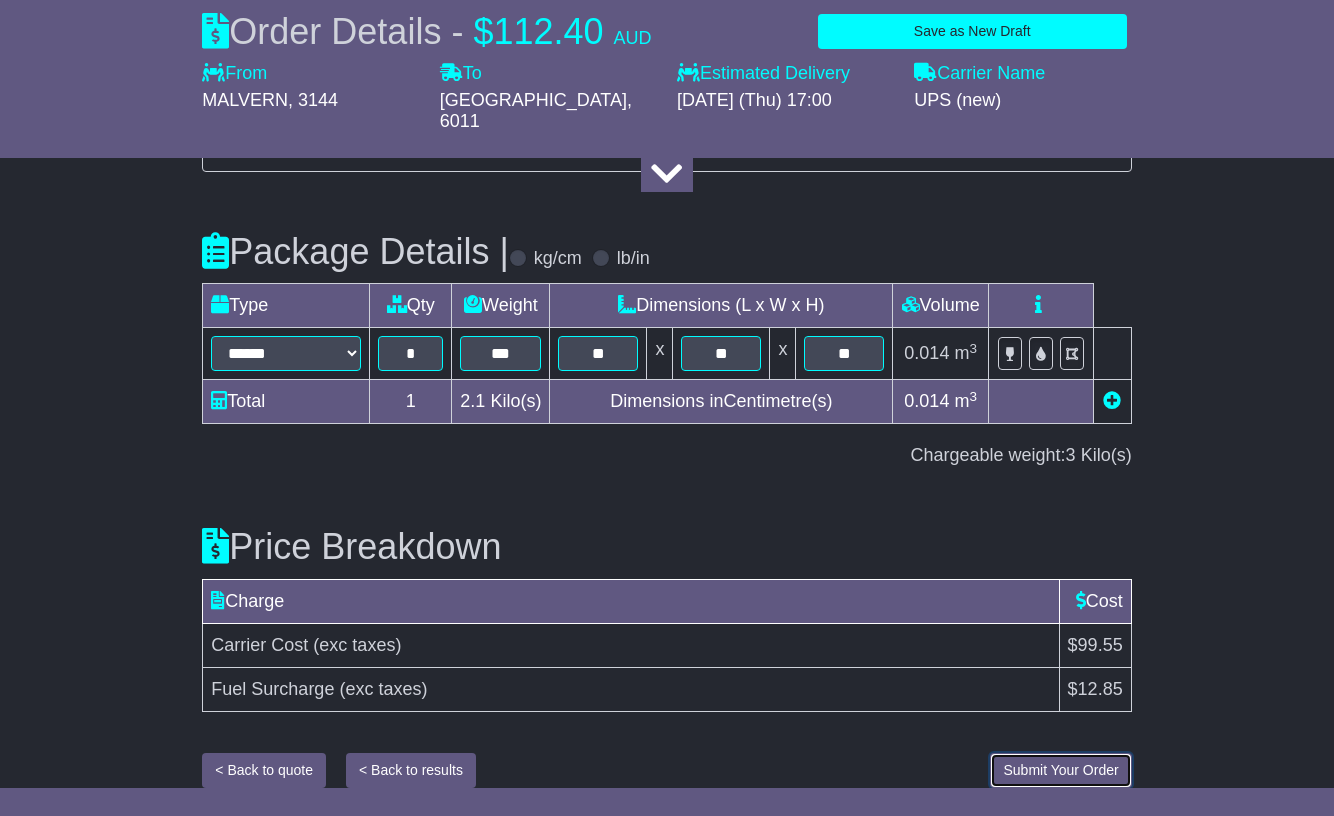 click on "Submit Your Order" at bounding box center (1060, 770) 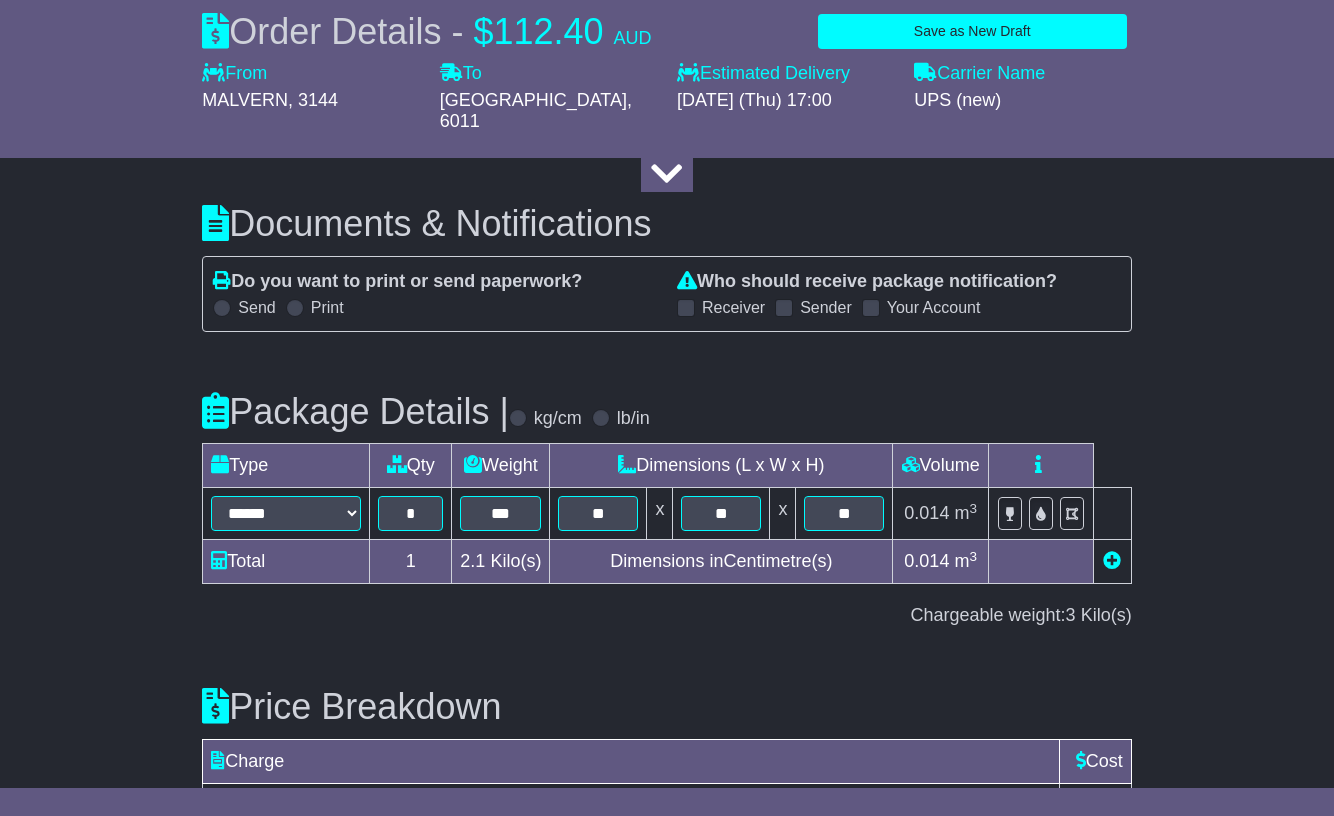 scroll, scrollTop: 3251, scrollLeft: 0, axis: vertical 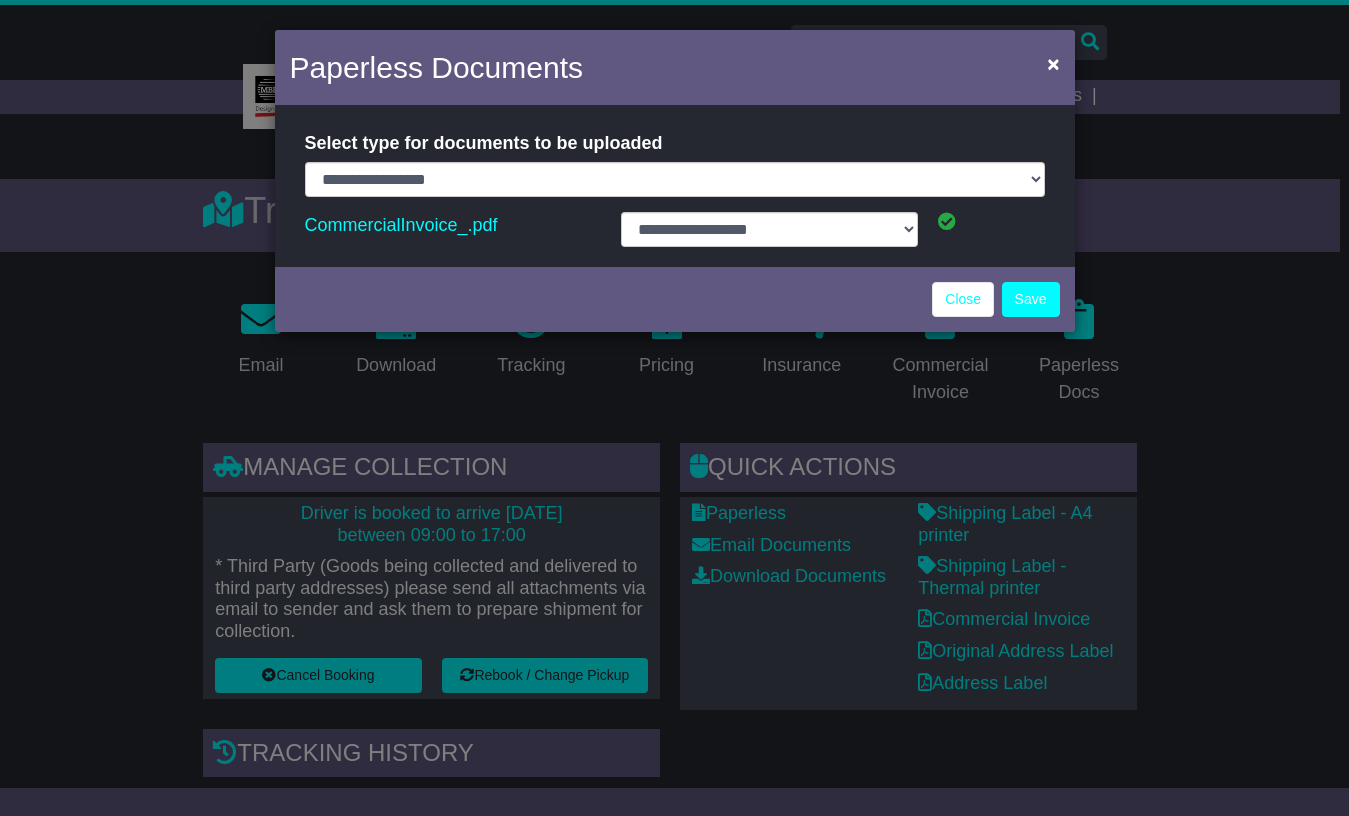 select on "**********" 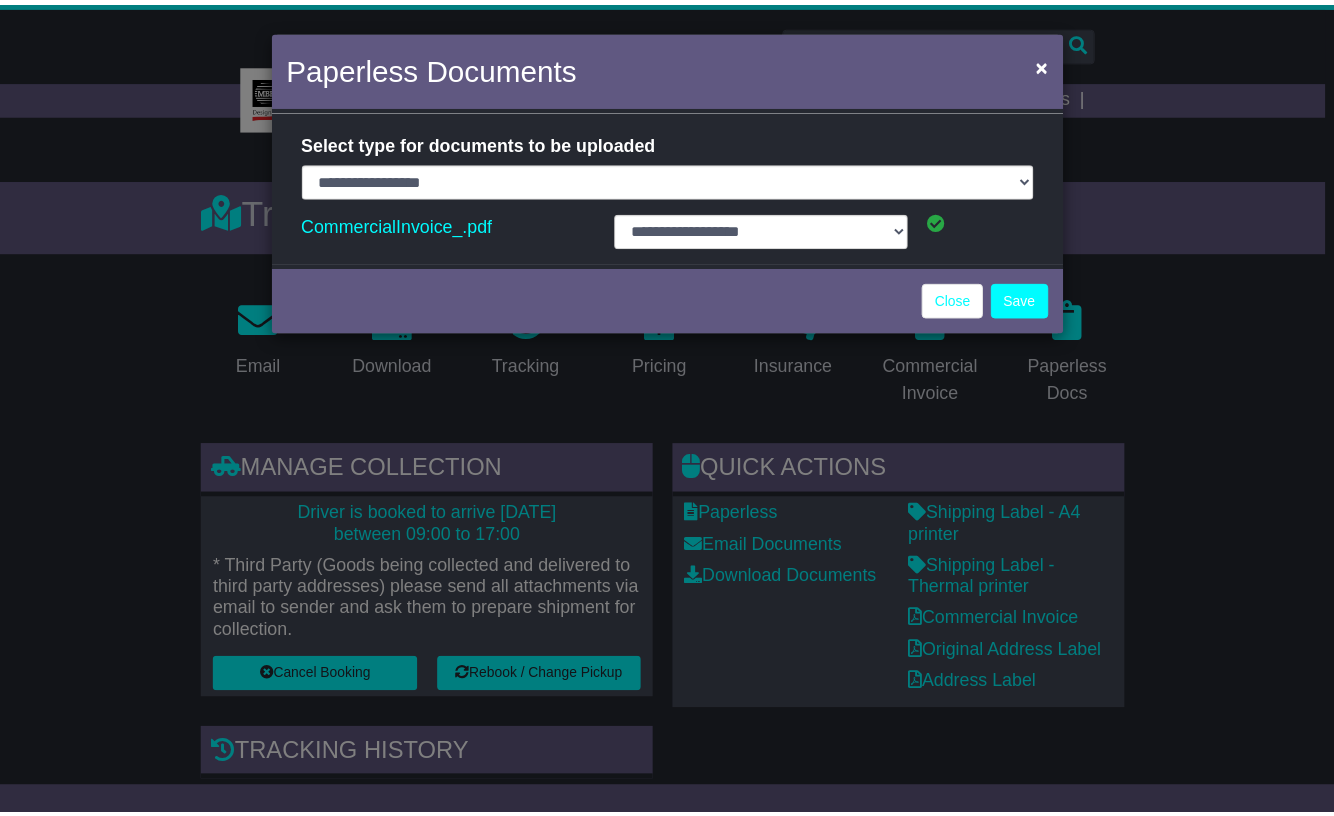 scroll, scrollTop: 0, scrollLeft: 0, axis: both 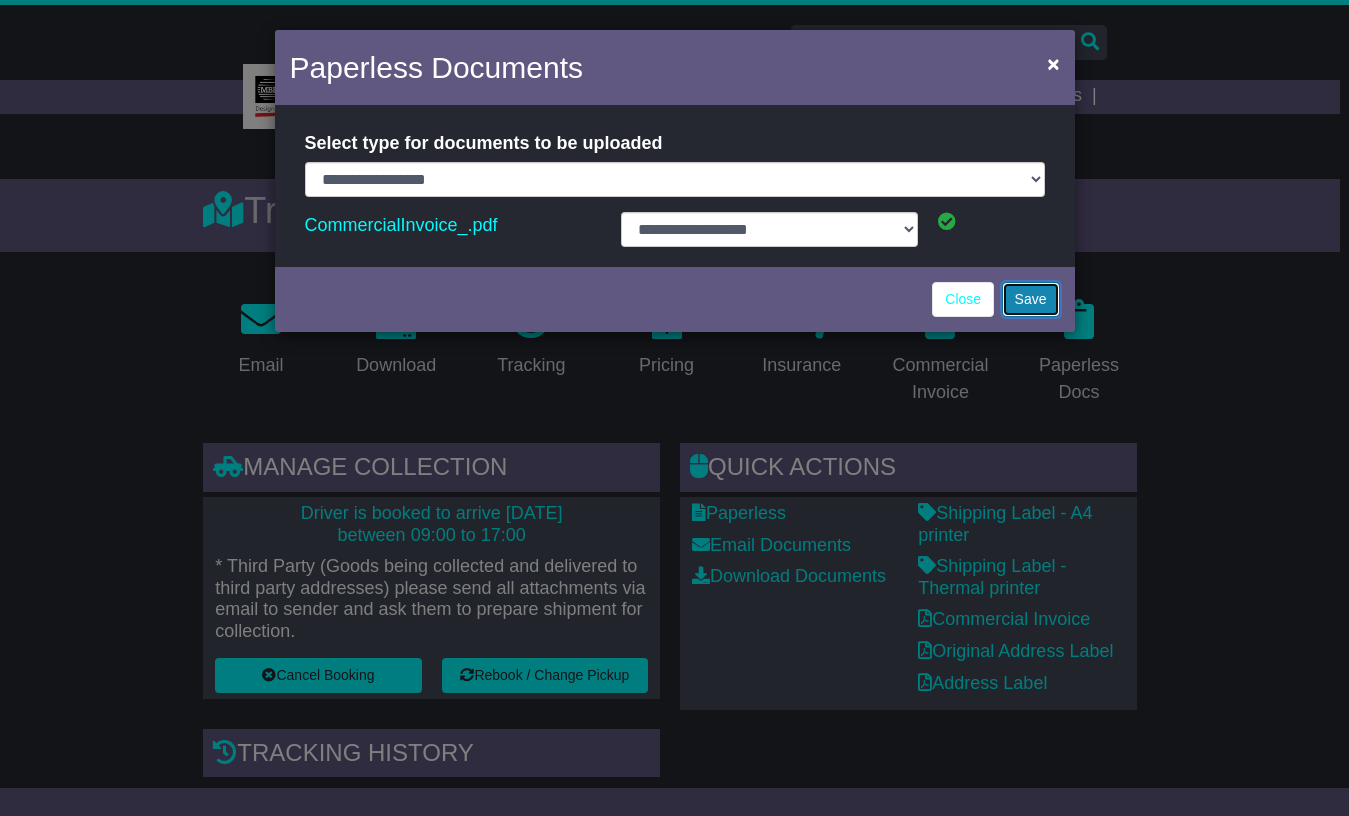 click on "Save" at bounding box center (1031, 299) 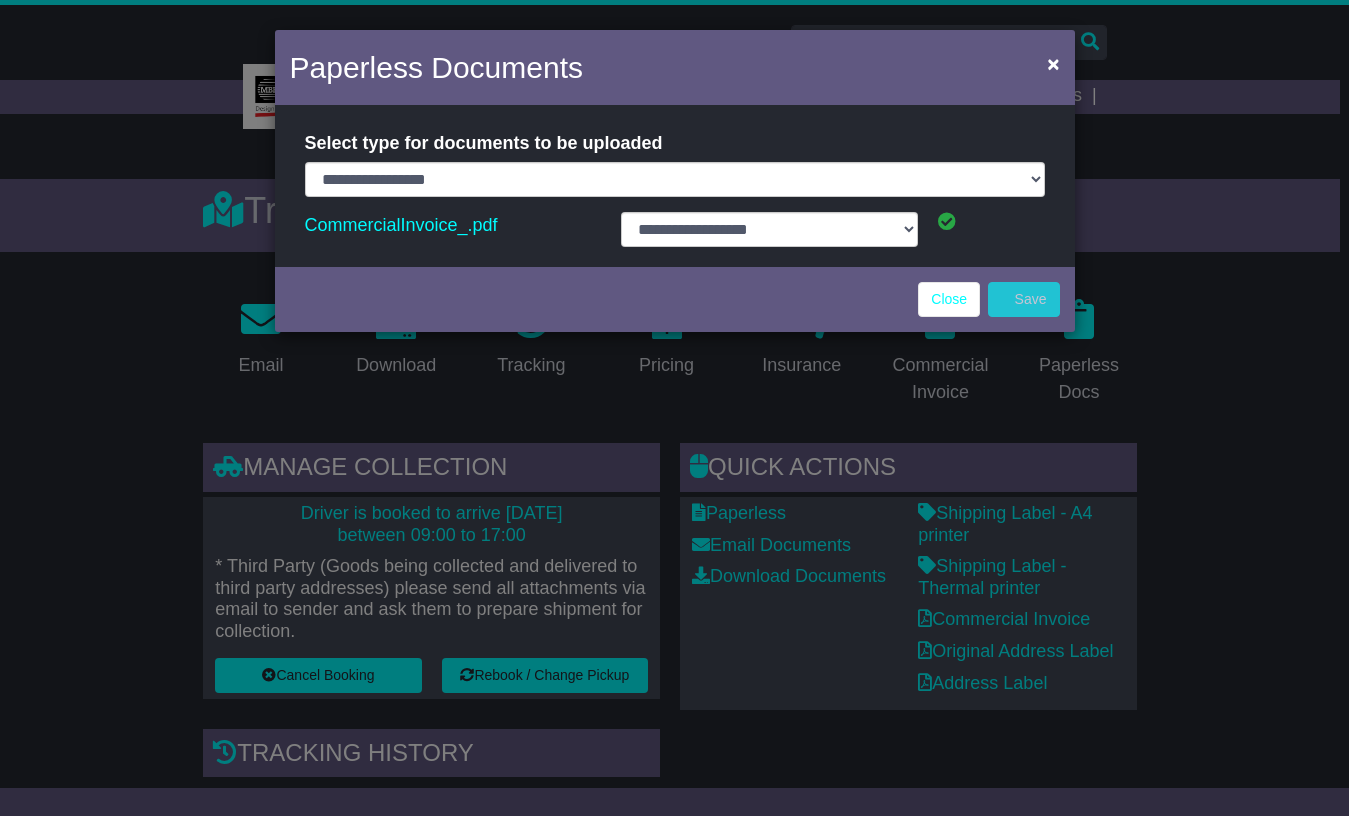 select on "**********" 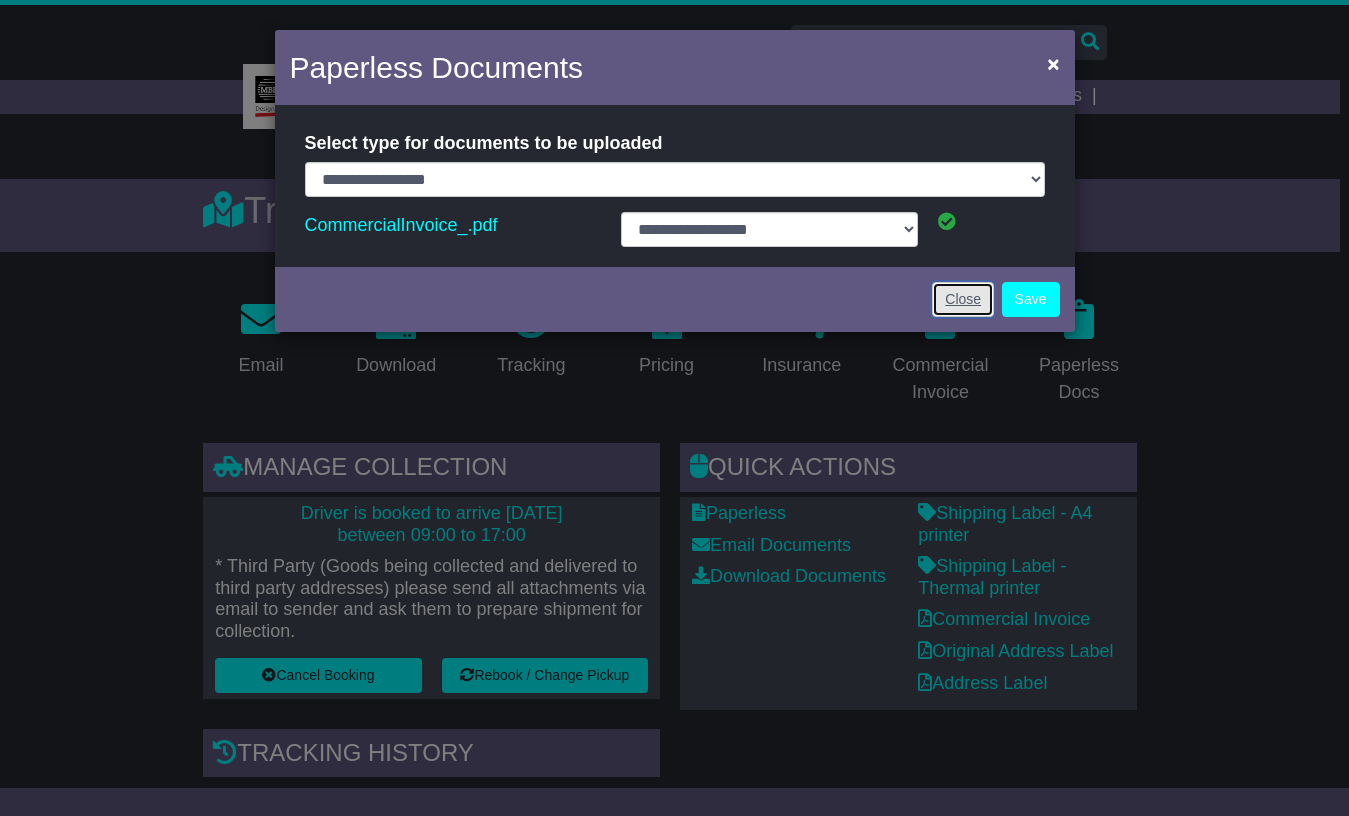click on "Close" at bounding box center (963, 299) 